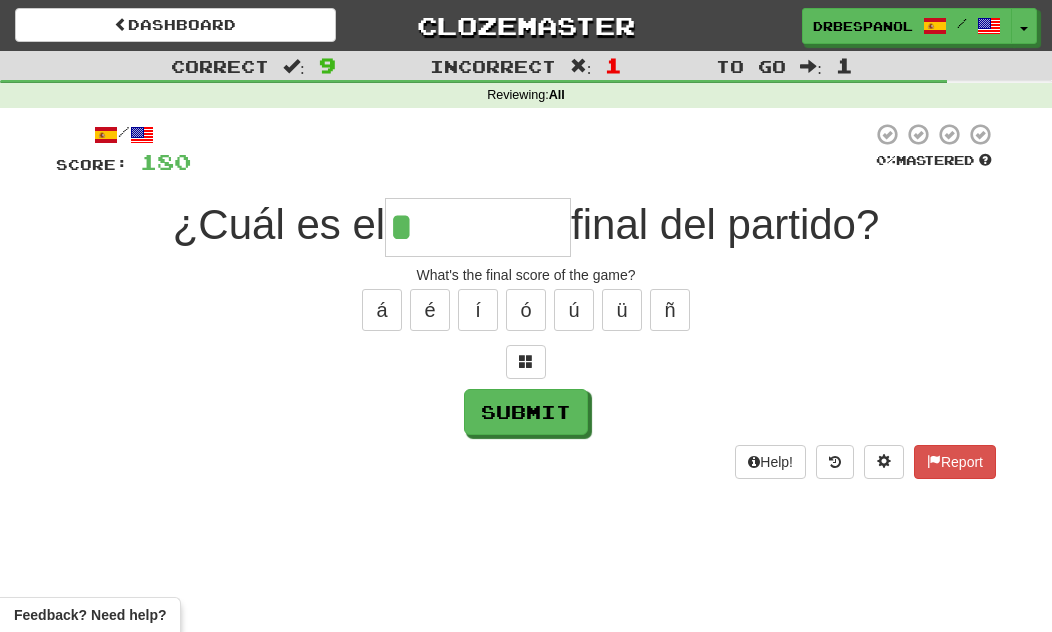 scroll, scrollTop: 54, scrollLeft: 0, axis: vertical 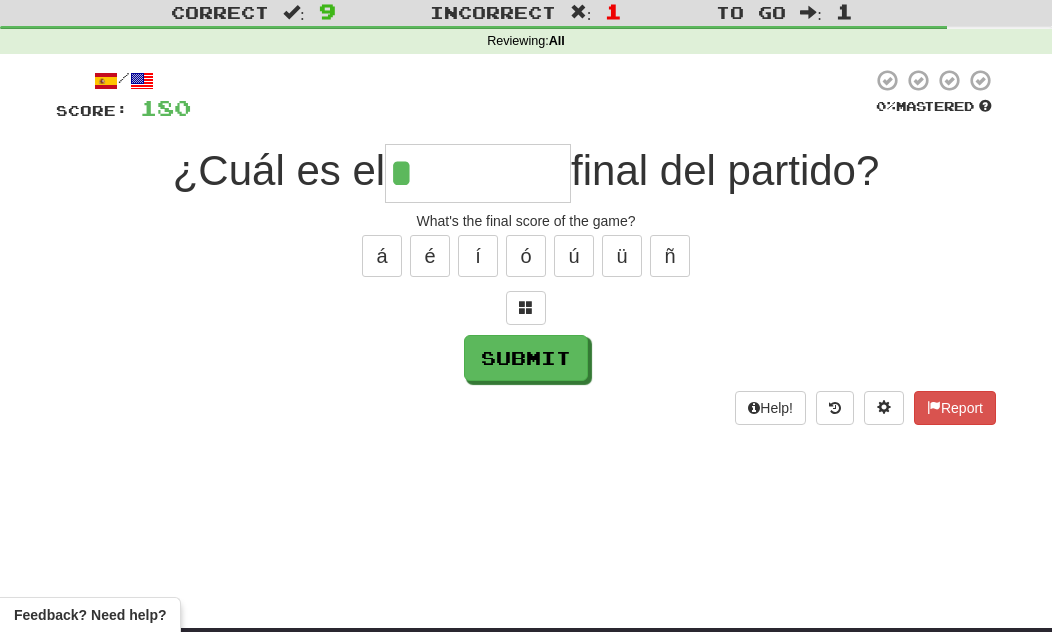 type on "*********" 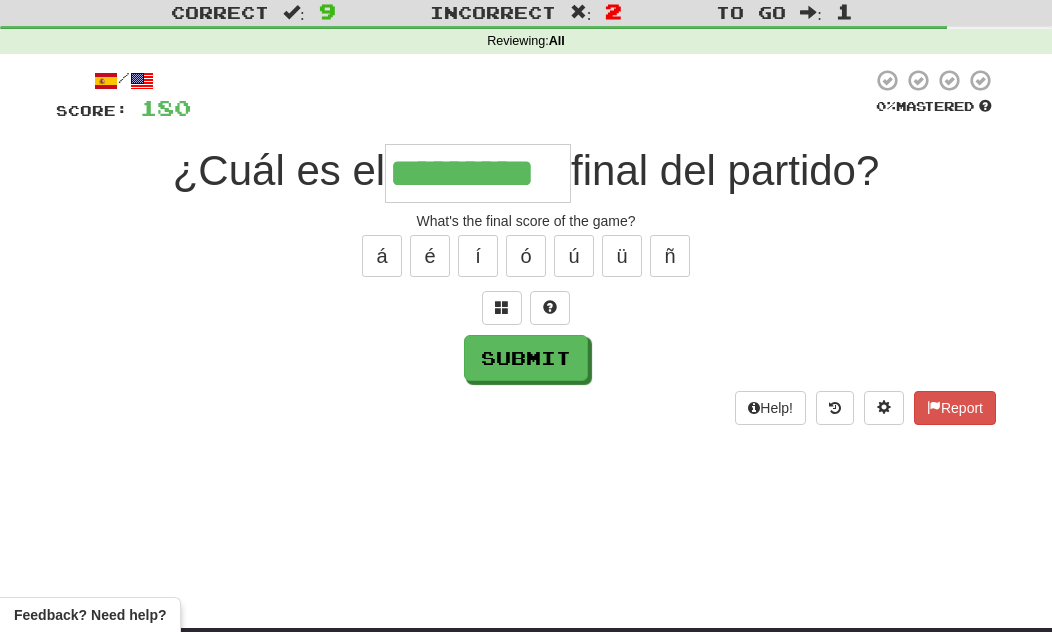 type on "*********" 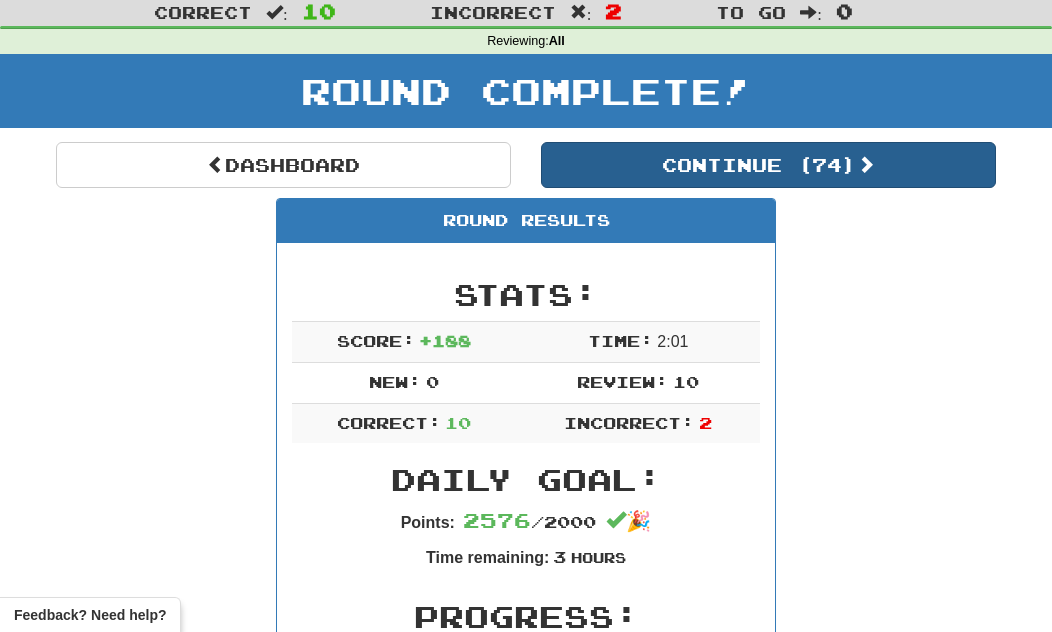 click on "Continue ( 74 )" at bounding box center [768, 165] 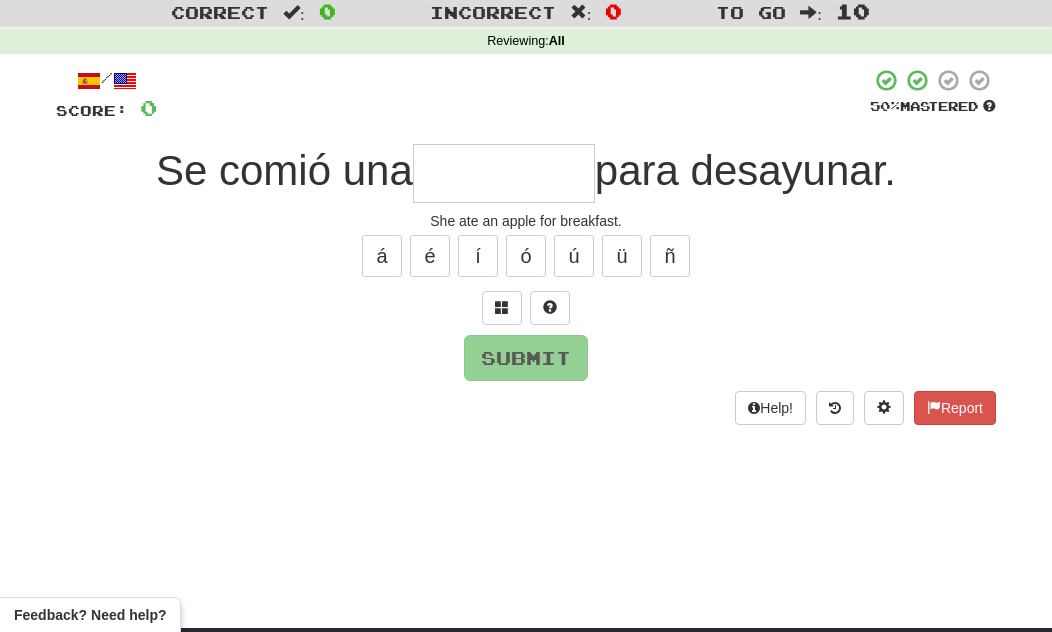 scroll, scrollTop: 0, scrollLeft: 0, axis: both 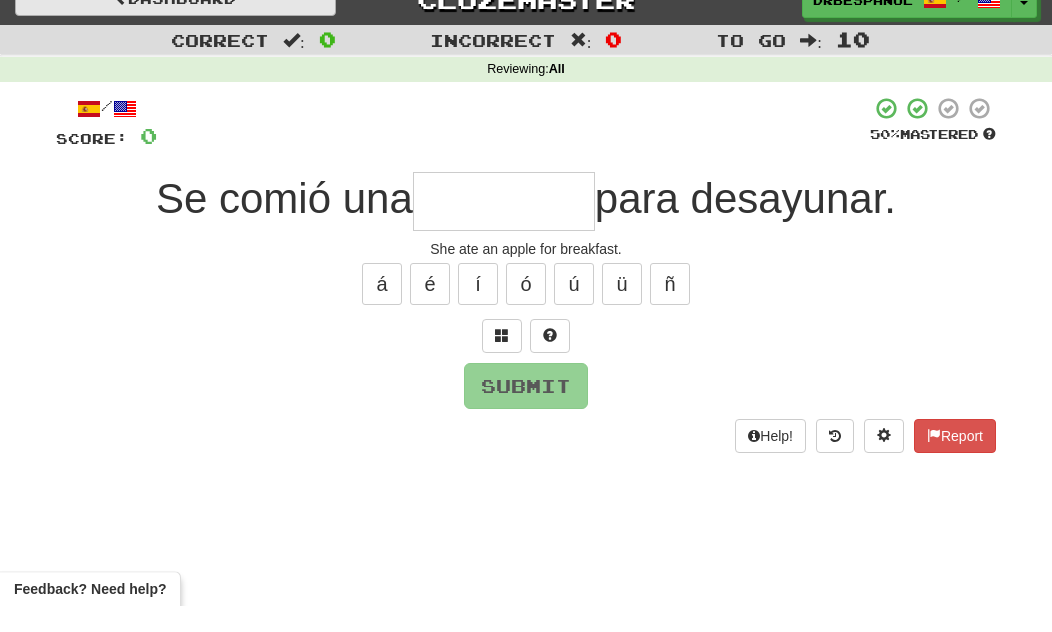 click on "Dashboard" at bounding box center [175, 25] 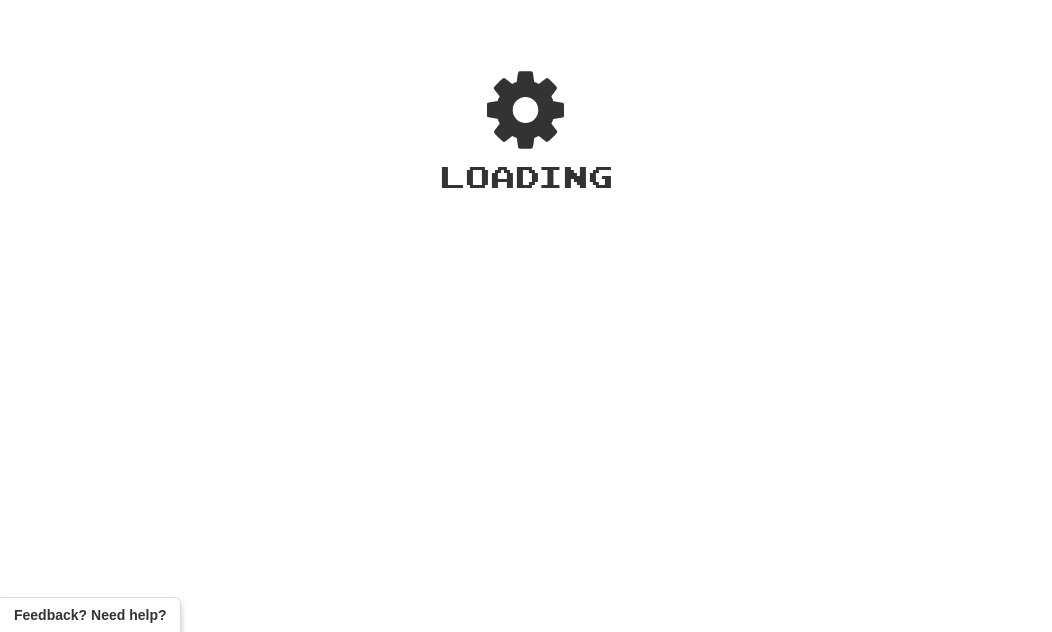 scroll, scrollTop: 0, scrollLeft: 0, axis: both 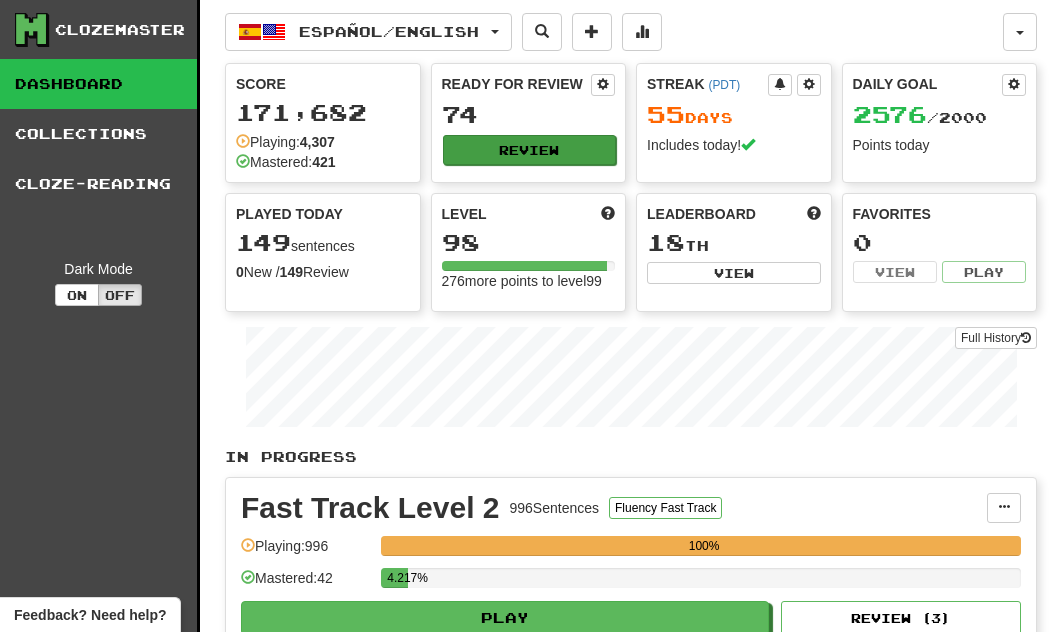 click on "Review" at bounding box center [530, 150] 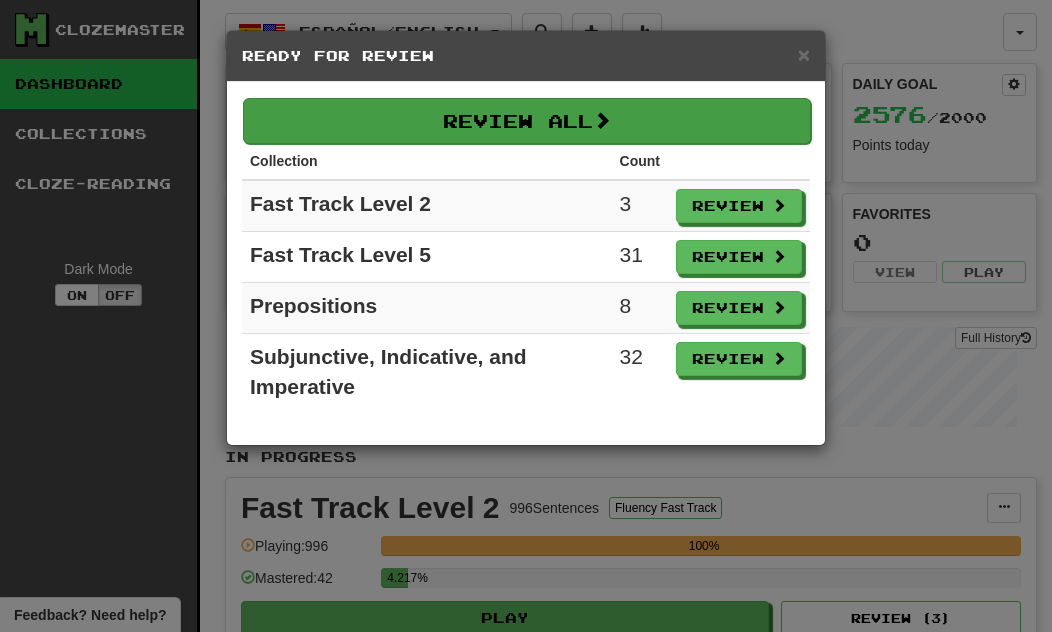 click on "Review All" at bounding box center (527, 121) 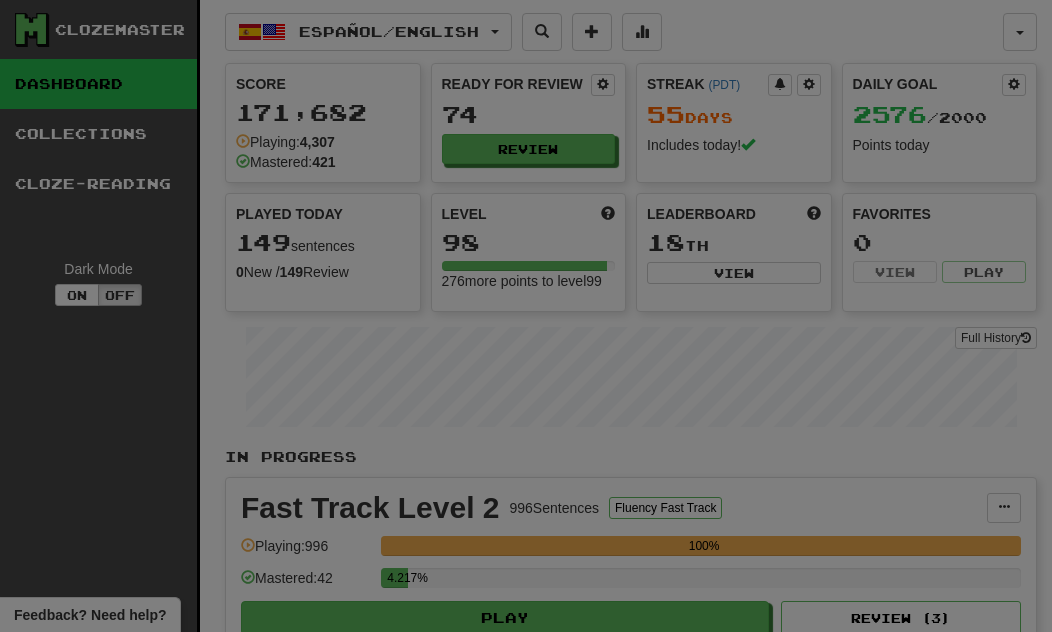 select on "**" 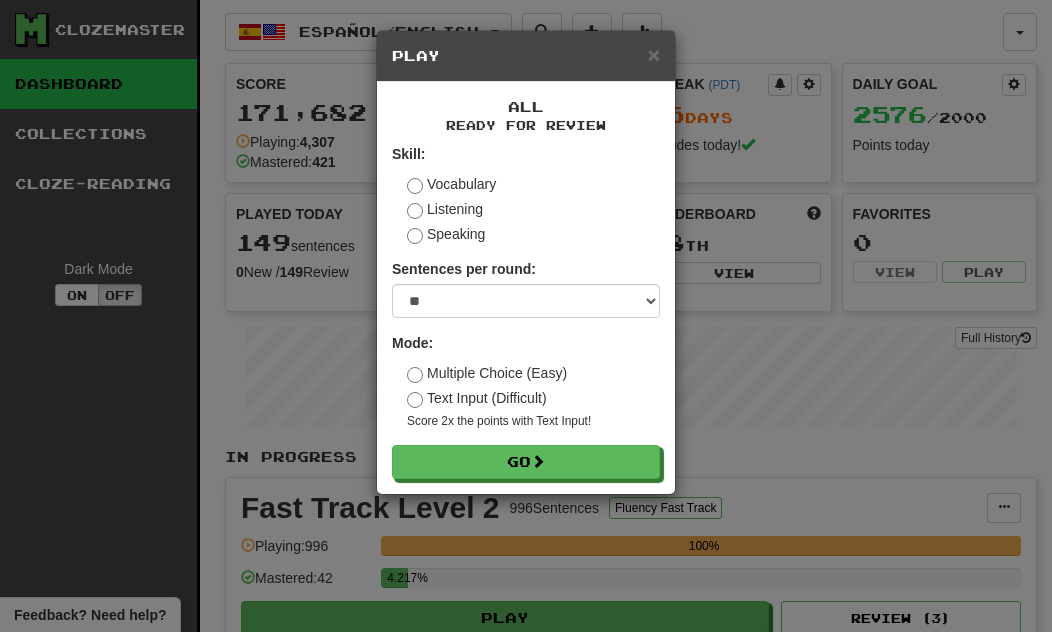 click on "Multiple Choice (Easy)" at bounding box center (487, 373) 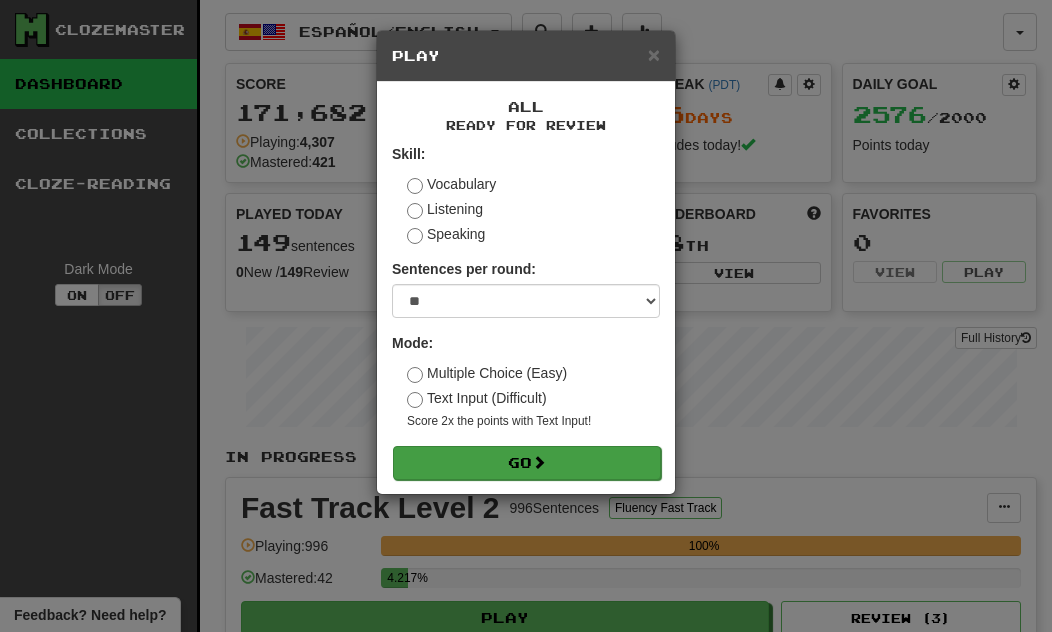 click on "Go" at bounding box center (527, 463) 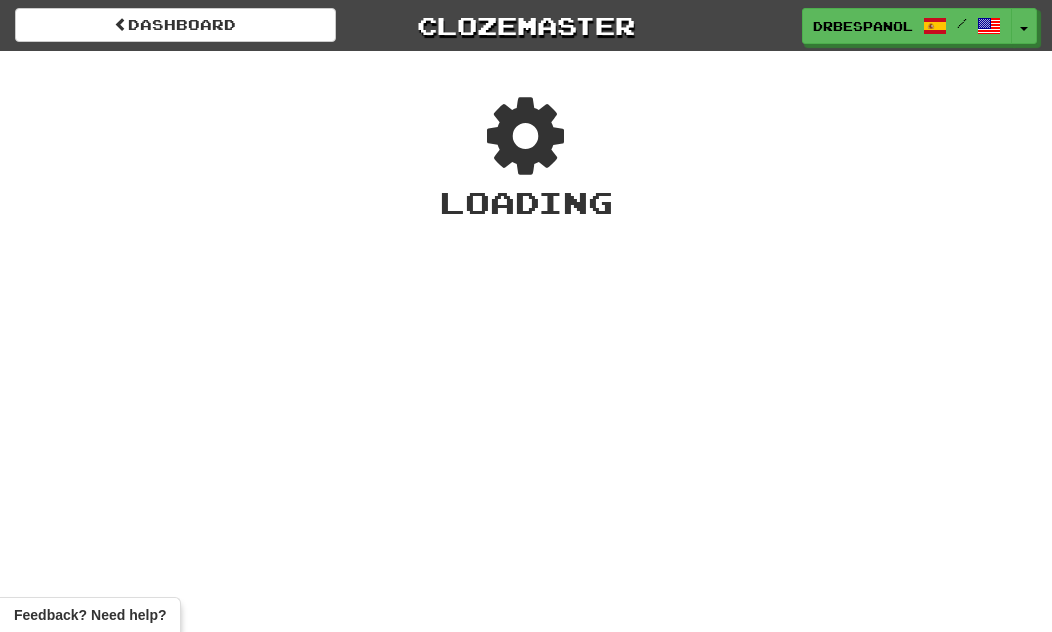 scroll, scrollTop: 0, scrollLeft: 0, axis: both 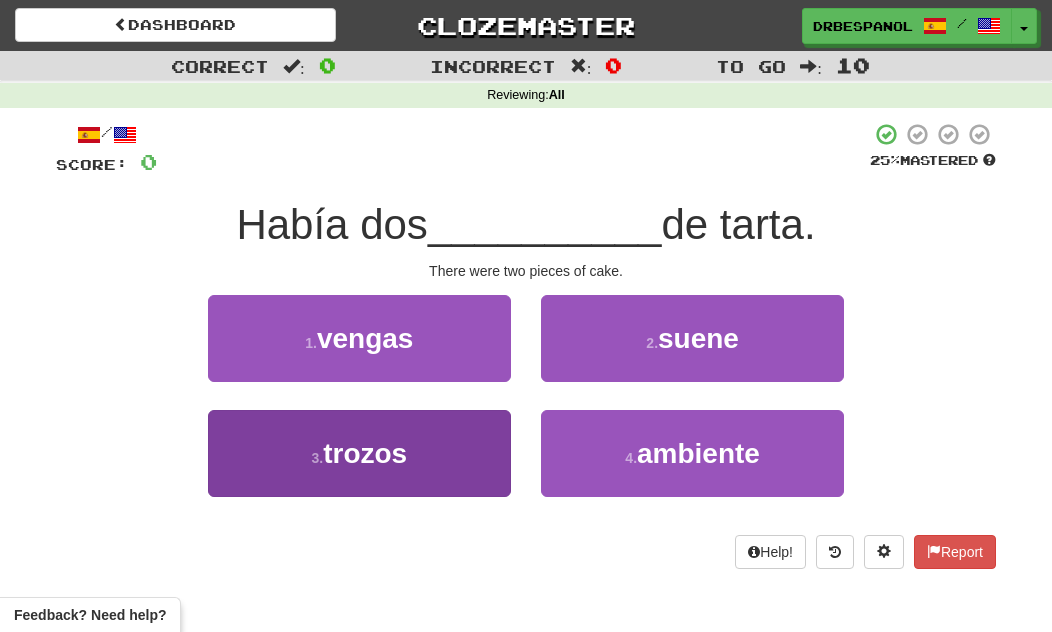 click on "3 .  trozos" at bounding box center (359, 453) 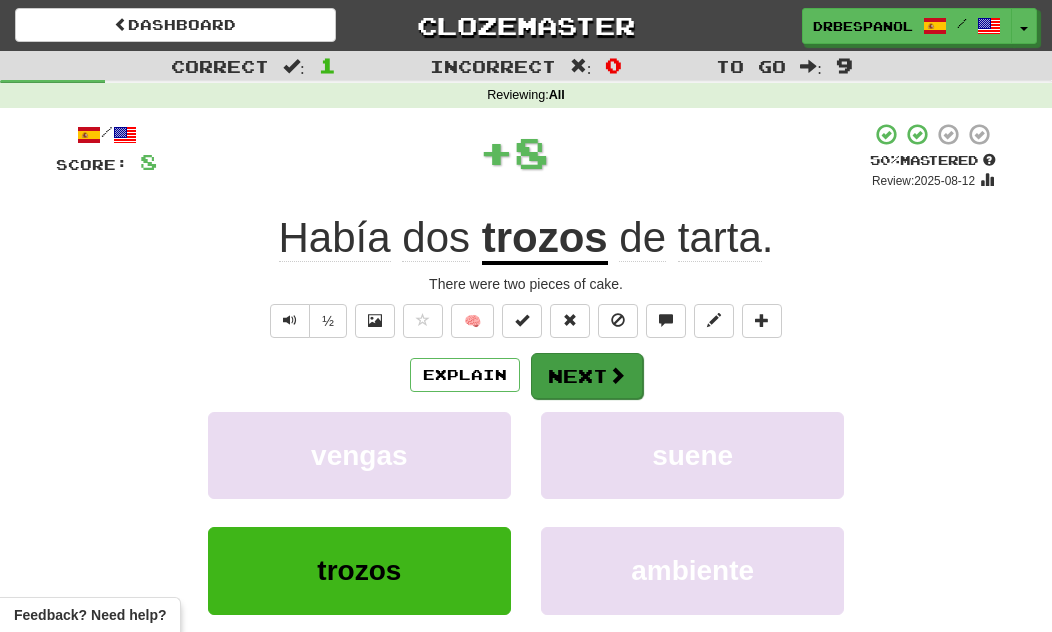 click at bounding box center (617, 375) 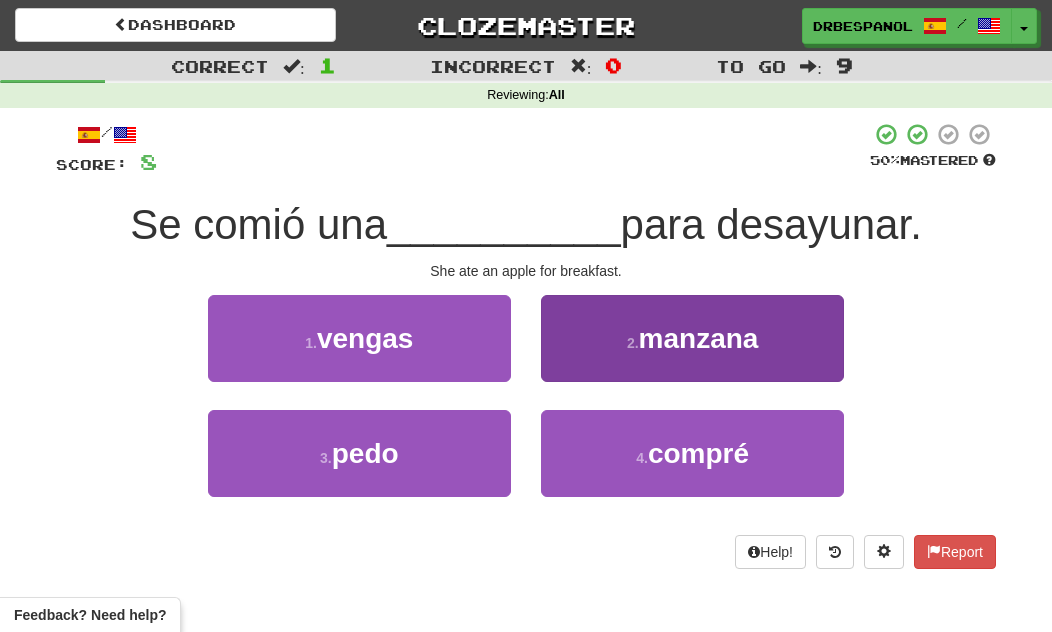 click on "2 .  manzana" at bounding box center [692, 338] 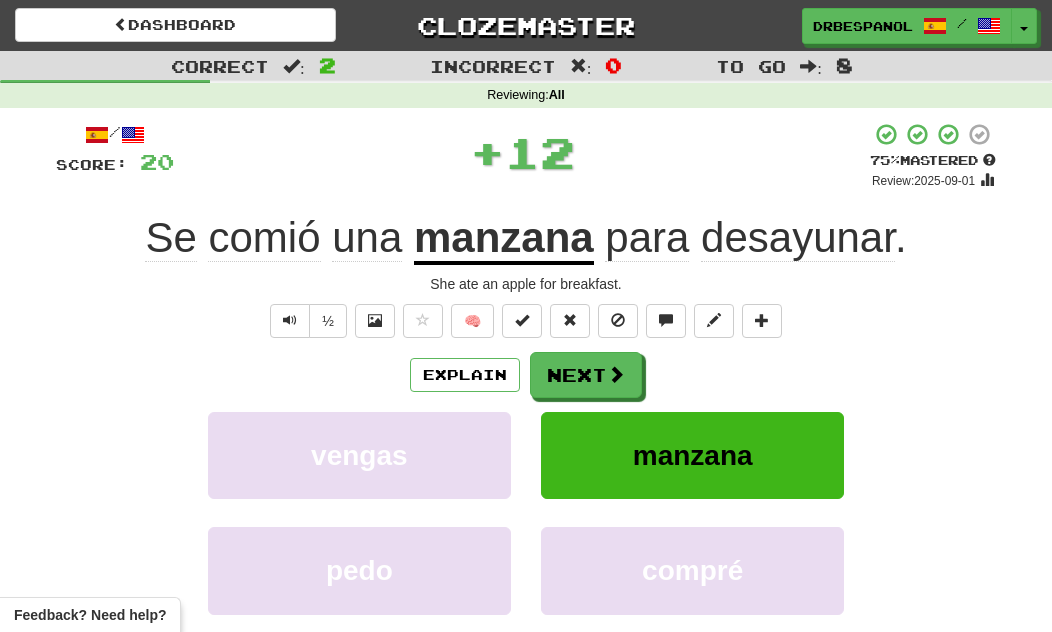 click on "/  Score:   20 + 12 75 %  Mastered Review:  2025-09-01 Se   comió   una   manzana   para   desayunar . She ate an apple for breakfast. ½ 🧠 Explain Next vengas manzana pedo compré Learn more: vengas manzana pedo compré  Help!  Report" at bounding box center [526, 419] 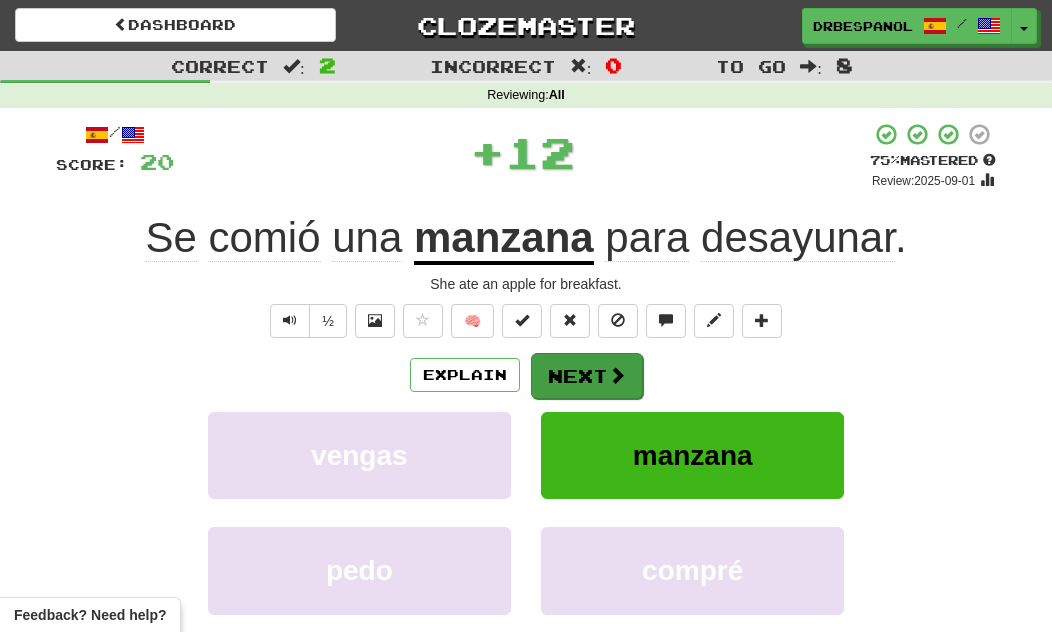 click on "Next" at bounding box center [587, 376] 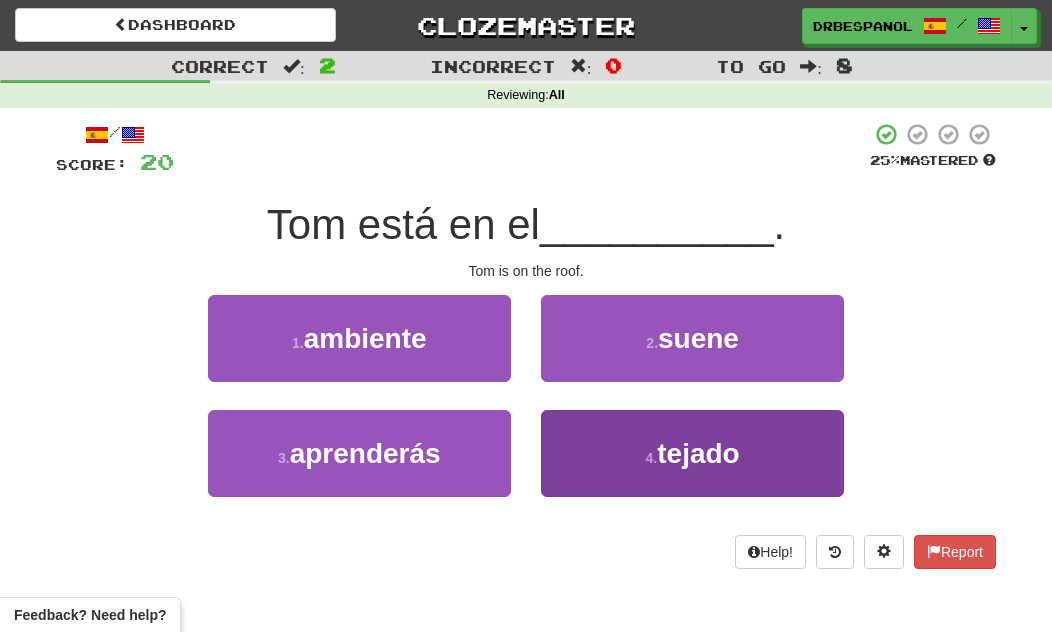 click on "4 .  tejado" at bounding box center [692, 453] 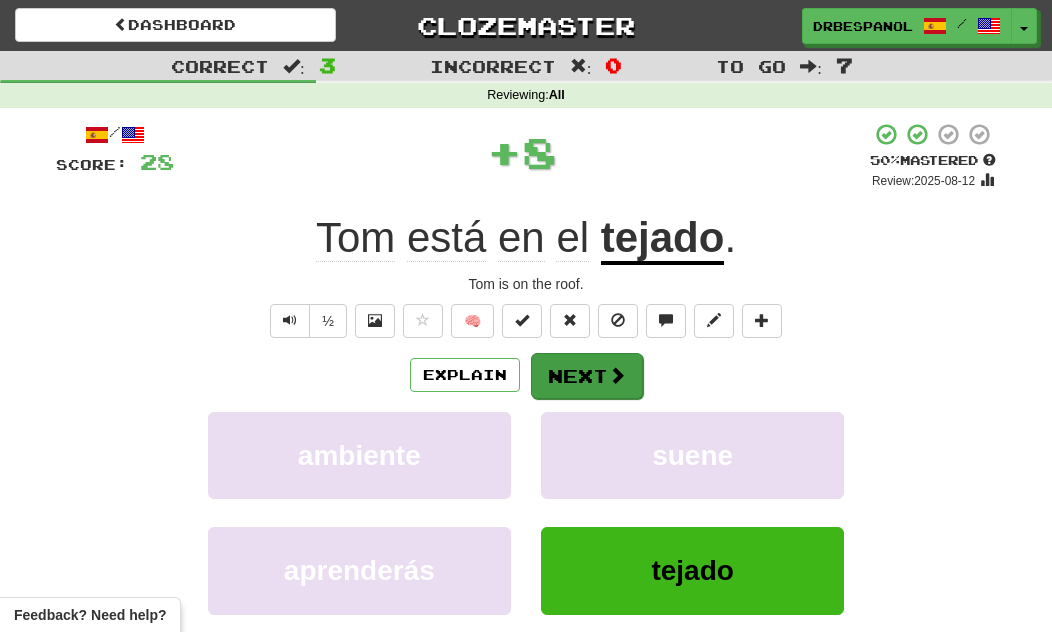 click at bounding box center (617, 375) 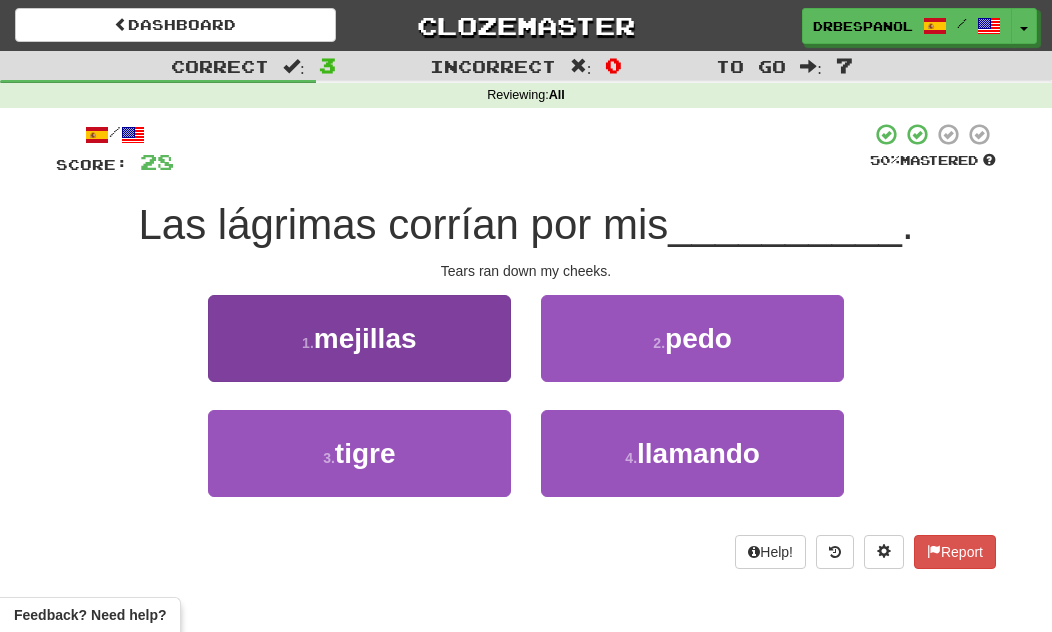 click on "1 .  mejillas" at bounding box center [359, 338] 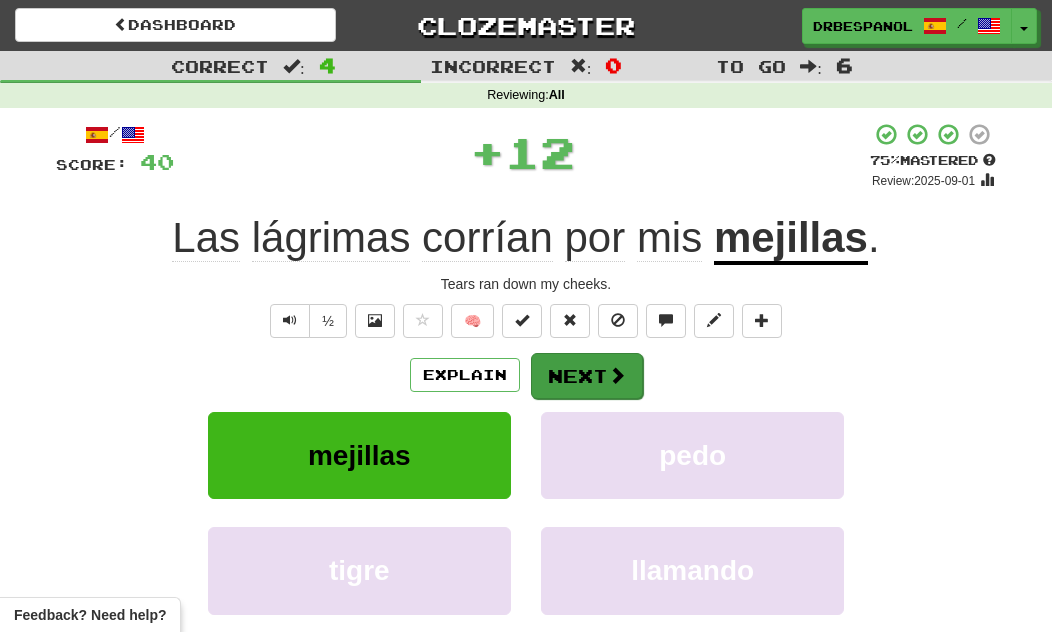 click on "Next" at bounding box center (587, 376) 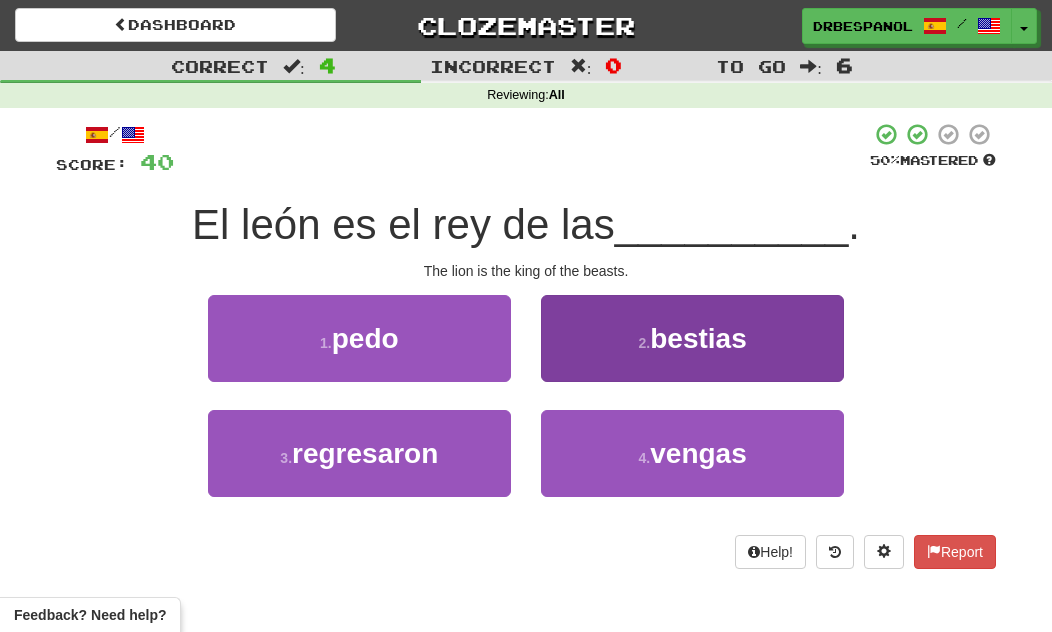 click on "2 .  bestias" at bounding box center (692, 338) 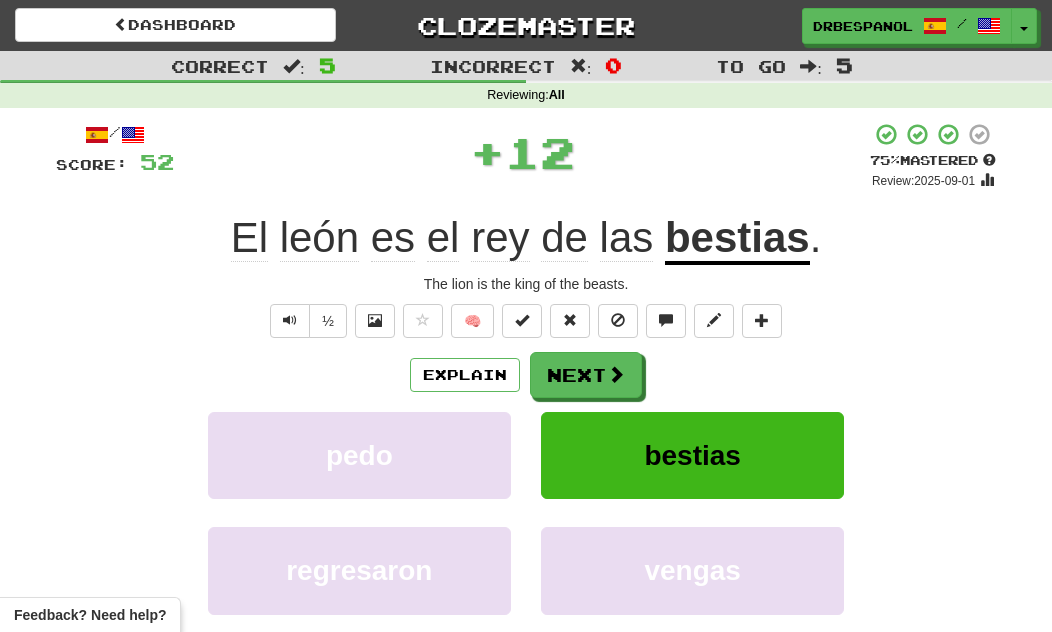 click on "Explain Next" at bounding box center [526, 375] 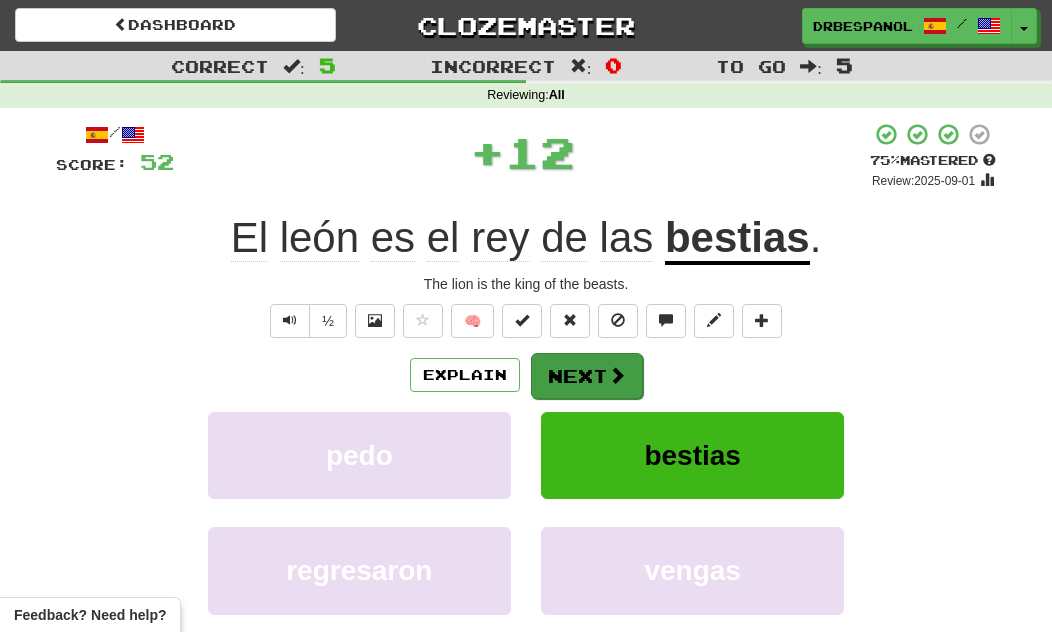 click on "Next" at bounding box center (587, 376) 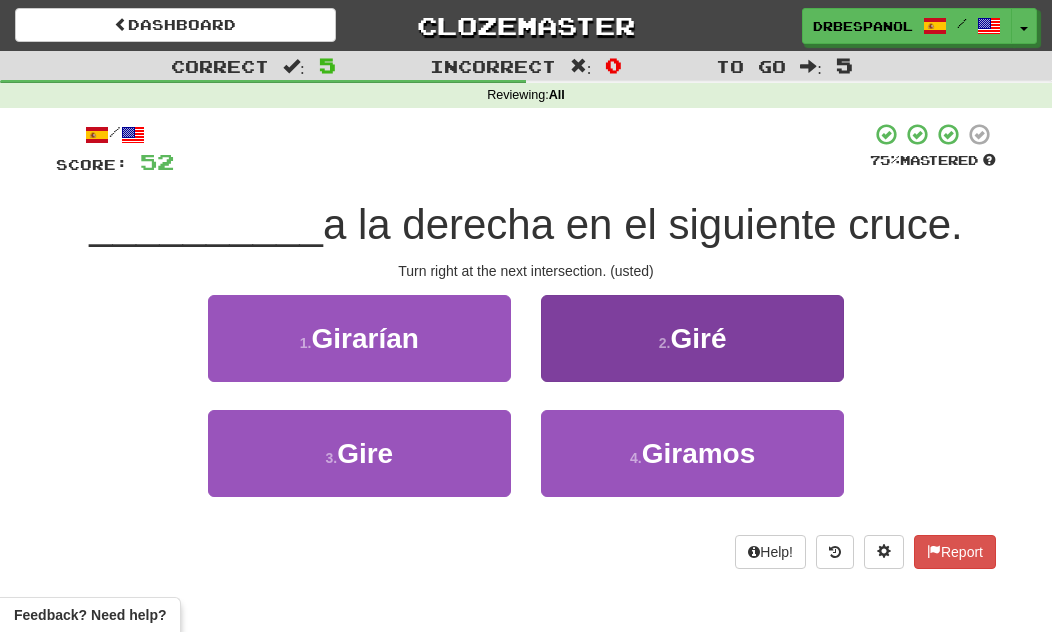 click on "2 .  Giré" at bounding box center (692, 338) 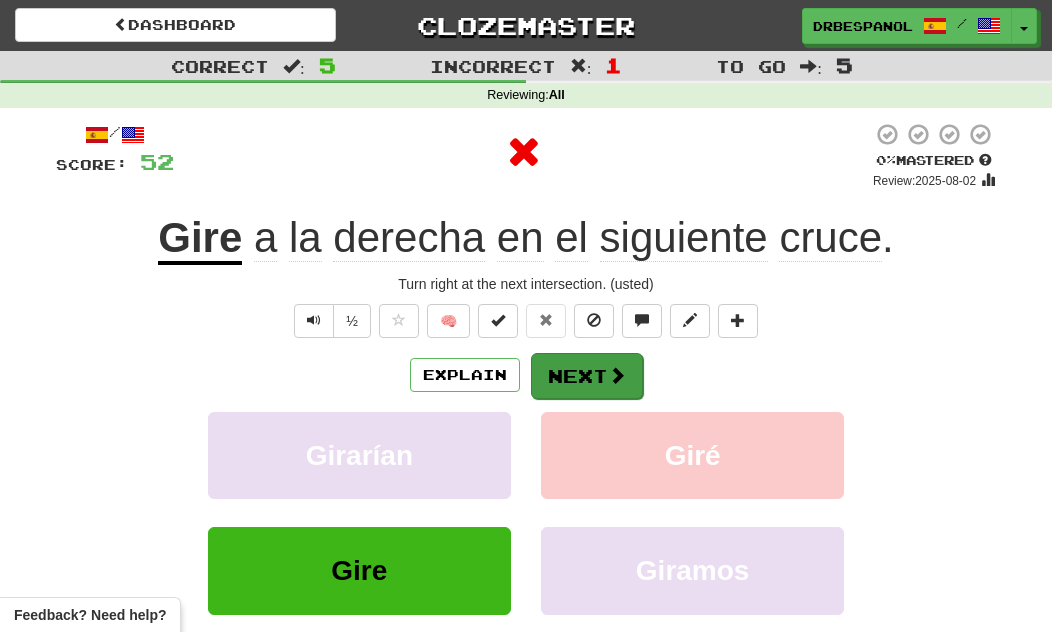 click on "Next" at bounding box center (587, 376) 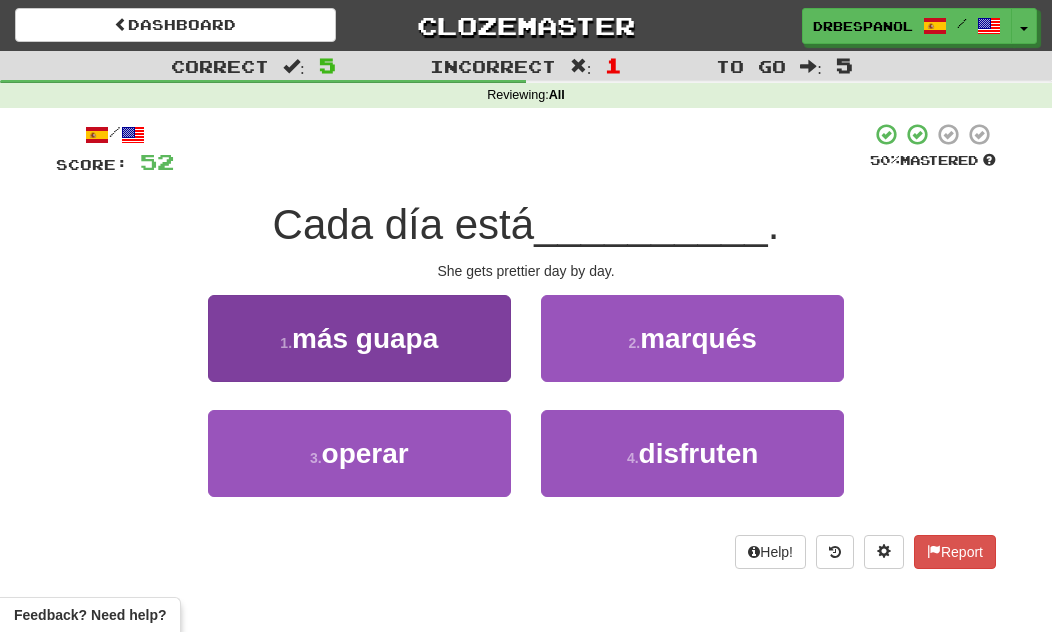 click on "1 .  más guapa" at bounding box center (359, 338) 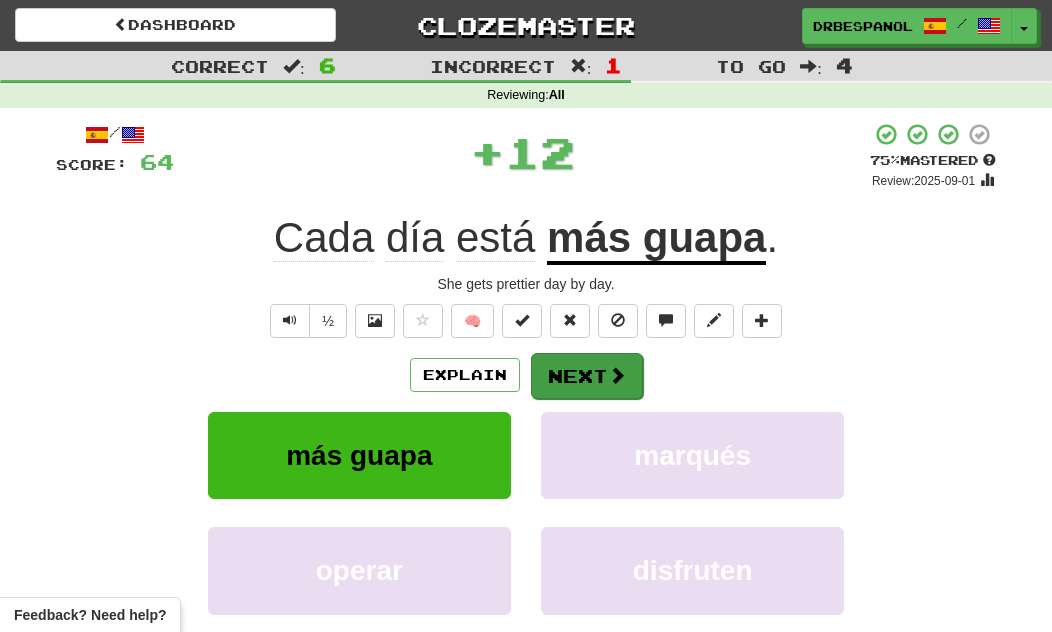 click on "Next" at bounding box center (587, 376) 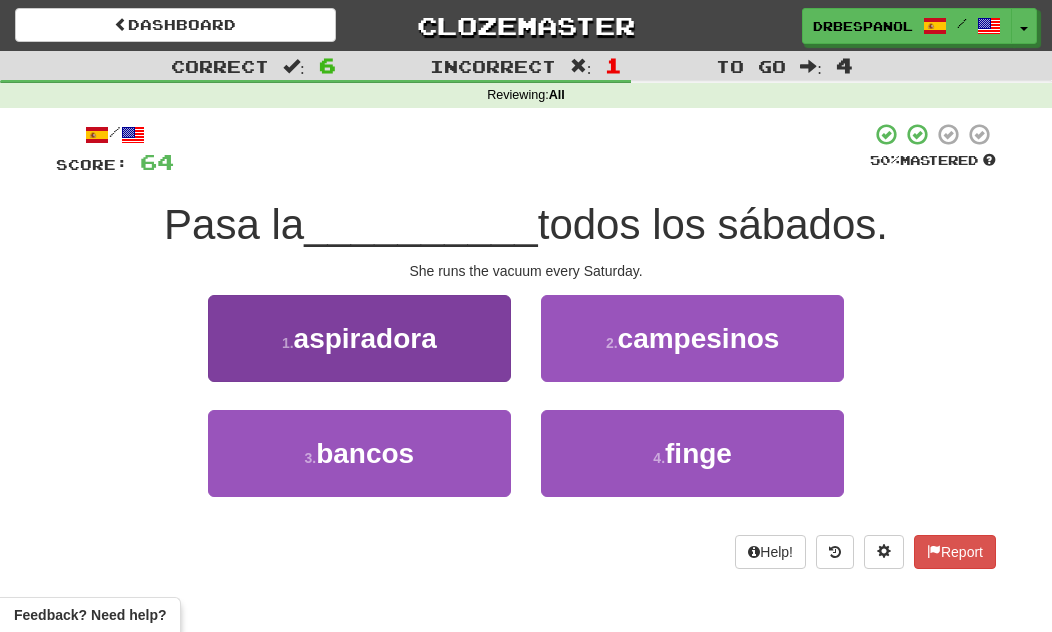 click on "1 .  aspiradora" at bounding box center [359, 338] 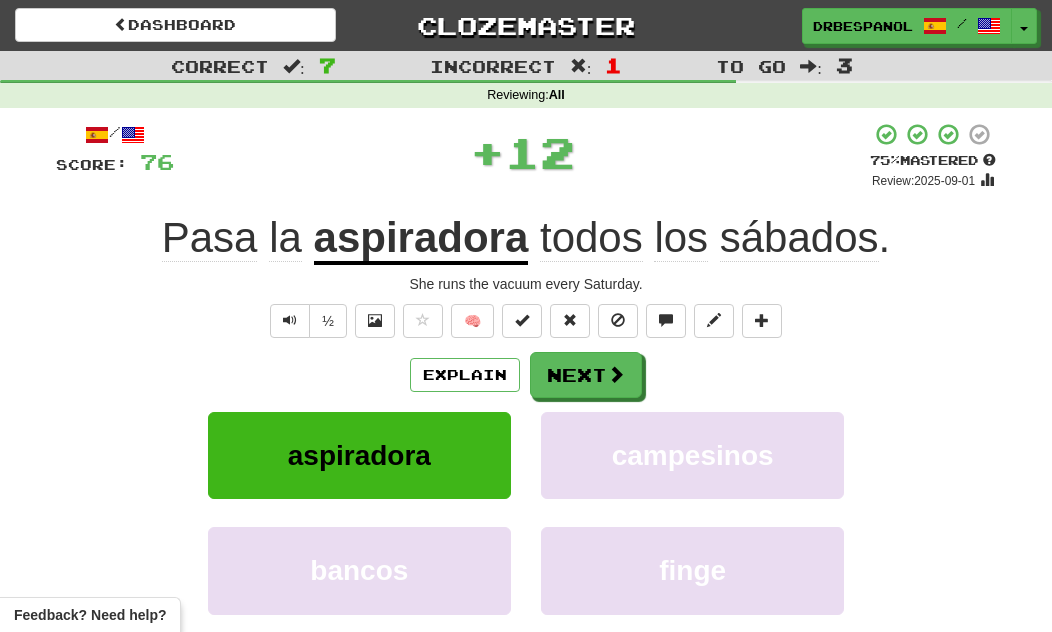 click on "Explain Next" at bounding box center (526, 375) 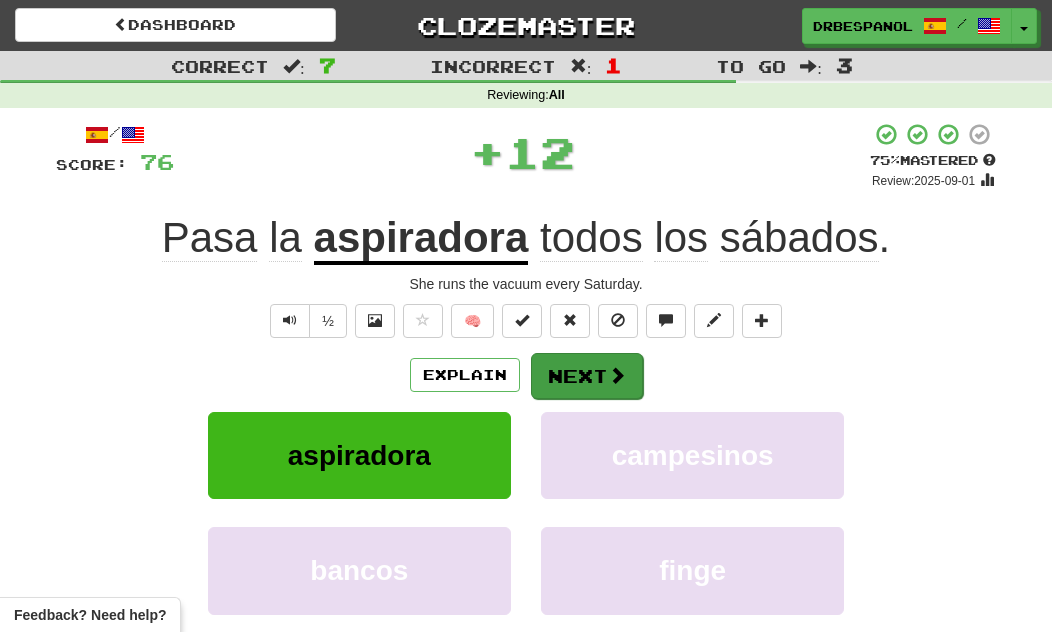 click on "Next" at bounding box center [587, 376] 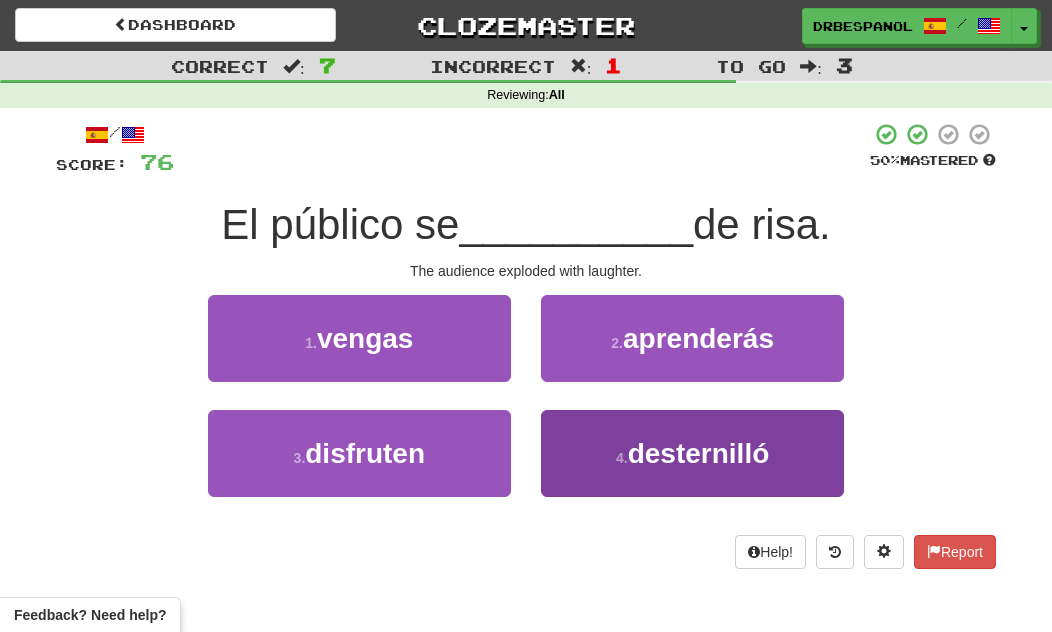 click on "desternilló" at bounding box center [699, 453] 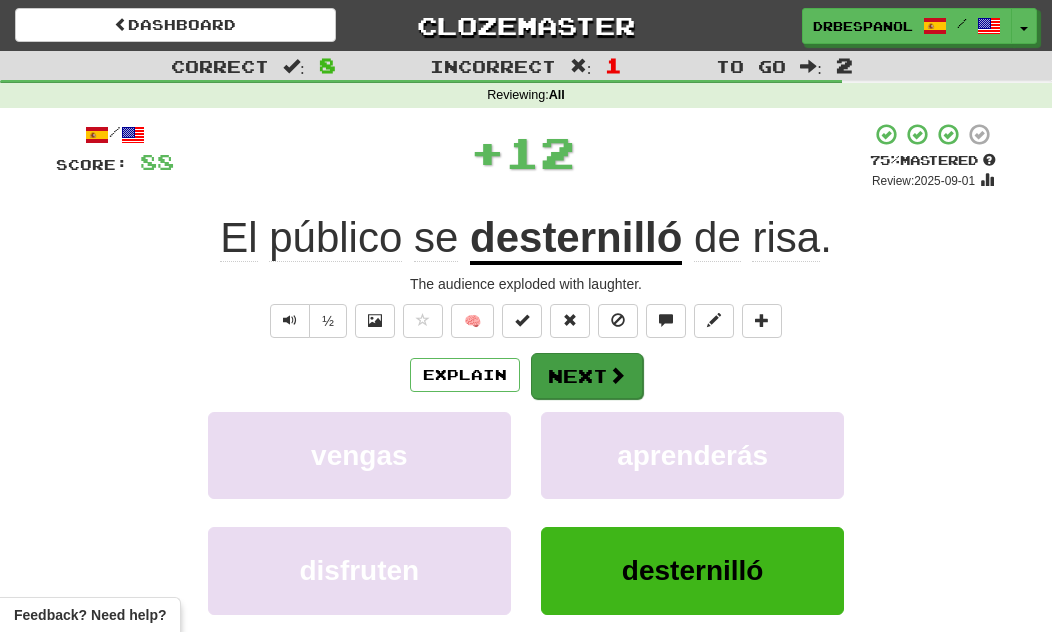 click at bounding box center [617, 375] 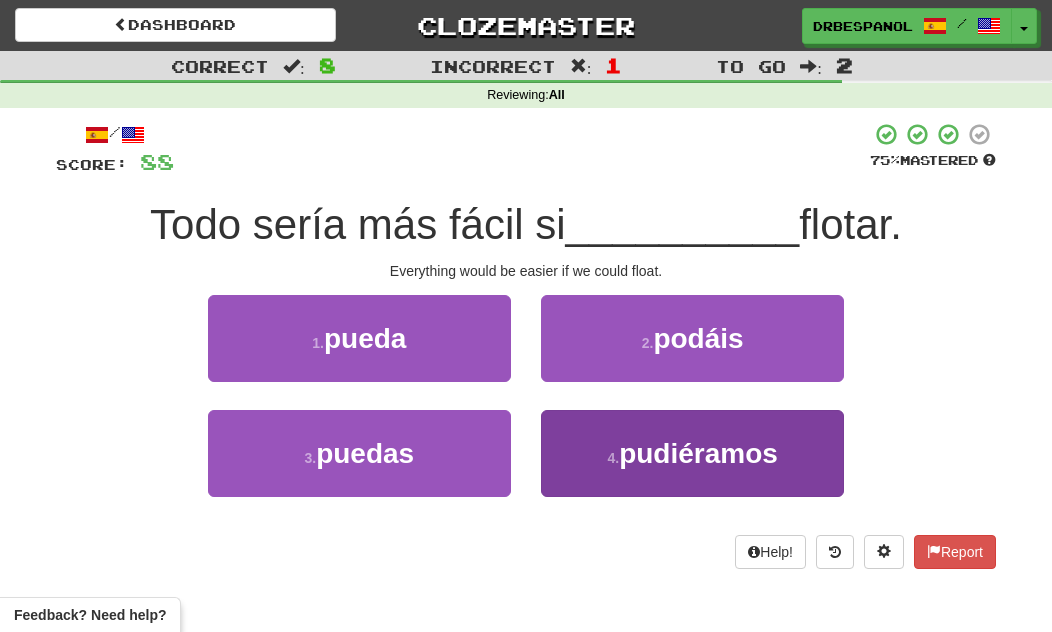 click on "pudiéramos" at bounding box center (698, 453) 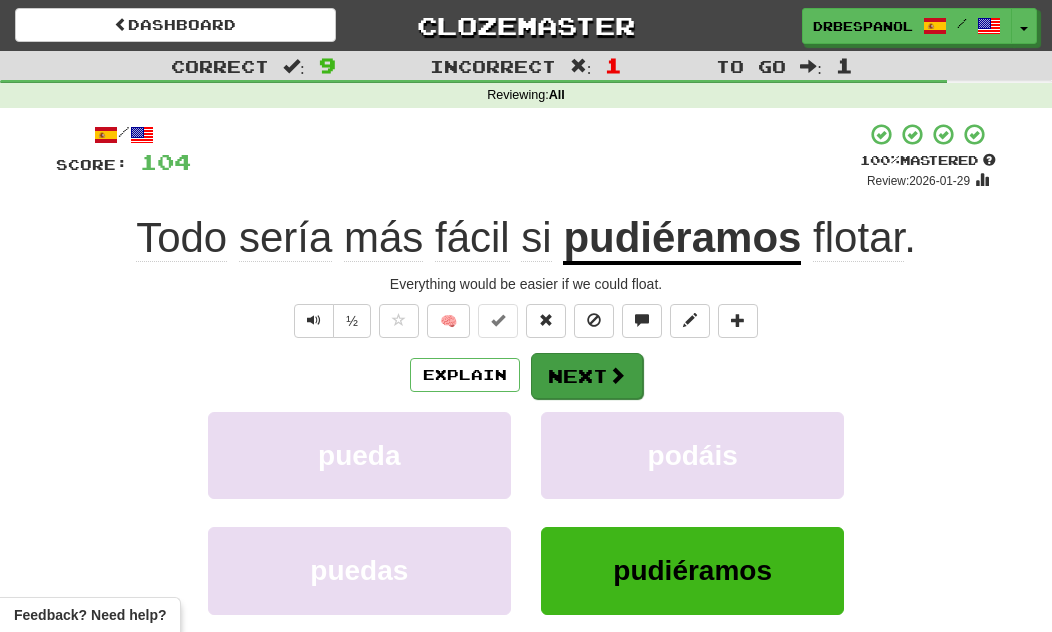 click on "Next" at bounding box center (587, 376) 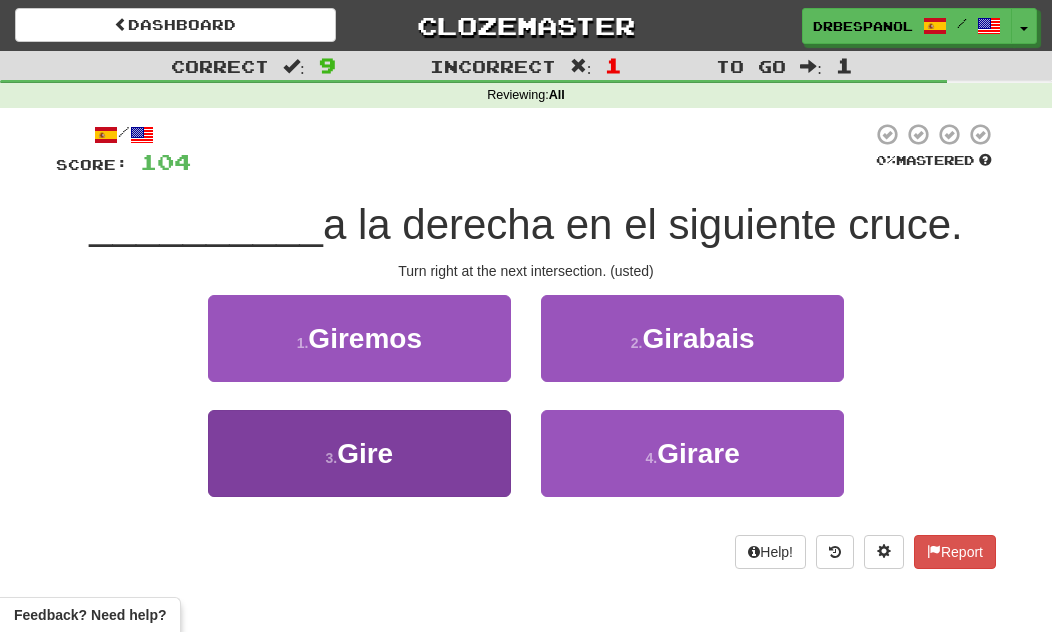 click on "3 .  Gire" at bounding box center [359, 453] 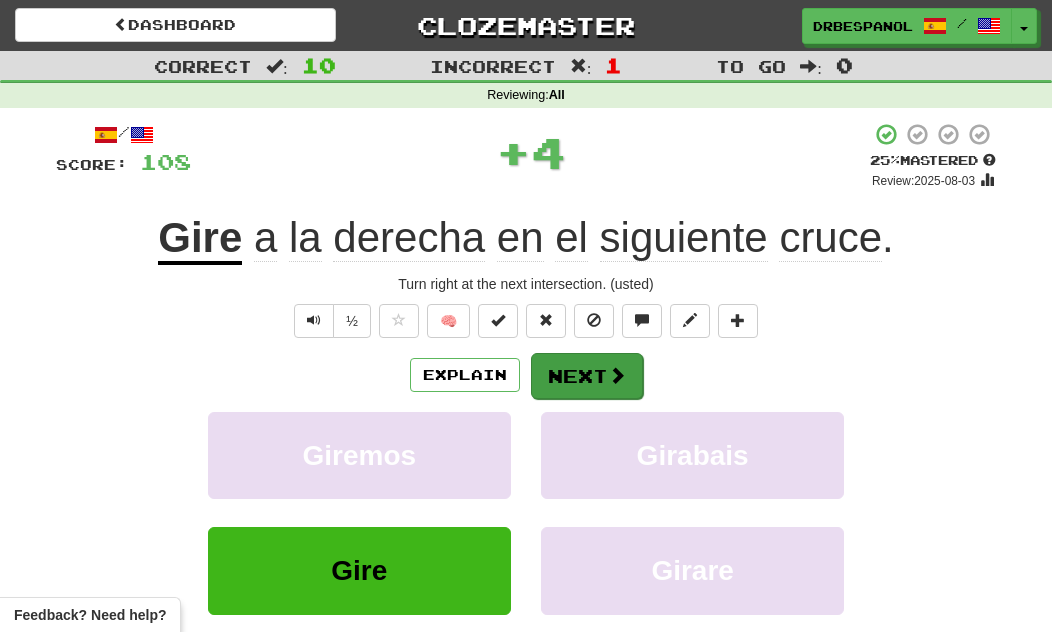 click on "Next" at bounding box center [587, 376] 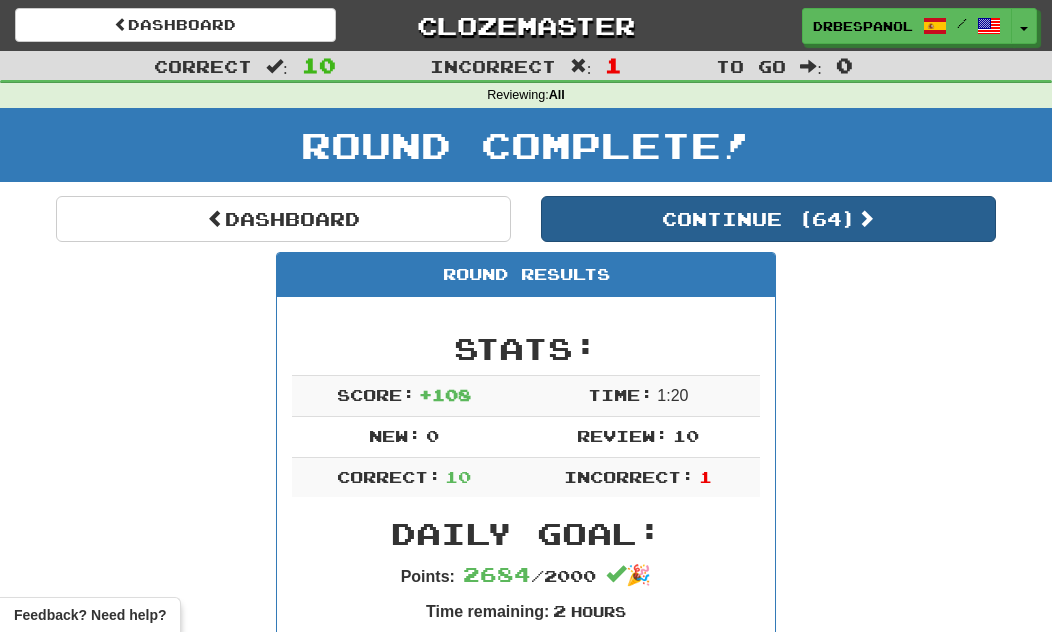 click on "Continue ( 64 )" at bounding box center (768, 219) 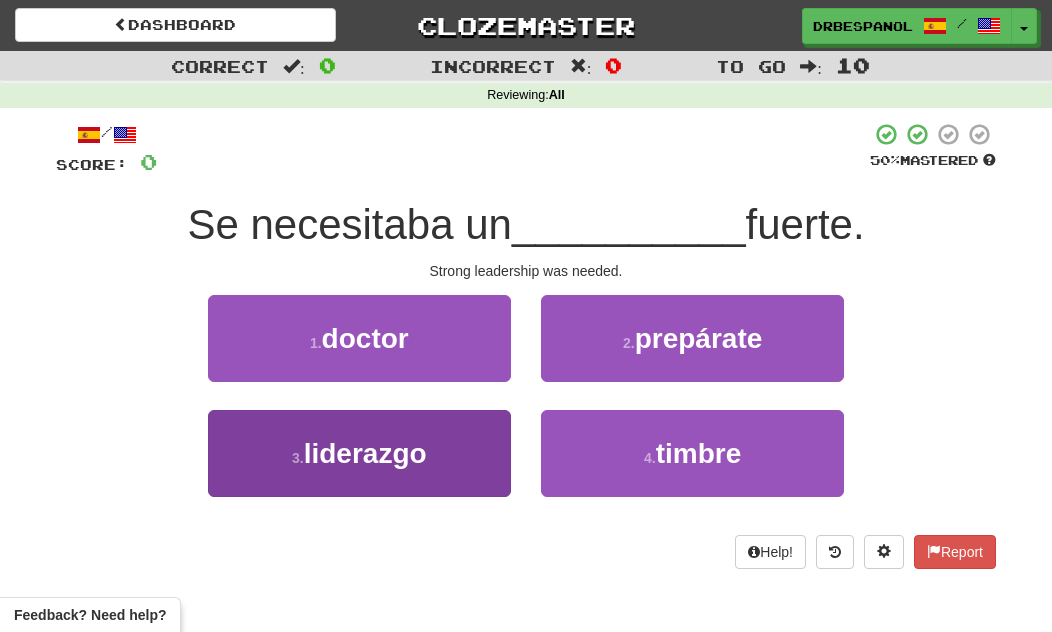 click on "3 .  liderazgo" at bounding box center [359, 453] 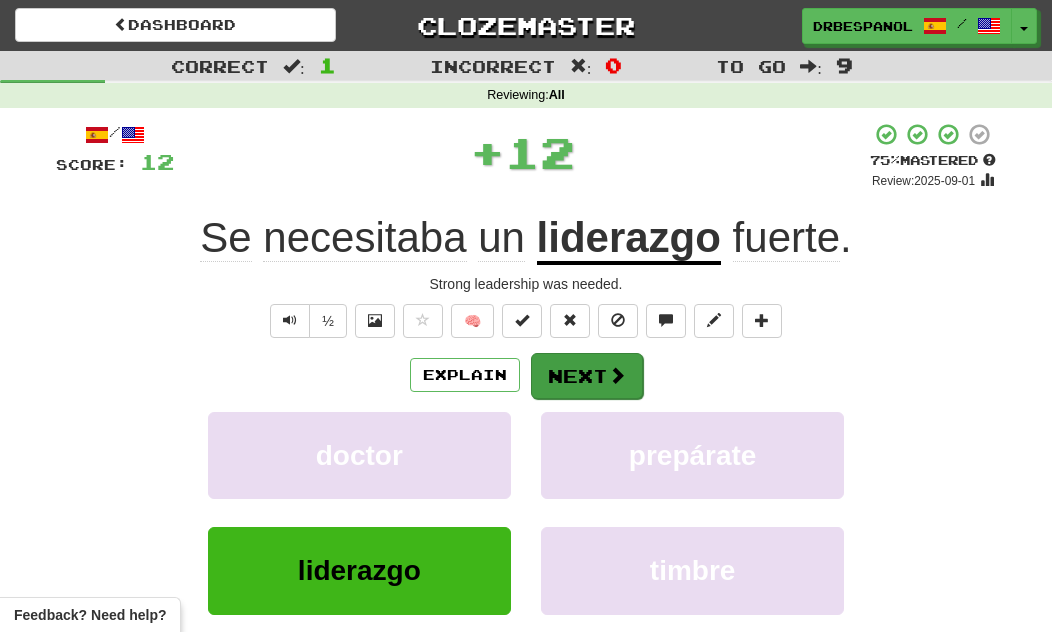 click on "Next" at bounding box center [587, 376] 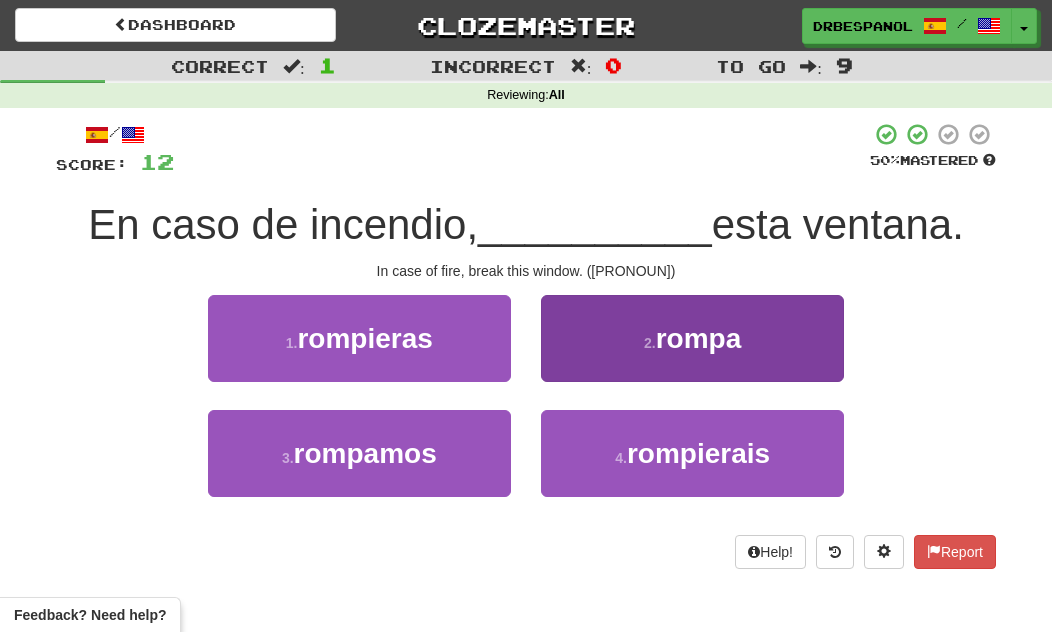 click on "2 .  rompa" at bounding box center [692, 338] 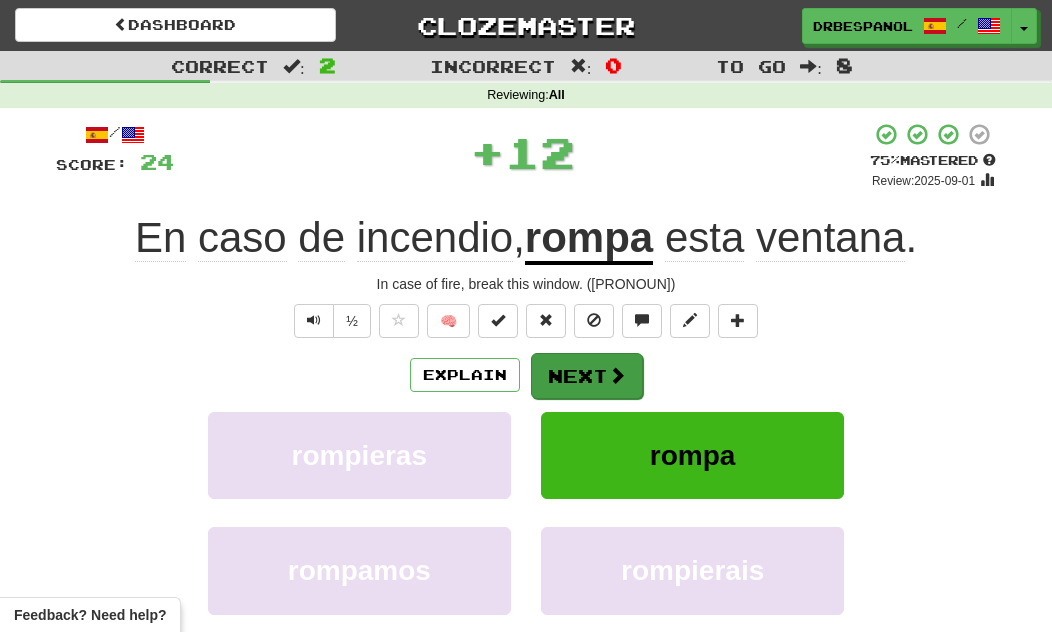 click at bounding box center [617, 375] 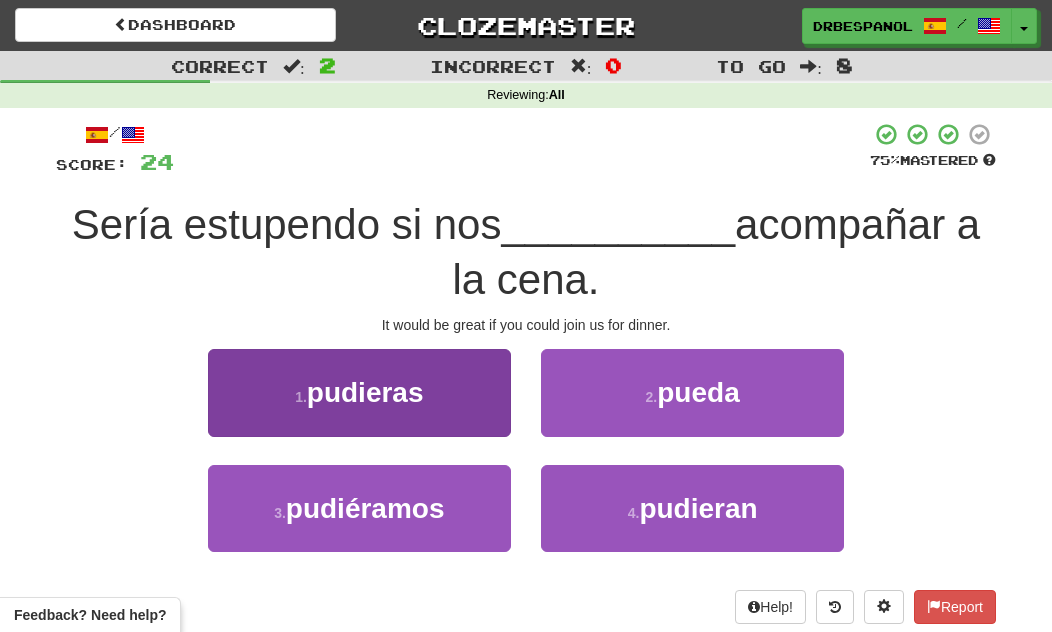 click on "1 .  pudieras" at bounding box center (359, 392) 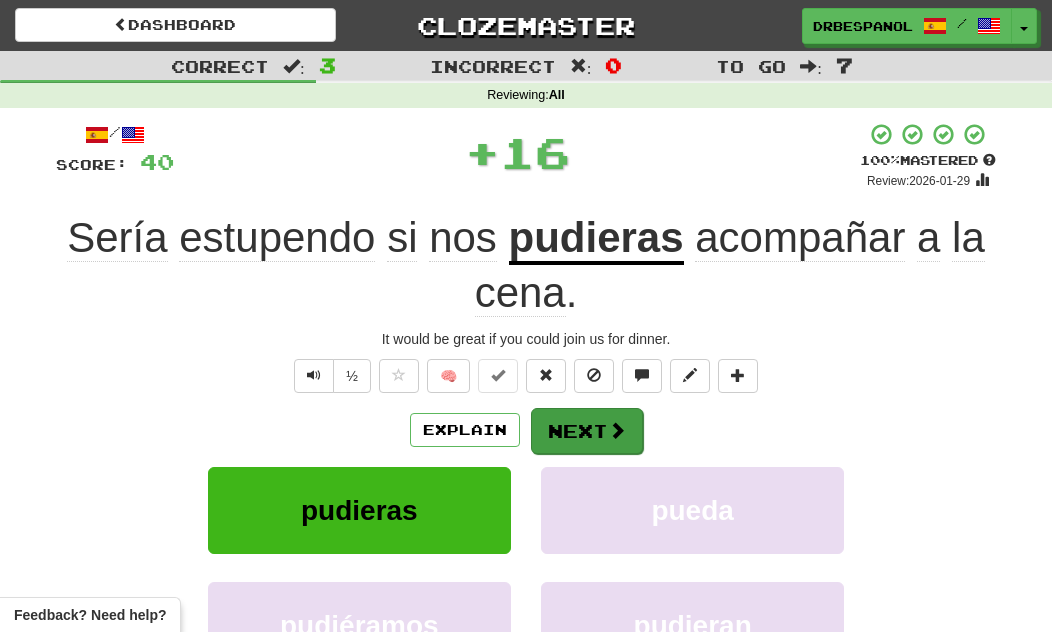 click at bounding box center (617, 430) 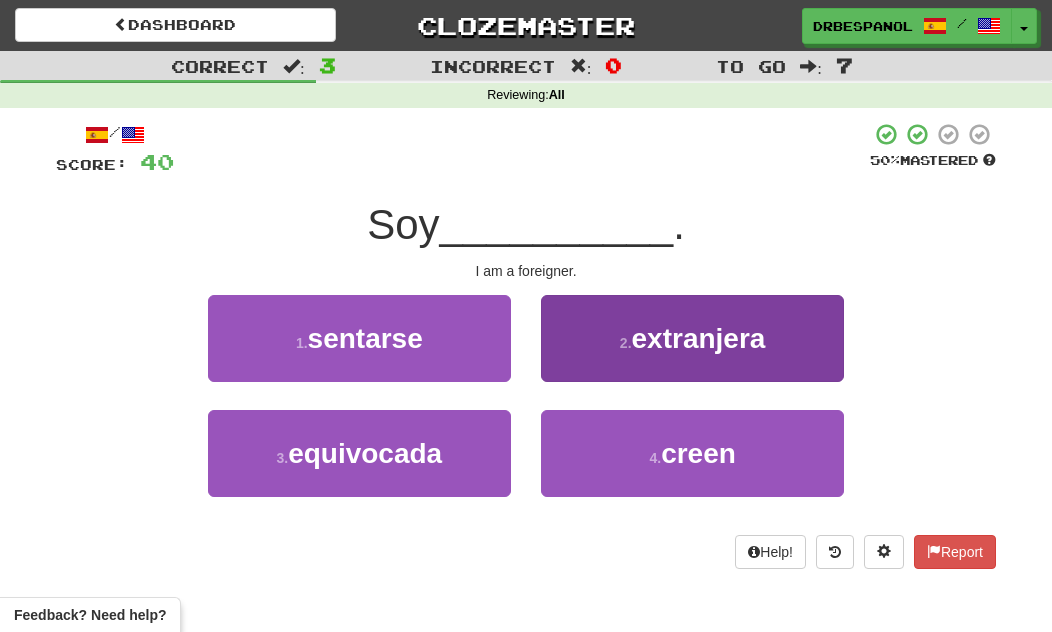 click on "2 .  extranjera" at bounding box center (692, 338) 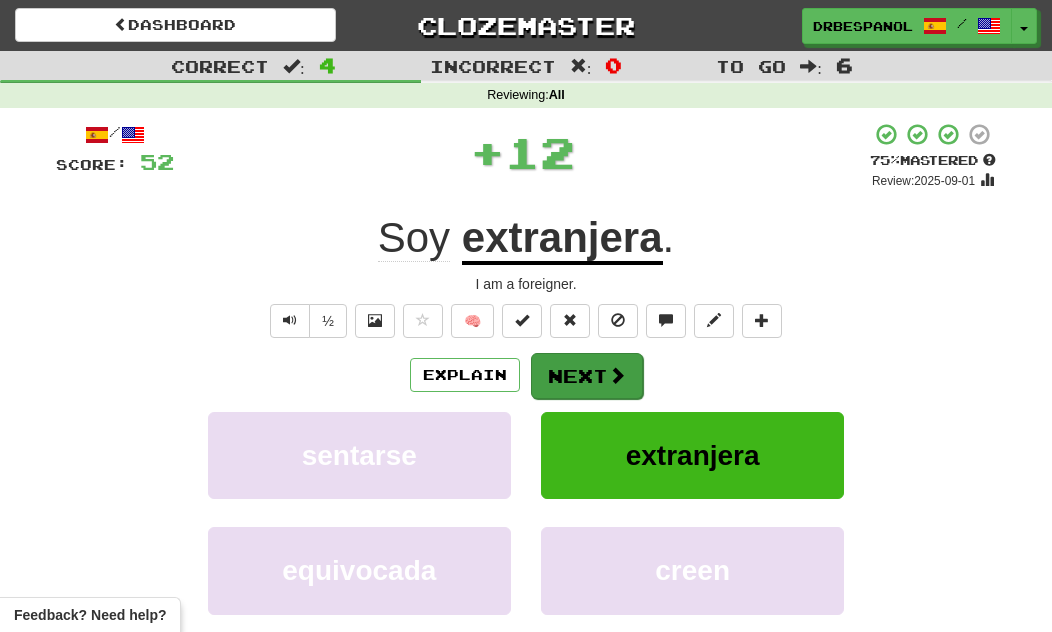 click at bounding box center [617, 375] 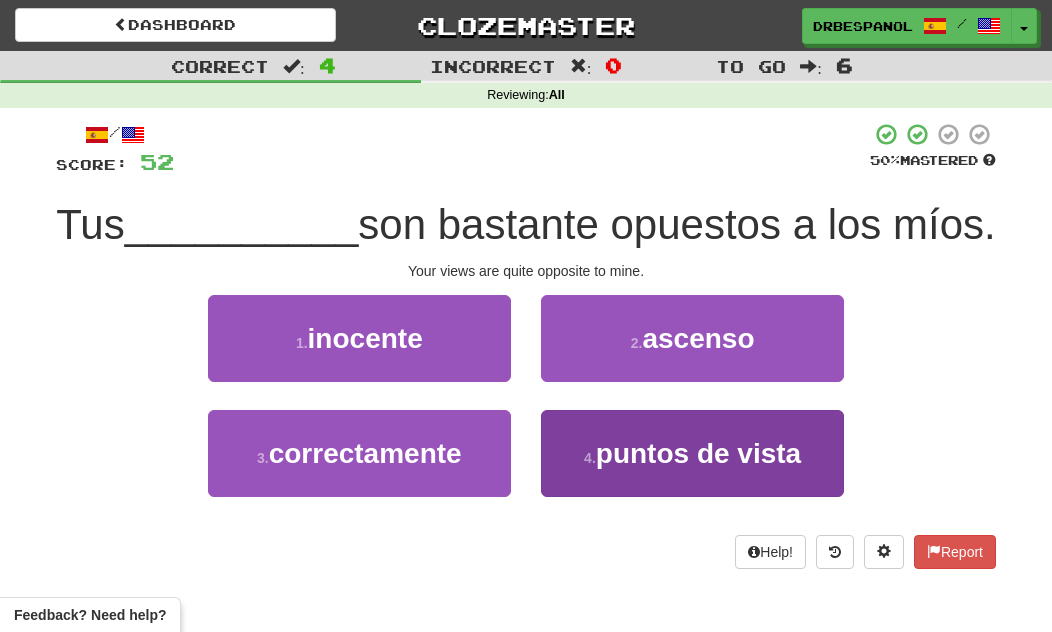 click on "puntos de vista" at bounding box center (698, 453) 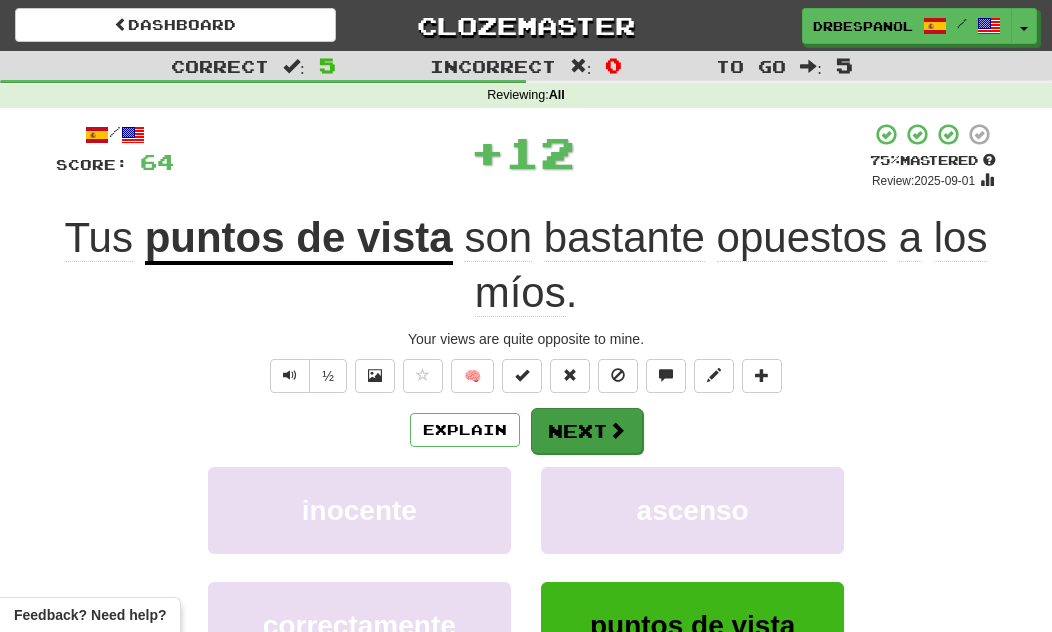 click at bounding box center (617, 430) 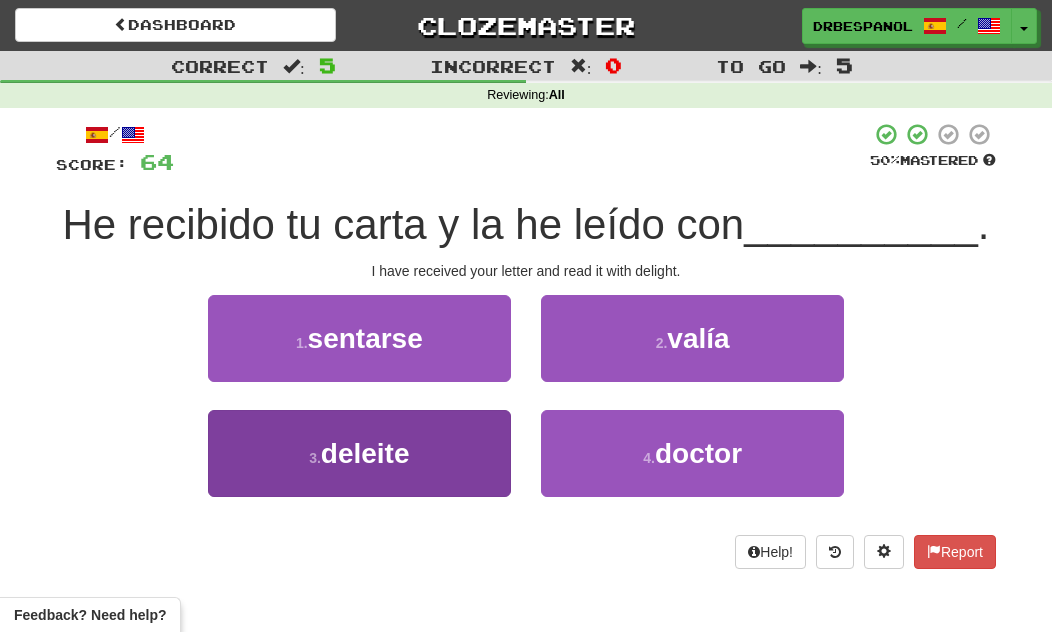 click on "3 .  deleite" at bounding box center (359, 453) 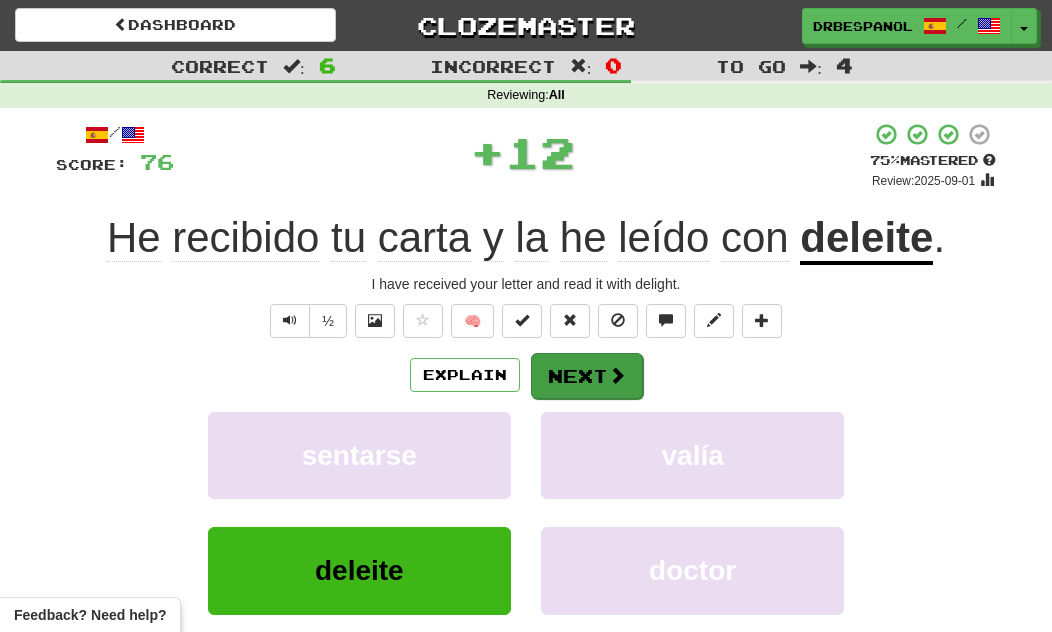 click on "Next" at bounding box center (587, 376) 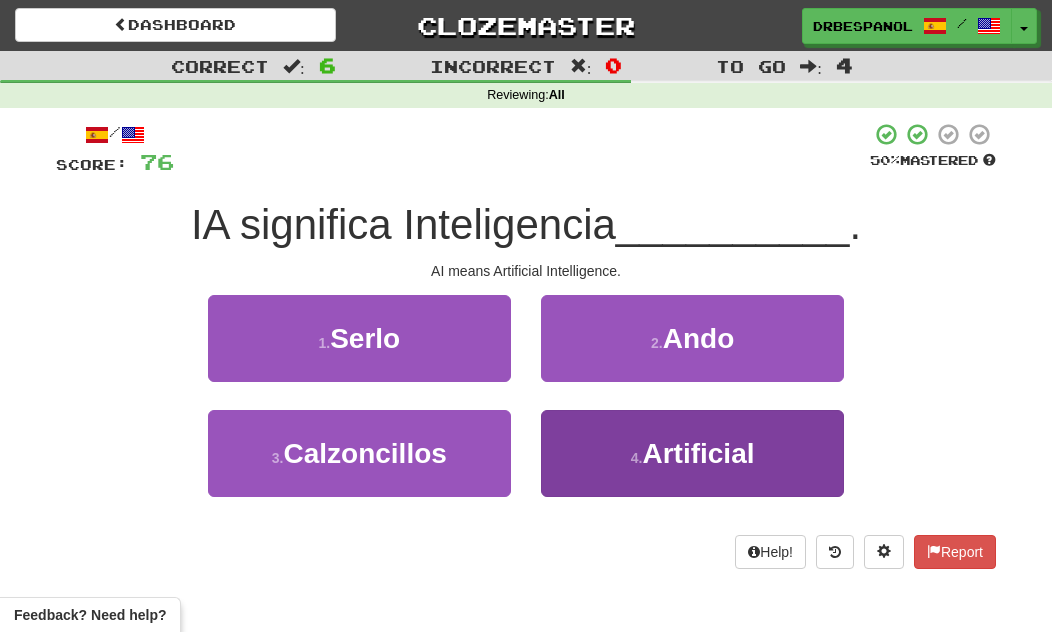 click on "Artificial" at bounding box center [698, 453] 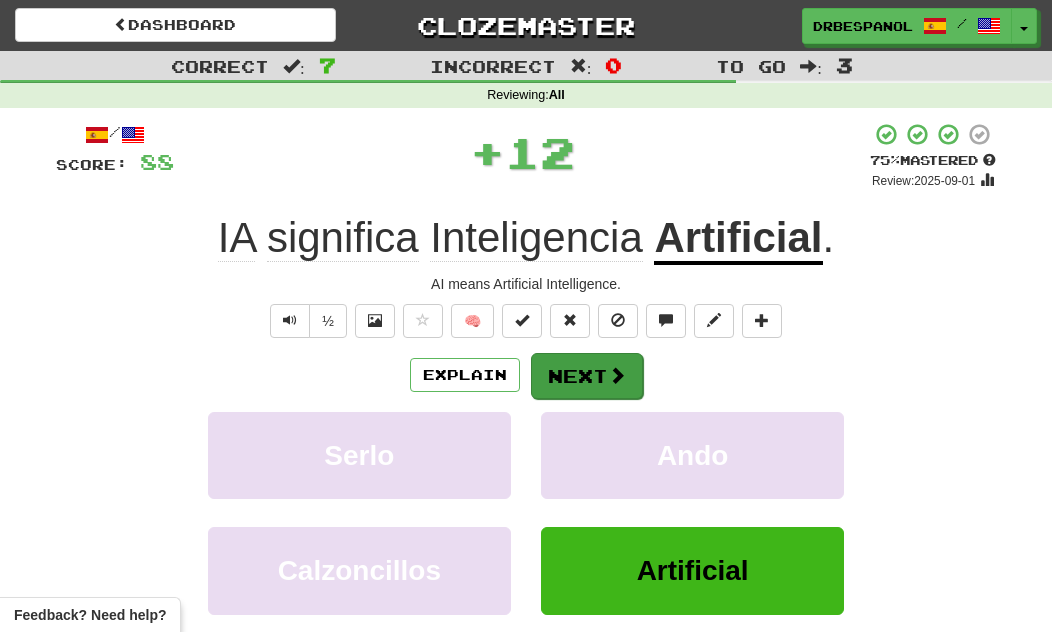 click on "Next" at bounding box center (587, 376) 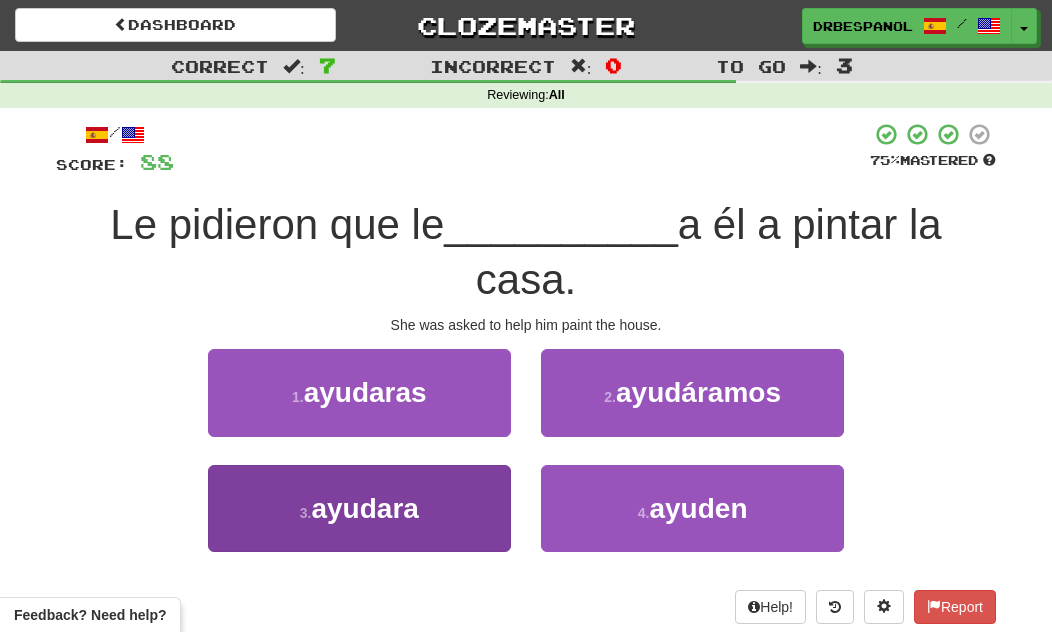 click on "3 .  ayudara" at bounding box center [359, 508] 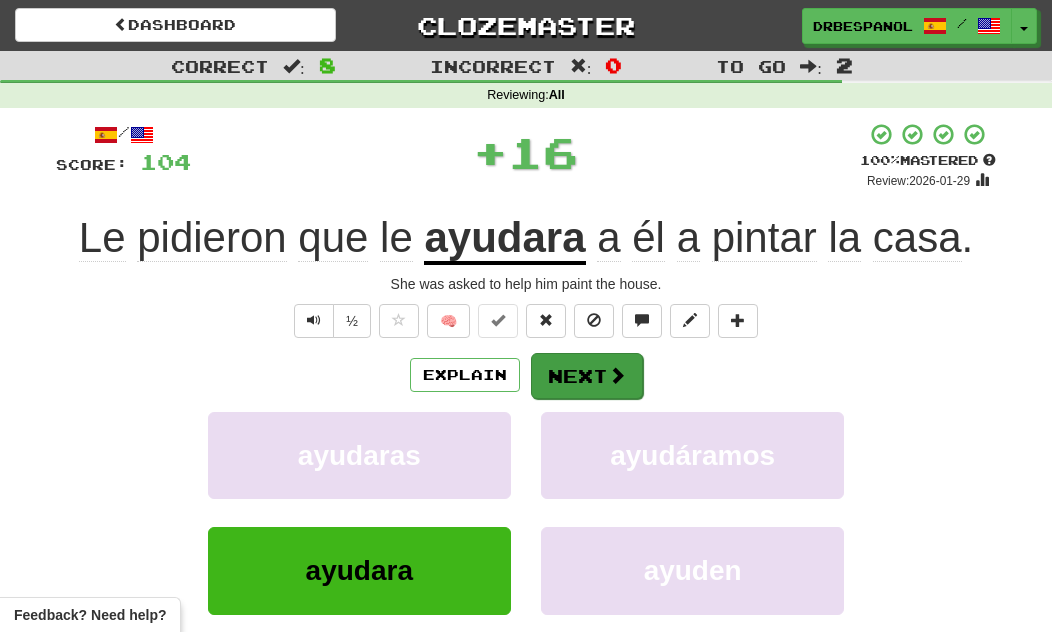 click at bounding box center [617, 375] 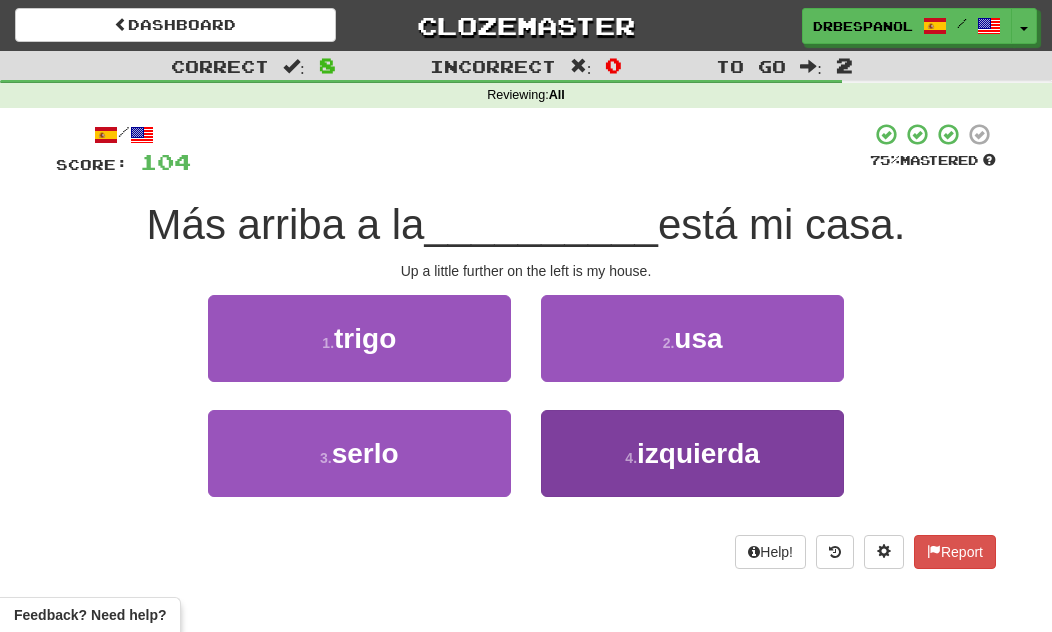 click on "izquierda" at bounding box center [698, 453] 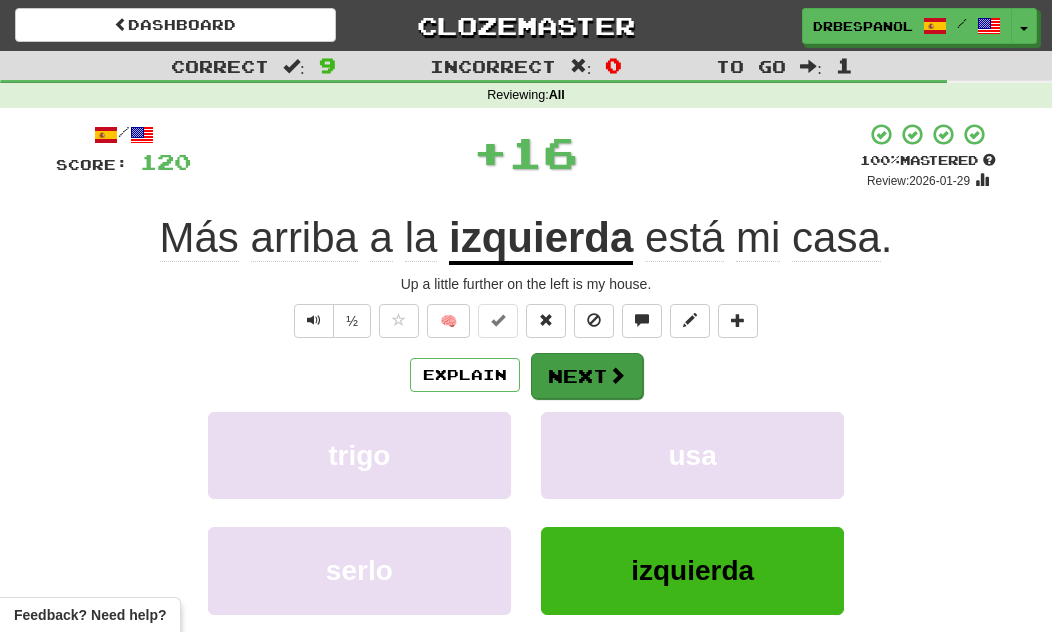 click at bounding box center [617, 375] 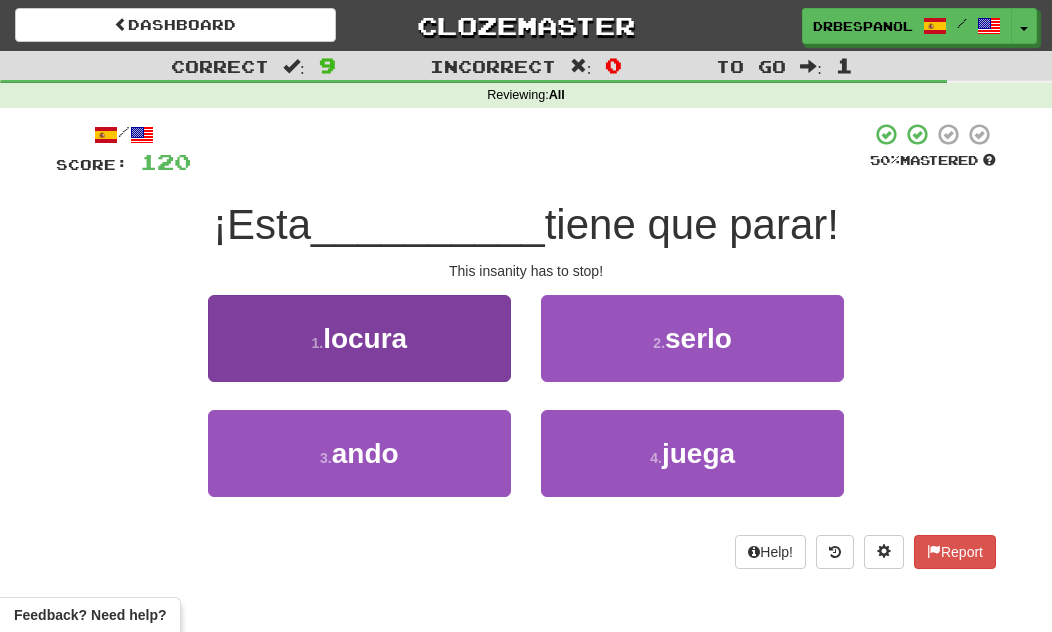 click on "1 .  locura" at bounding box center (359, 338) 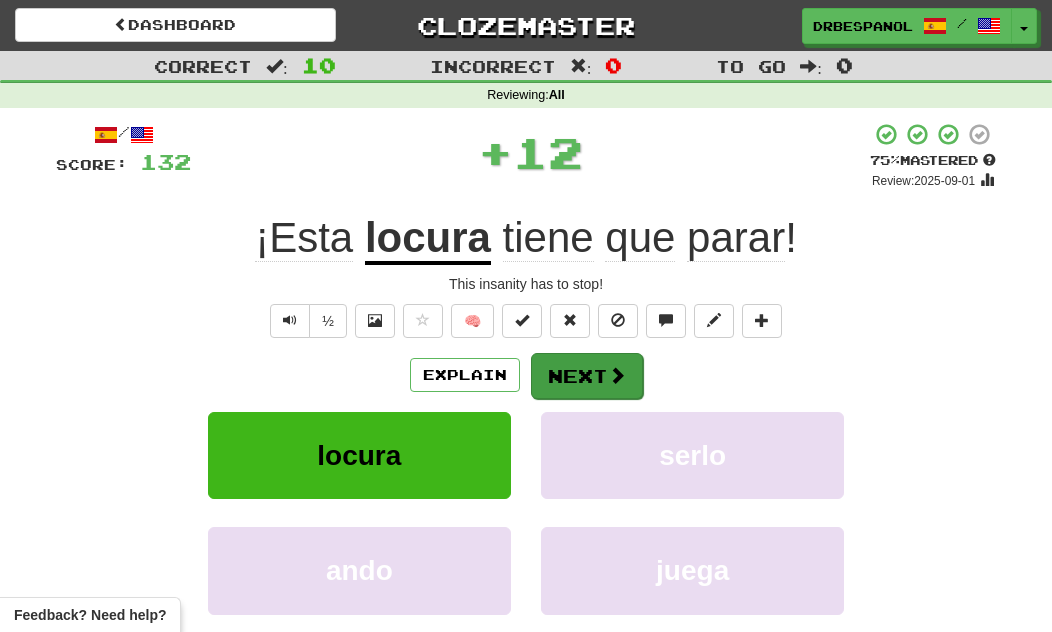click on "Next" at bounding box center [587, 376] 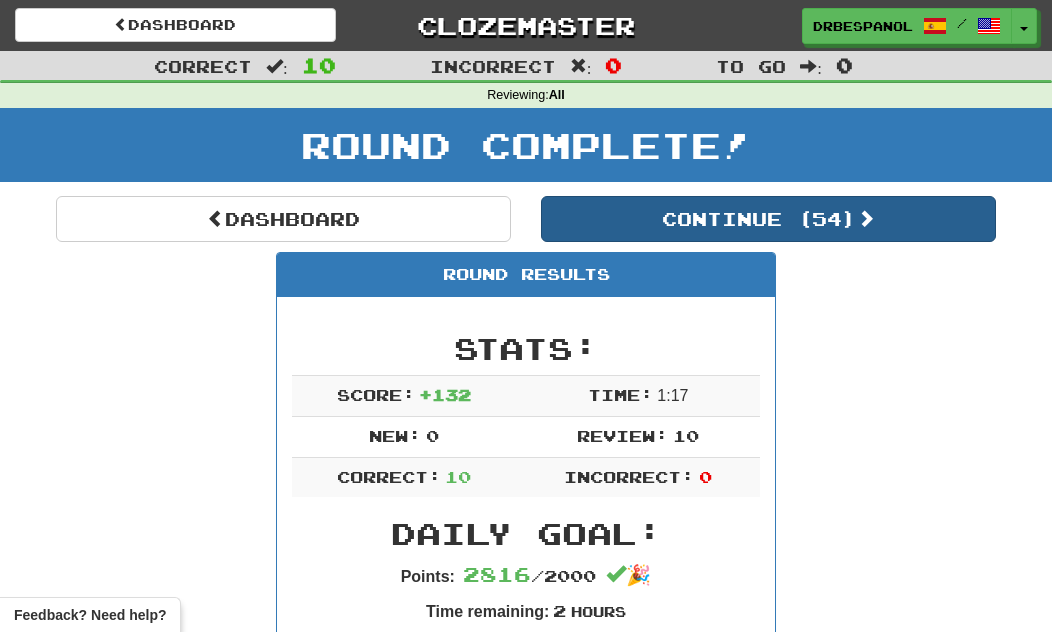 click at bounding box center (866, 218) 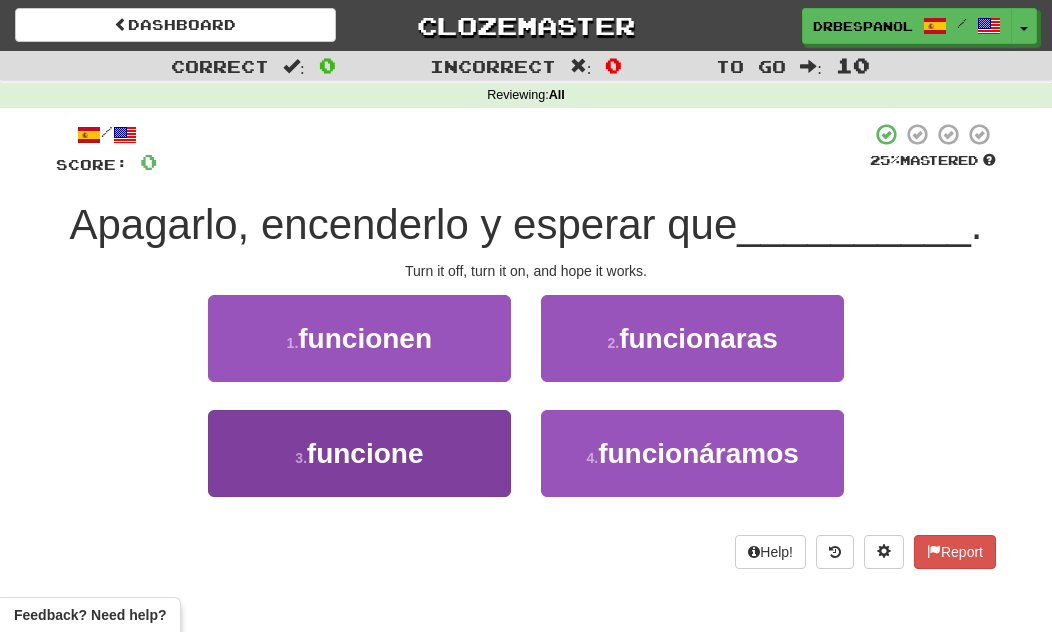 click on "3 .  funcione" at bounding box center (359, 453) 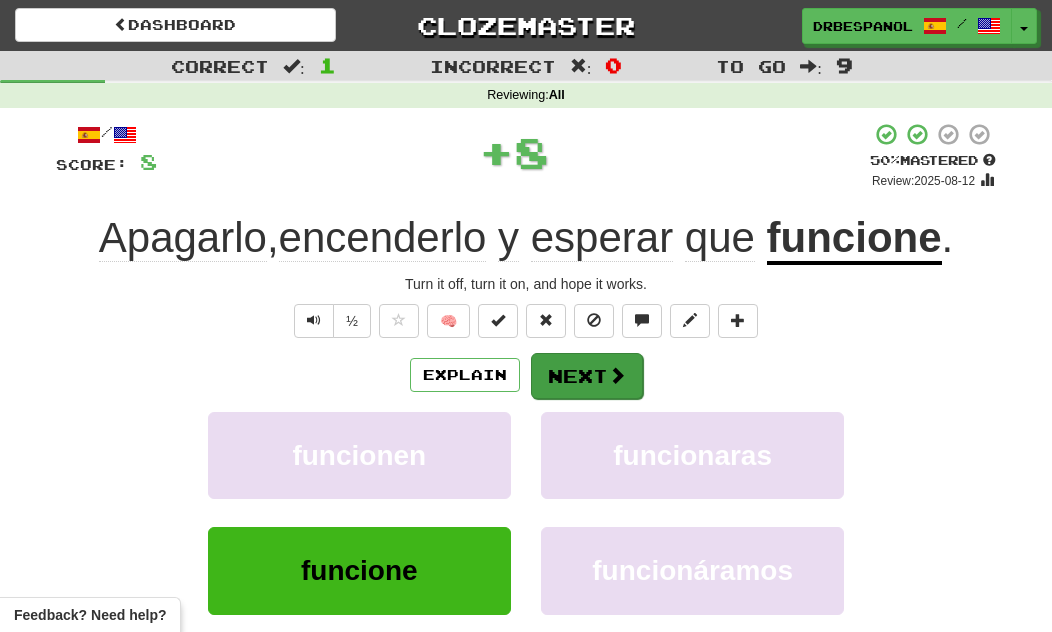 click on "Next" at bounding box center (587, 376) 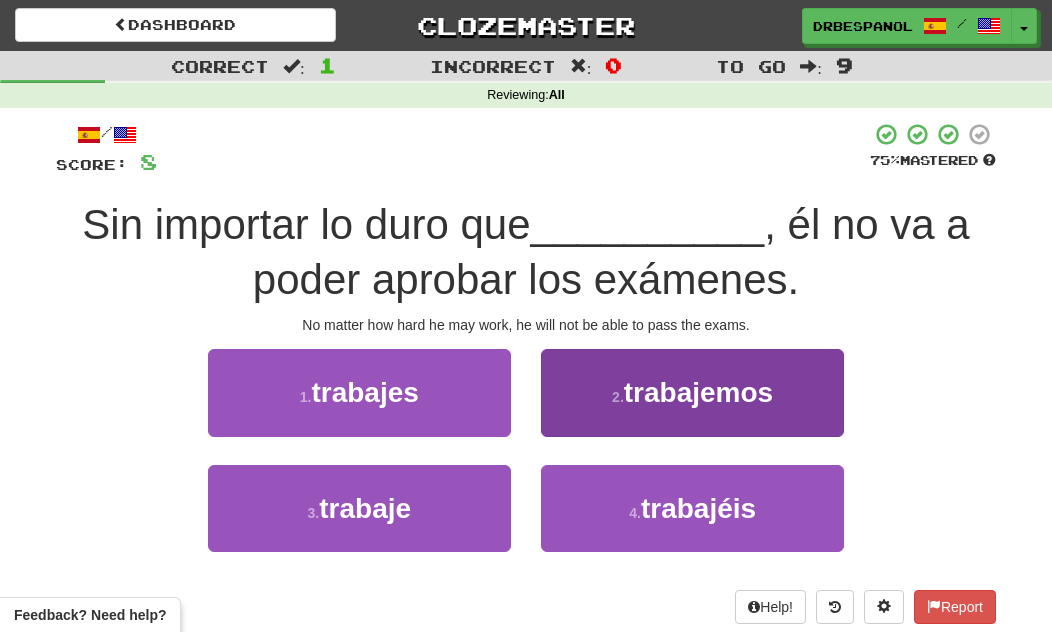 click on "trabajemos" at bounding box center (698, 392) 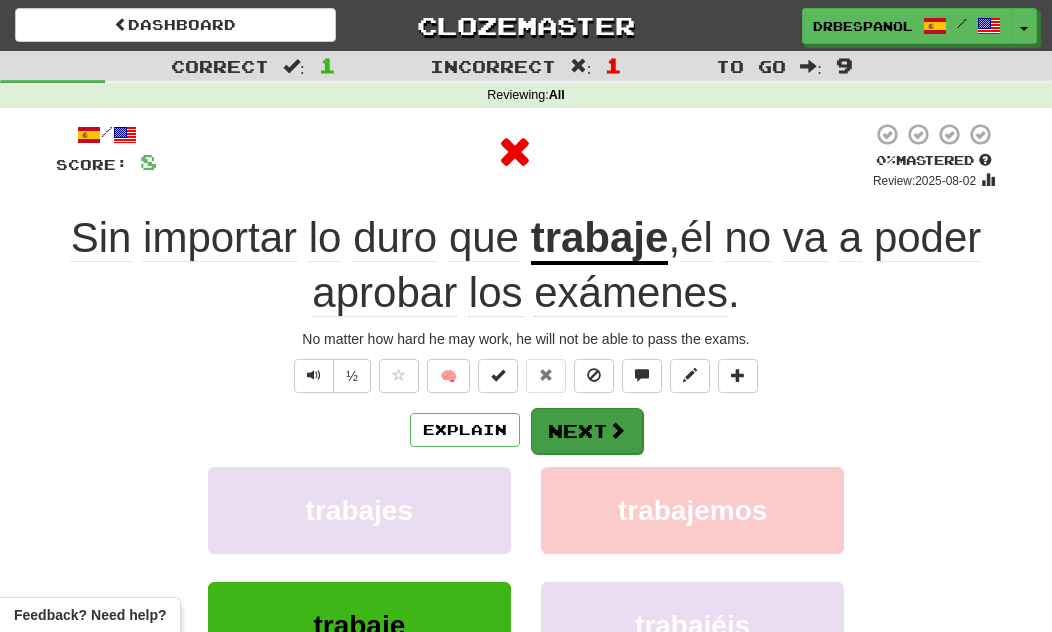 click on "Next" at bounding box center (587, 431) 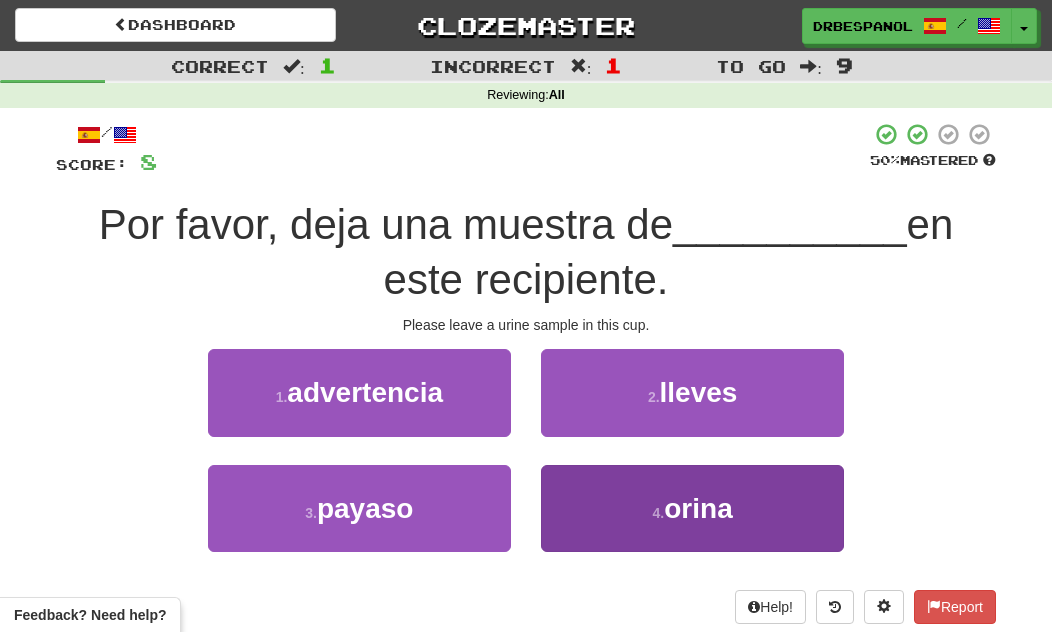 click on "4 .  orina" at bounding box center [692, 508] 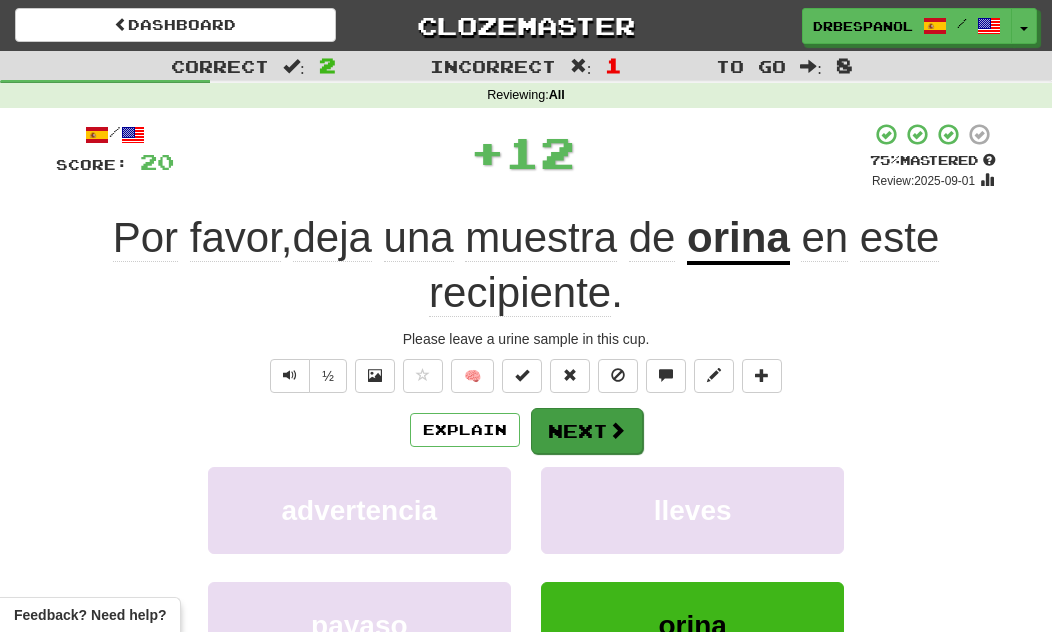 click on "Next" at bounding box center (587, 431) 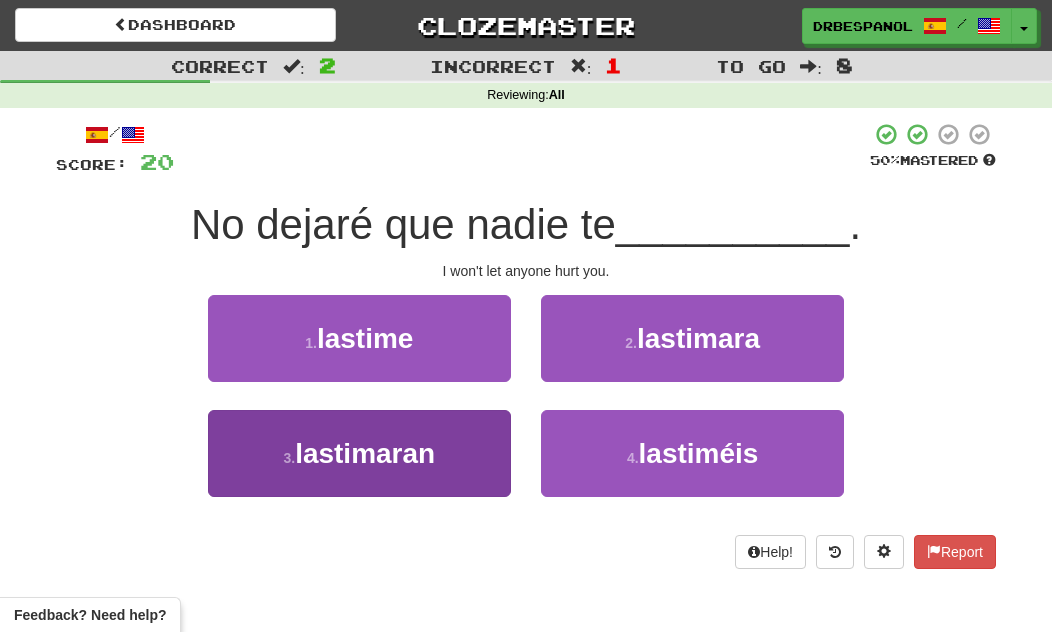 click on "lastimaran" at bounding box center (365, 453) 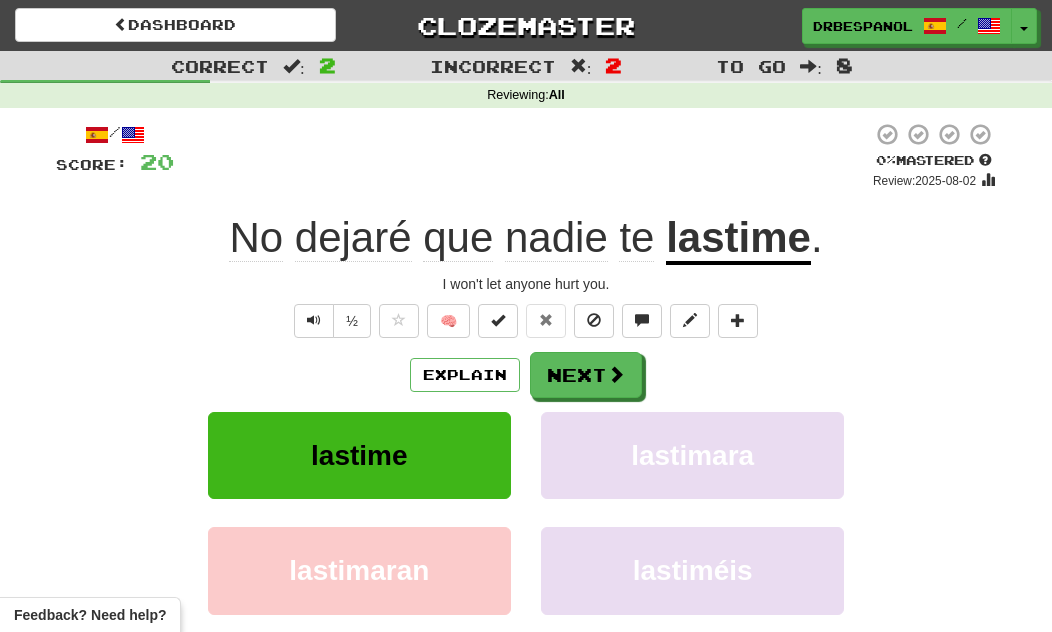 click on "Next" at bounding box center [586, 375] 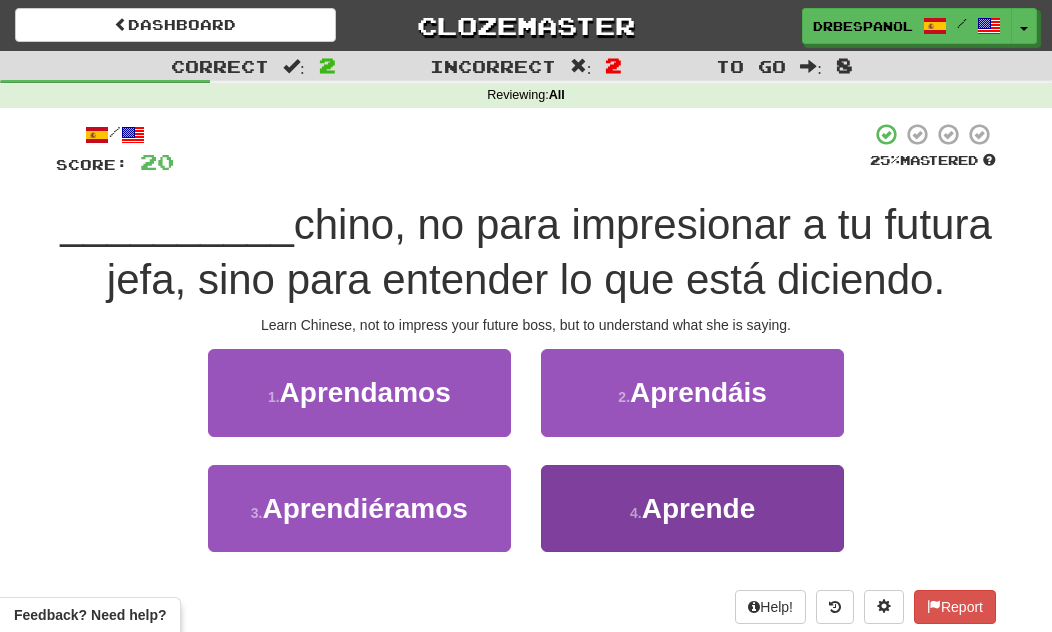 click on "4 .  Aprende" at bounding box center (692, 508) 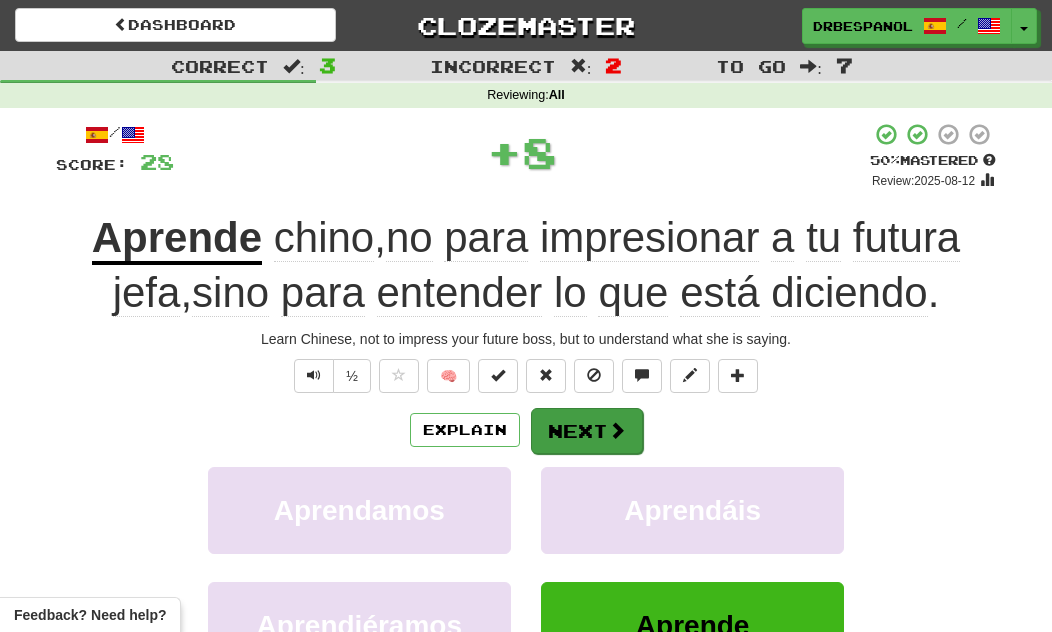 click on "Next" at bounding box center [587, 431] 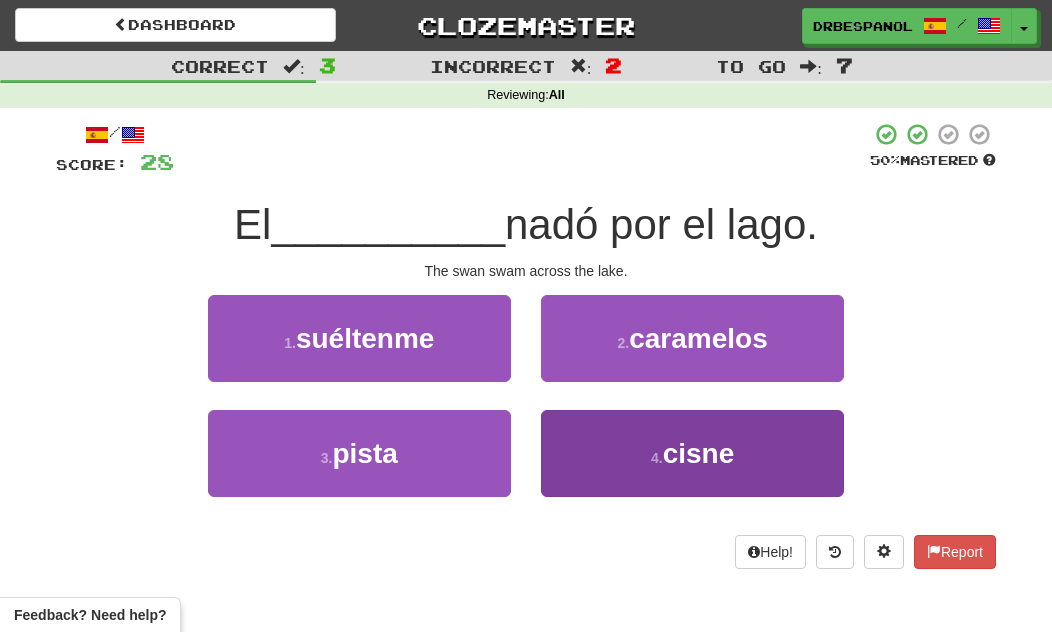 click on "4 .  cisne" at bounding box center (692, 453) 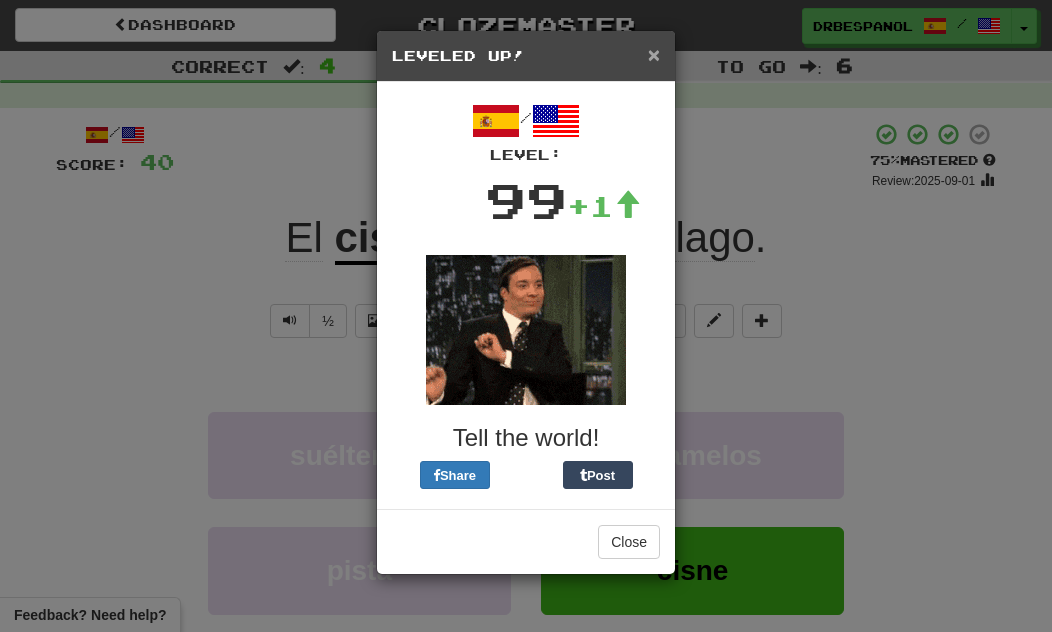 click on "×" at bounding box center (654, 54) 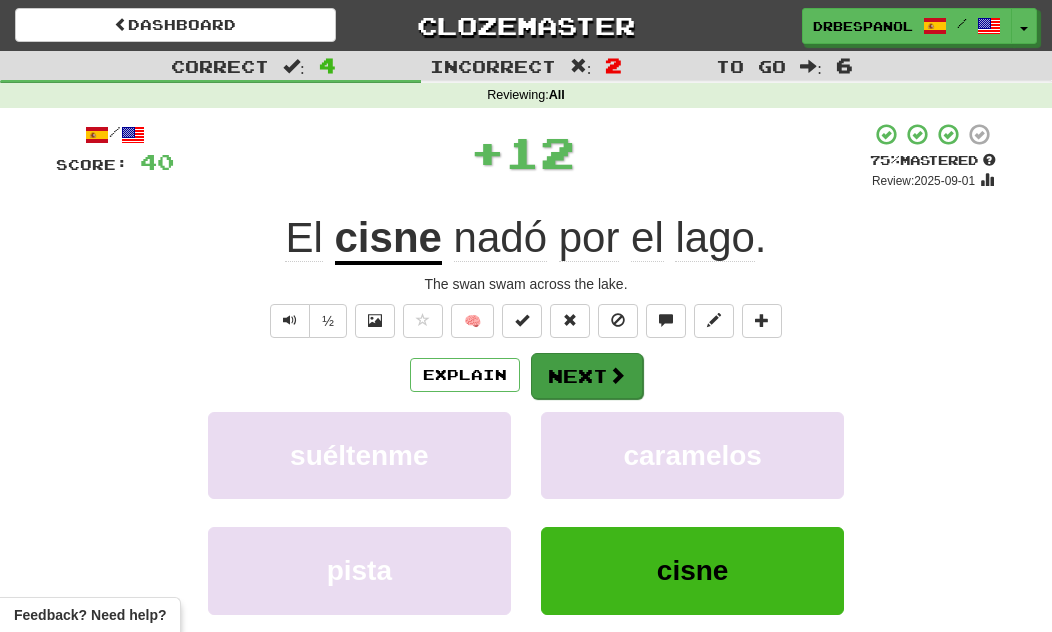 click at bounding box center [617, 375] 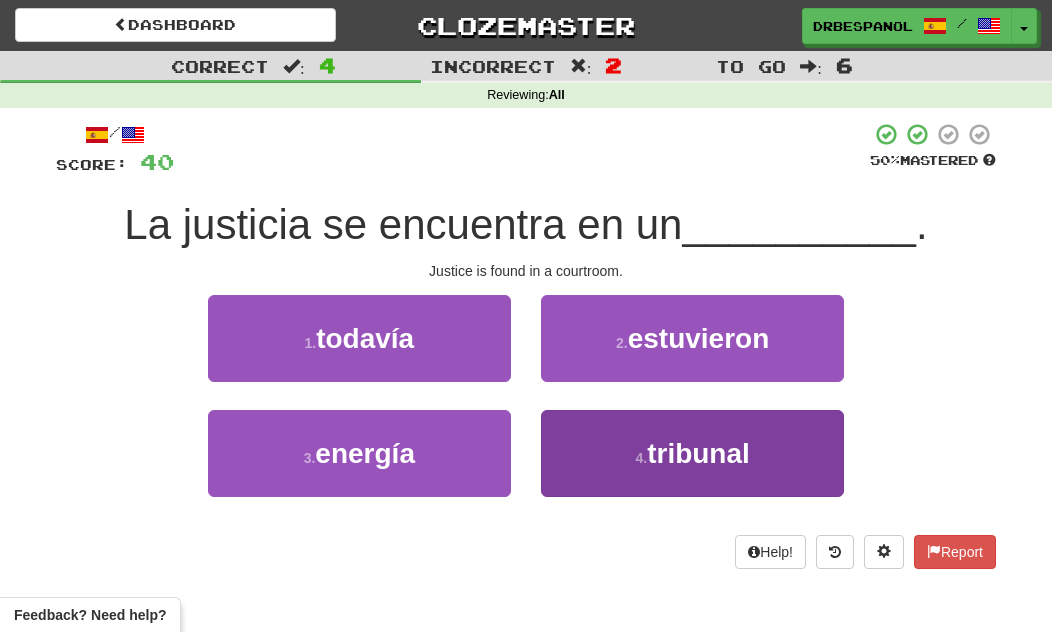 click on "tribunal" at bounding box center [698, 453] 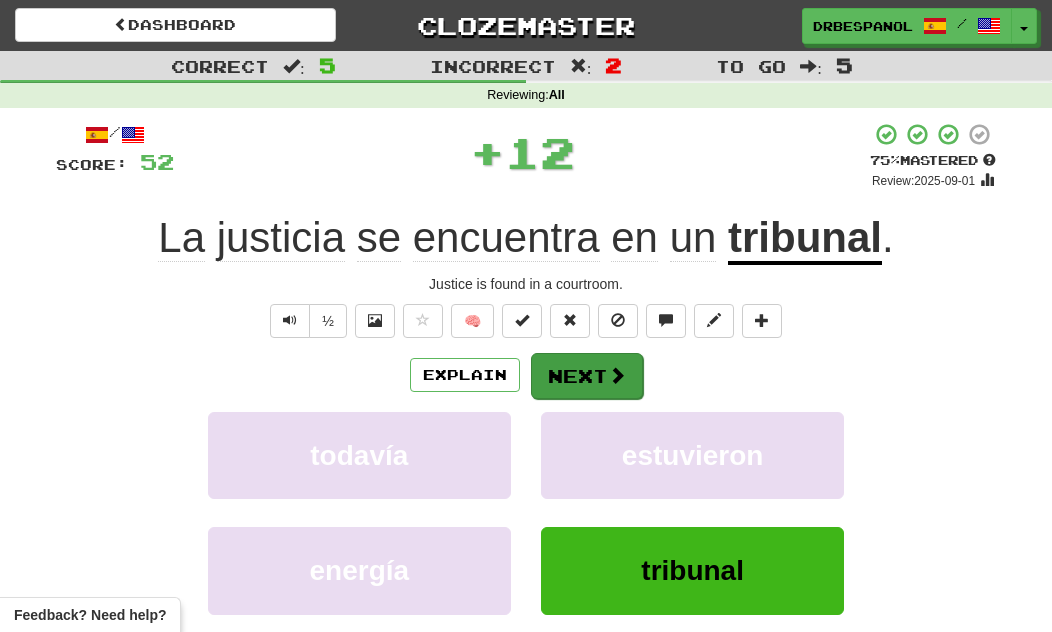click on "Next" at bounding box center (587, 376) 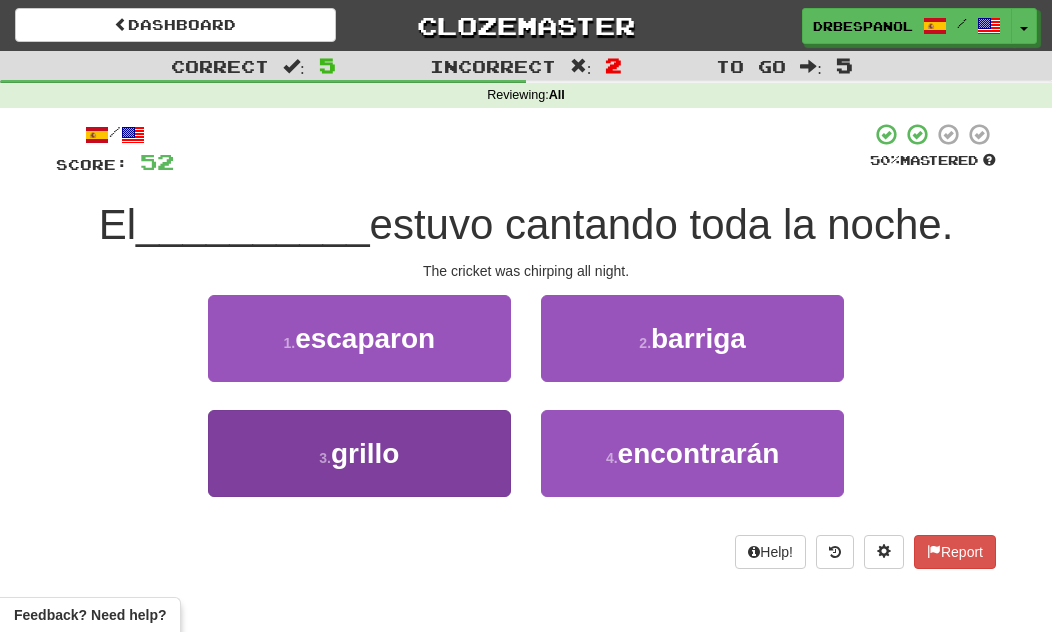 click on "3 .  grillo" at bounding box center (359, 453) 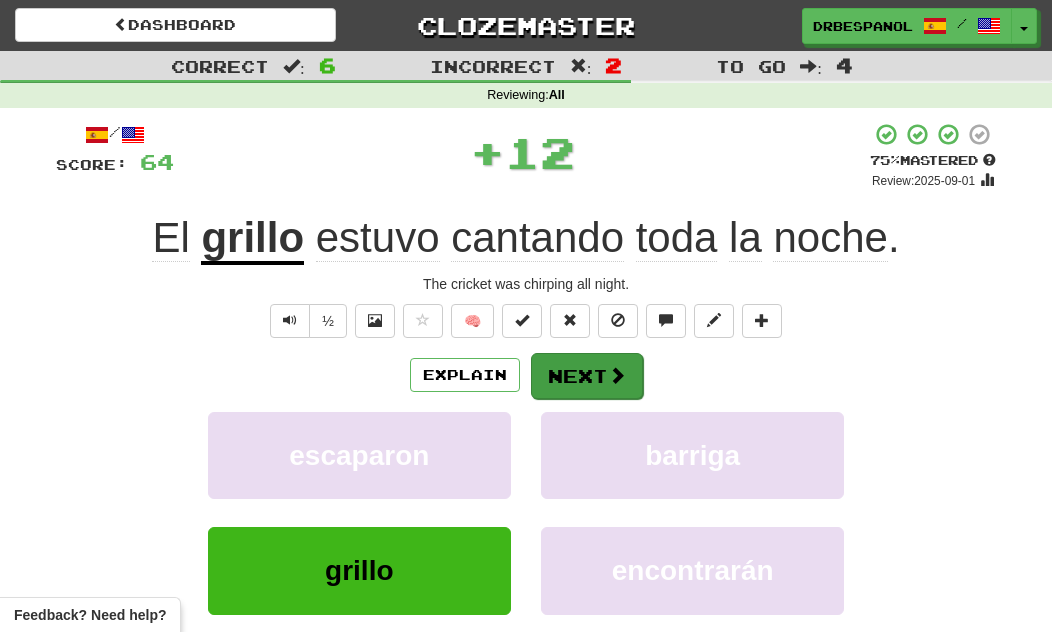 click at bounding box center [617, 375] 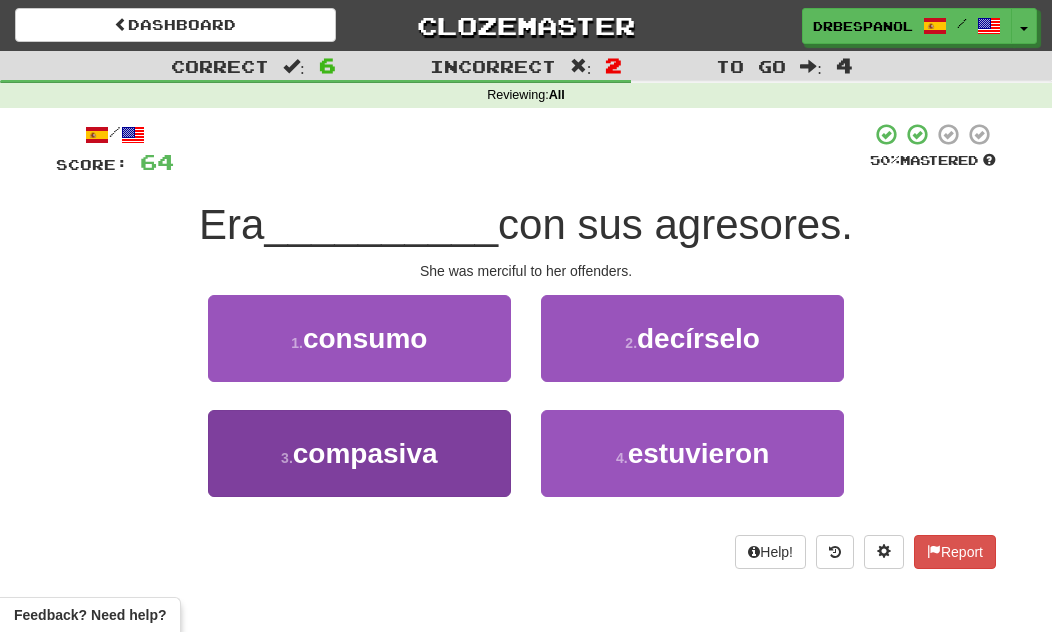 click on "3 .  compasiva" at bounding box center (359, 453) 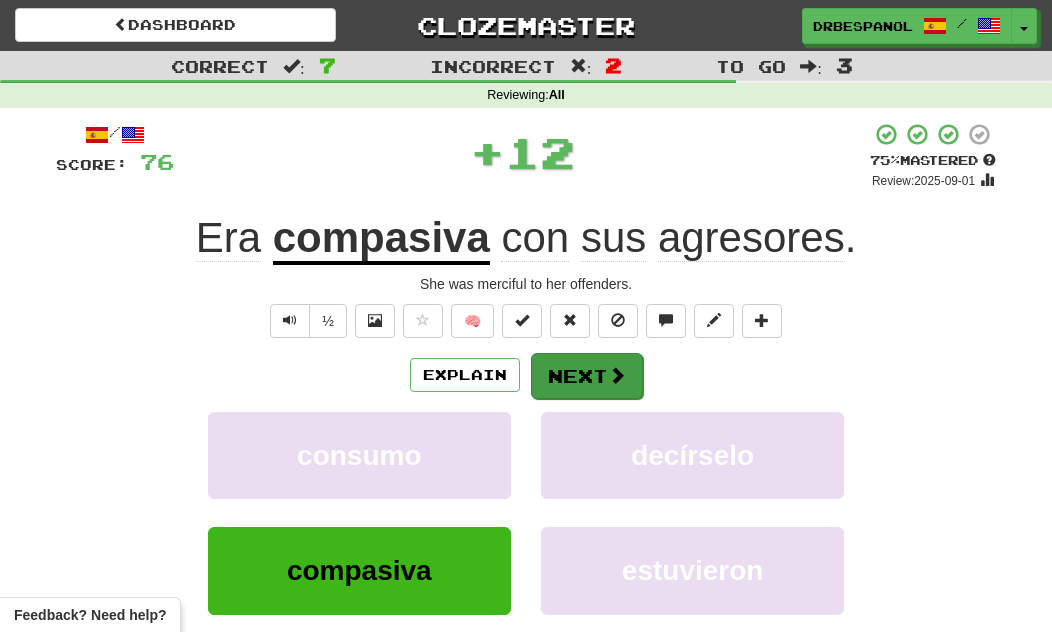 click at bounding box center [617, 375] 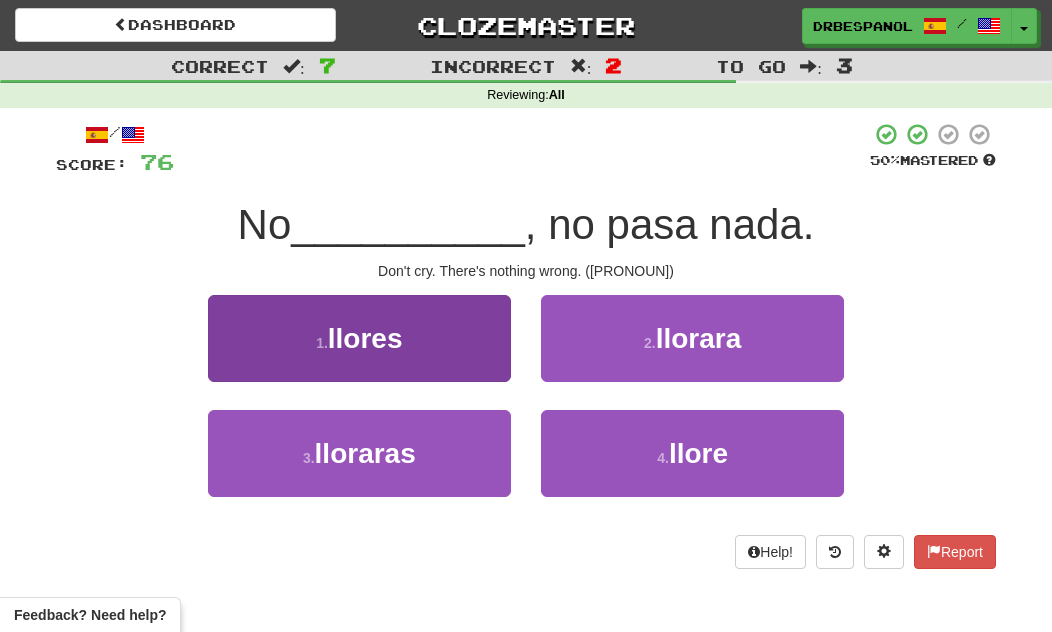 click on "1 .  llores" at bounding box center [359, 338] 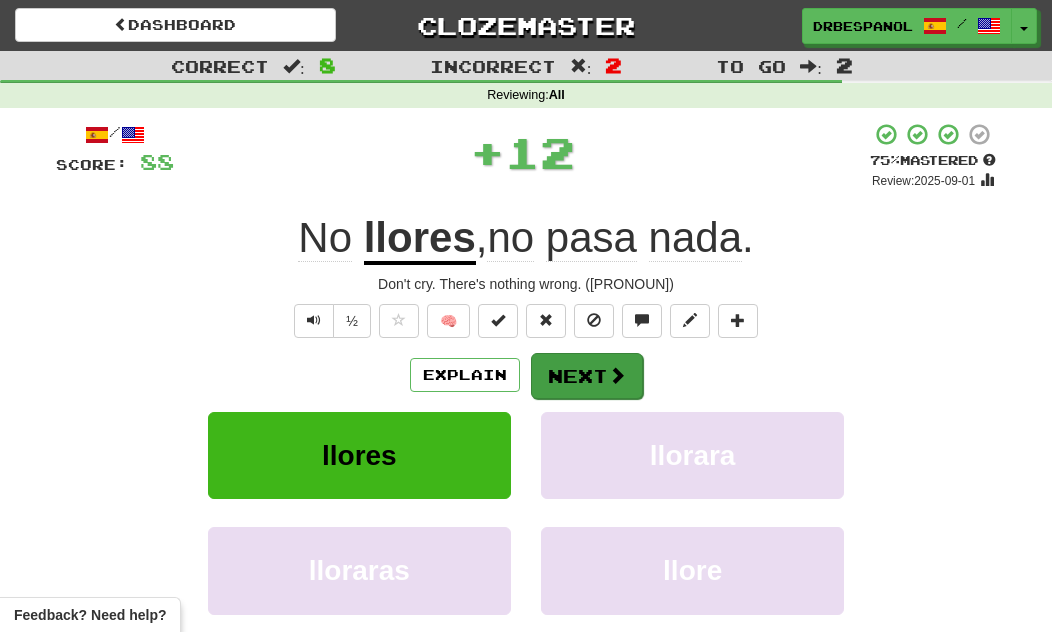 click on "Next" at bounding box center (587, 376) 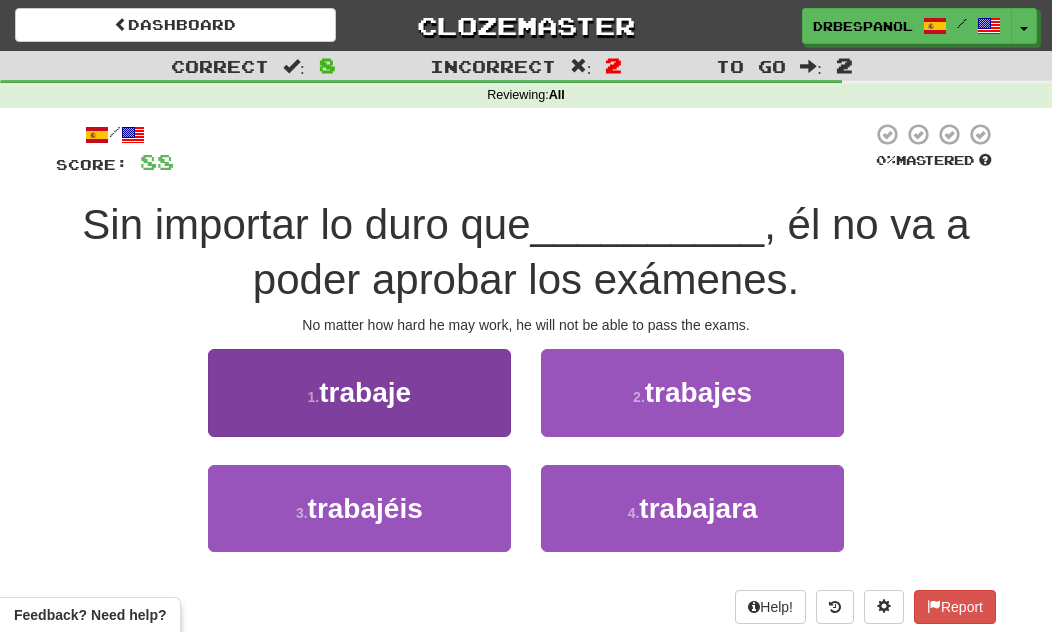 click on "1 .  trabaje" at bounding box center (359, 392) 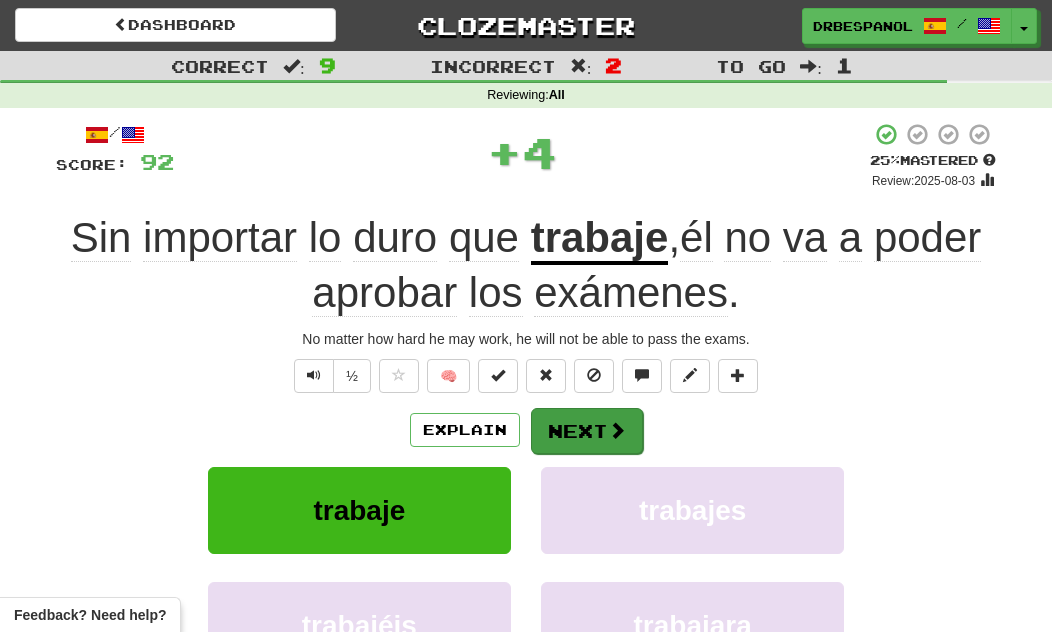 click on "Next" at bounding box center [587, 431] 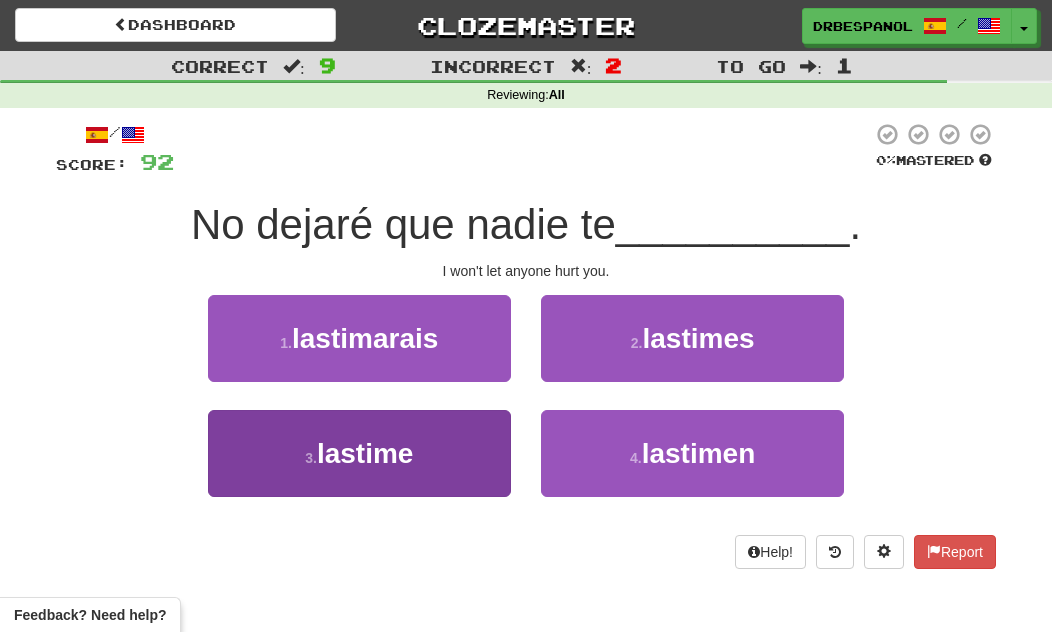 click on "3 .  lastime" at bounding box center [359, 453] 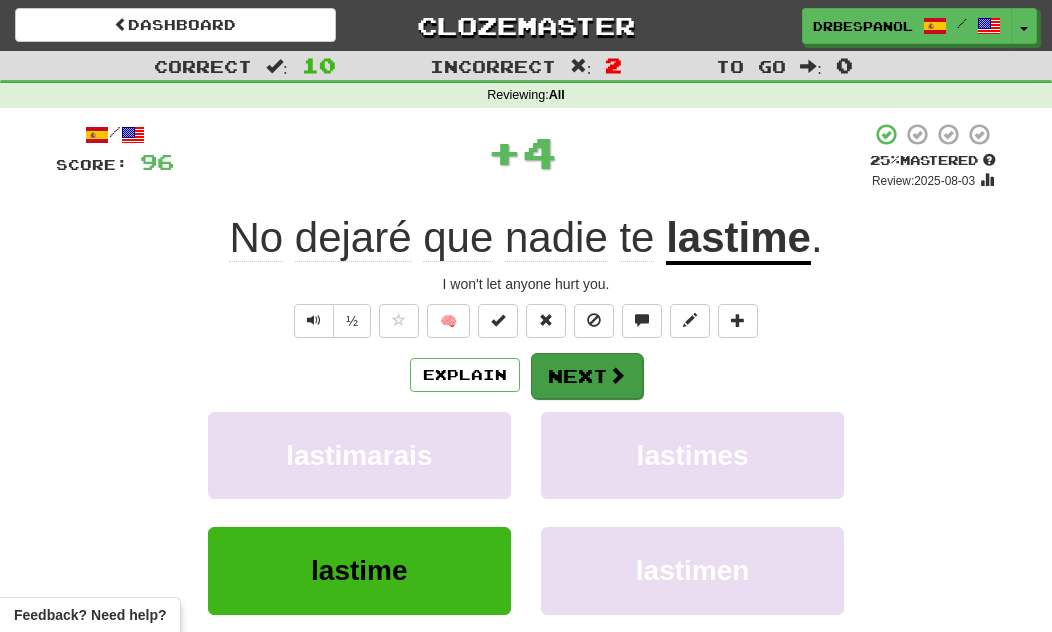 click on "Next" at bounding box center [587, 376] 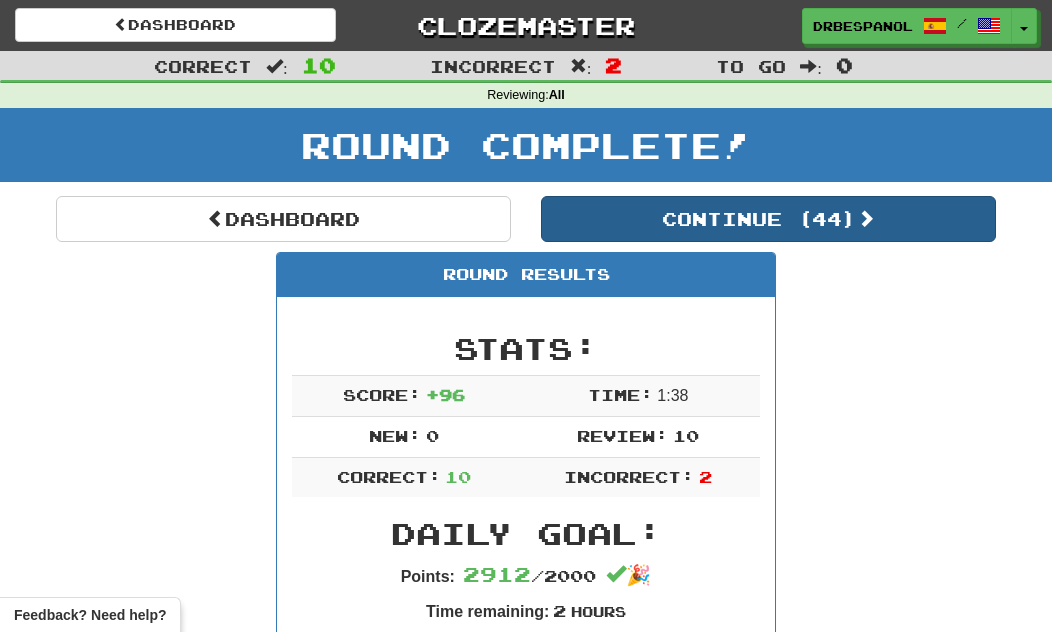 click on "Continue ( 44 )" at bounding box center (768, 219) 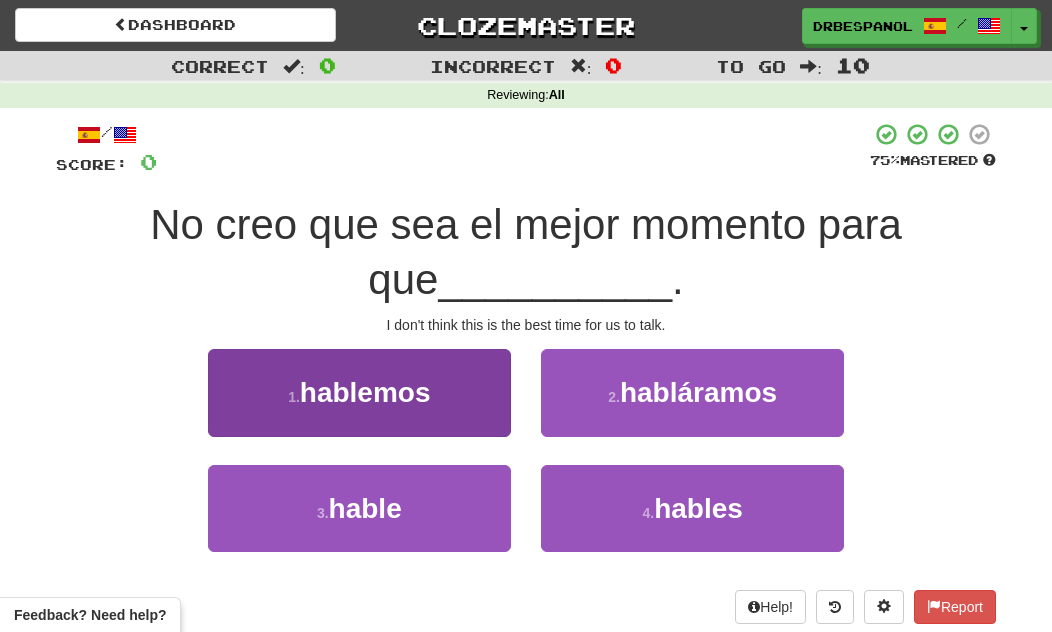click on "1 .  hablemos" at bounding box center [359, 392] 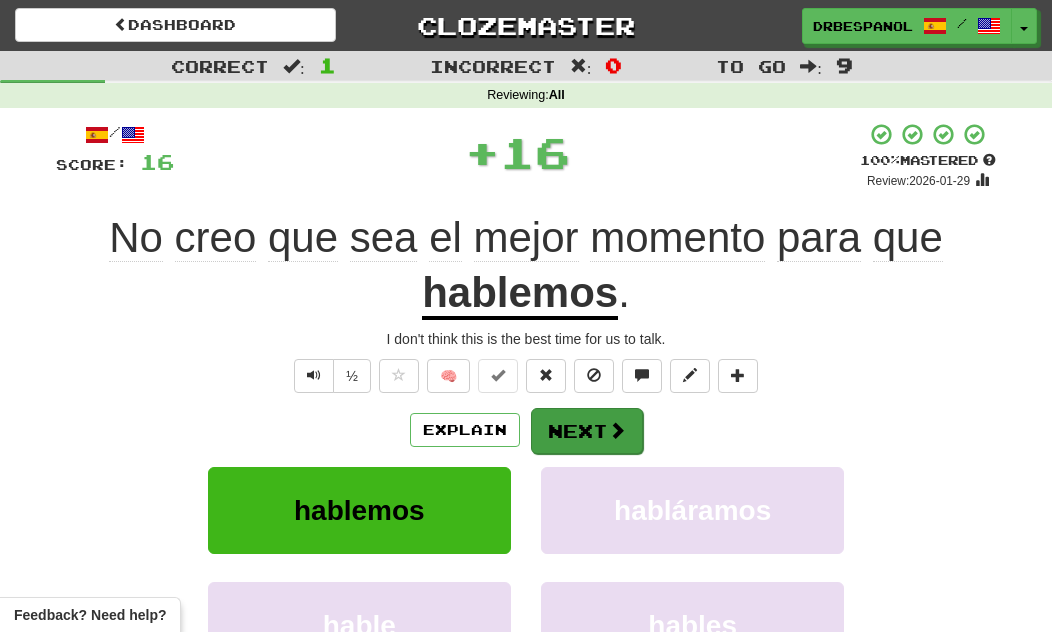 click on "Next" at bounding box center [587, 431] 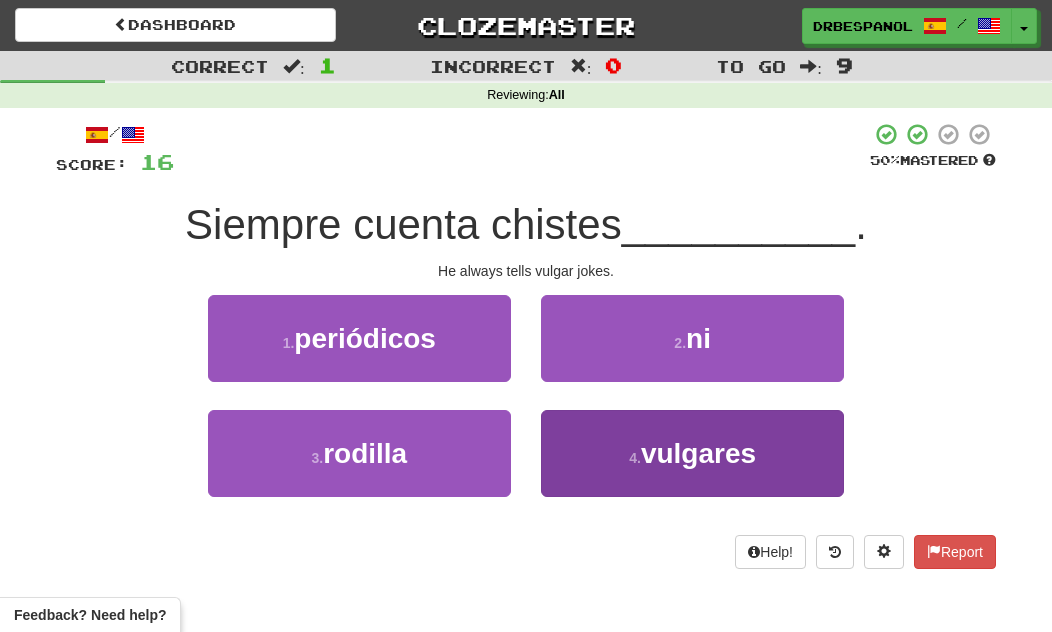 click on "4 .  vulgares" at bounding box center [692, 453] 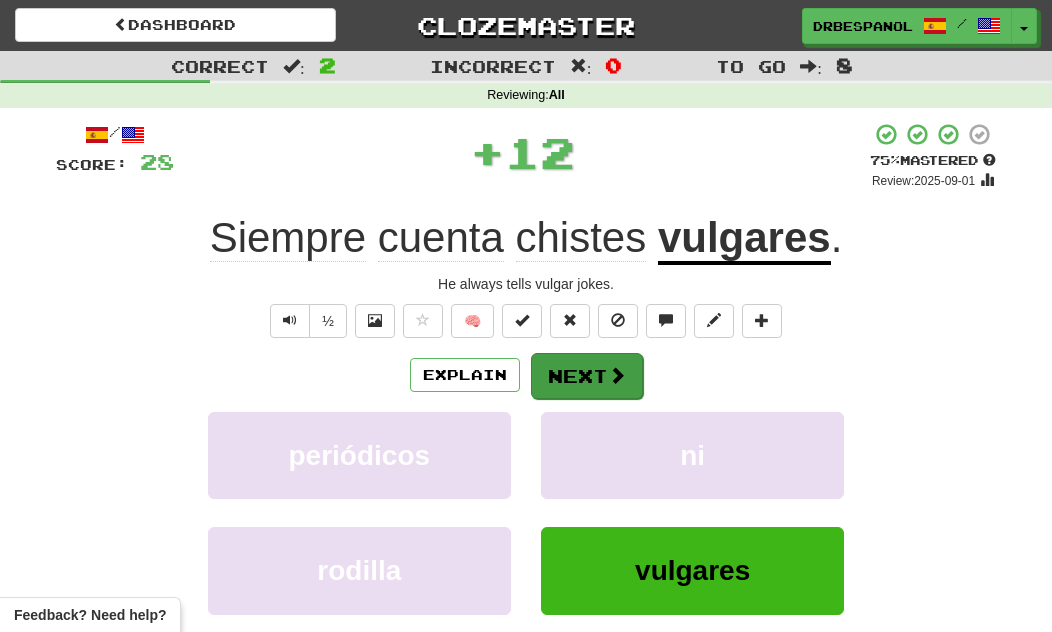 click at bounding box center (617, 375) 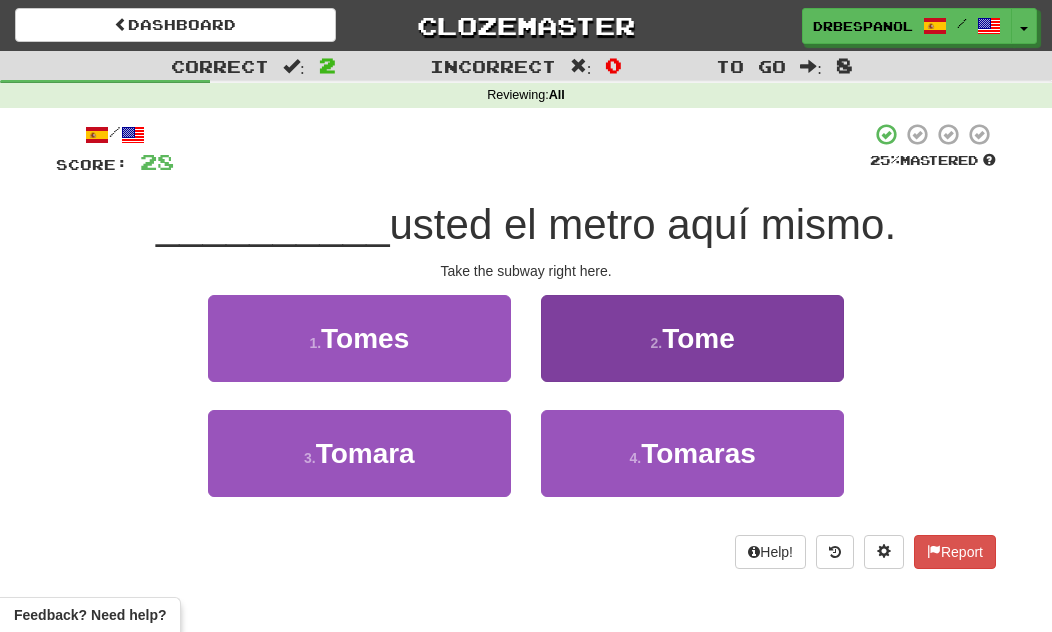 click on "2 .  Tome" at bounding box center [692, 338] 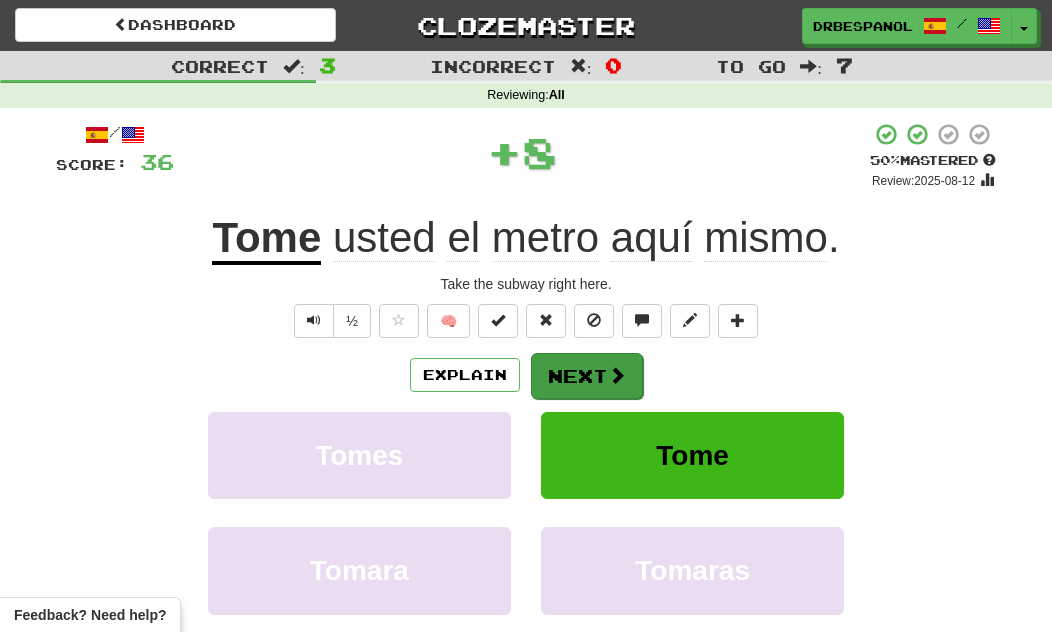 click at bounding box center [617, 375] 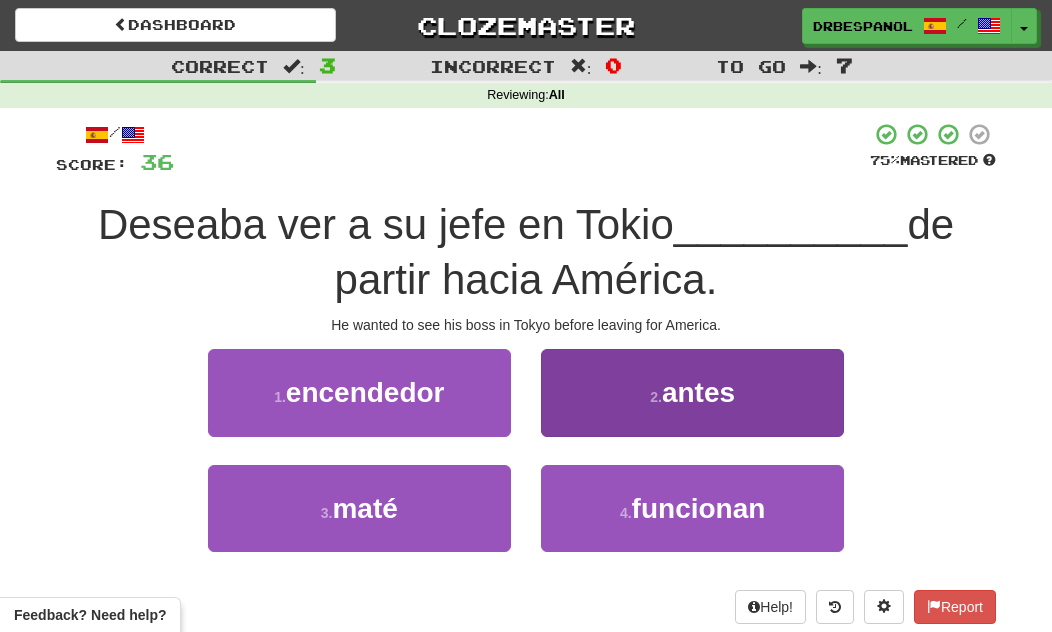click on "antes" at bounding box center (698, 392) 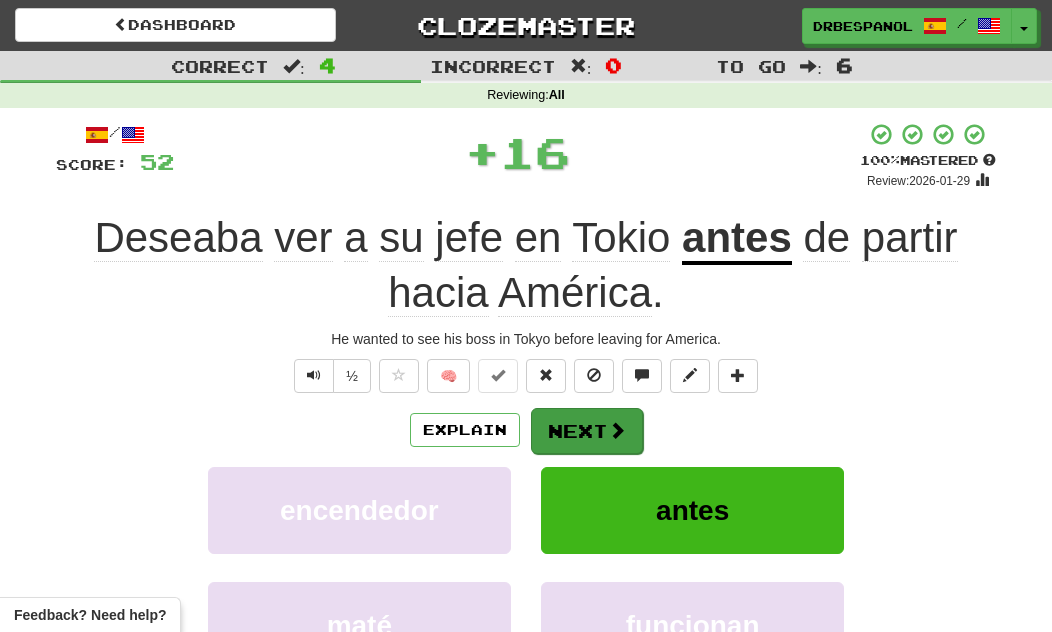 click on "Next" at bounding box center [587, 431] 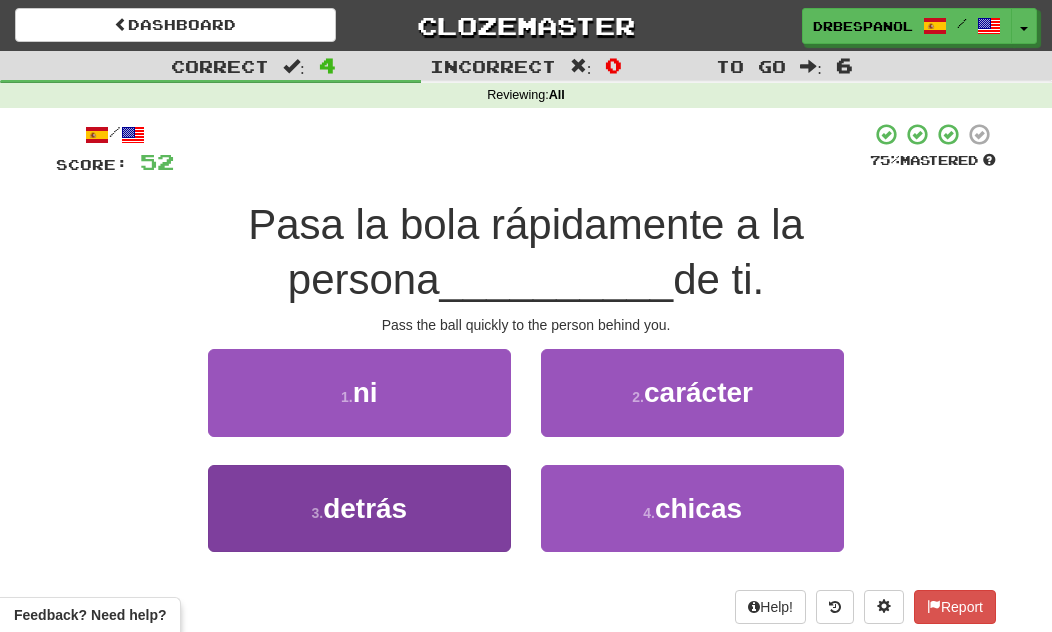 click on "3 .  detrás" at bounding box center [359, 508] 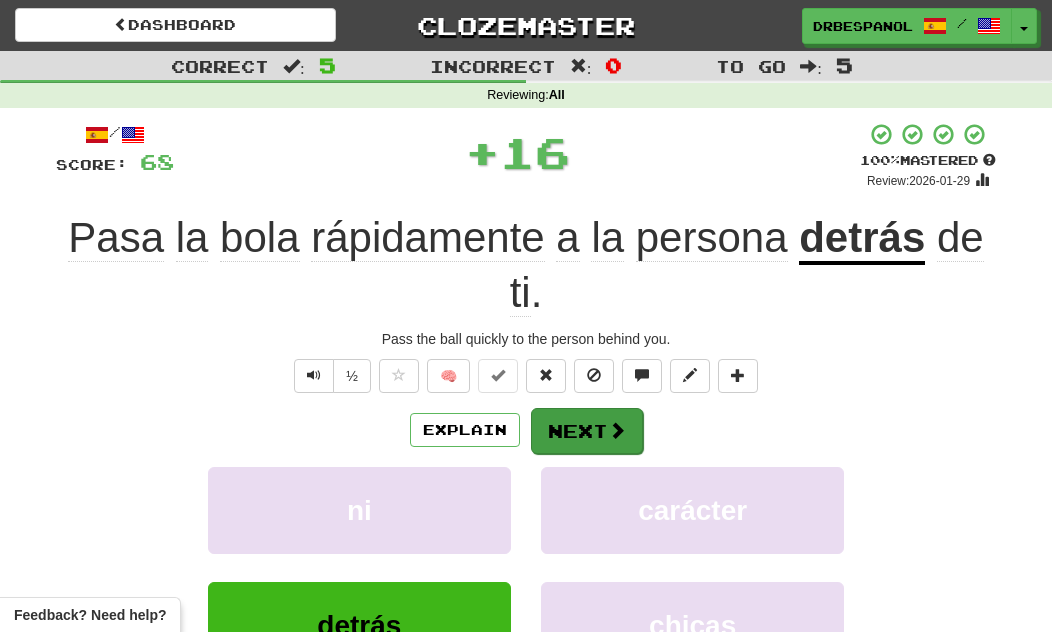 click on "Next" at bounding box center [587, 431] 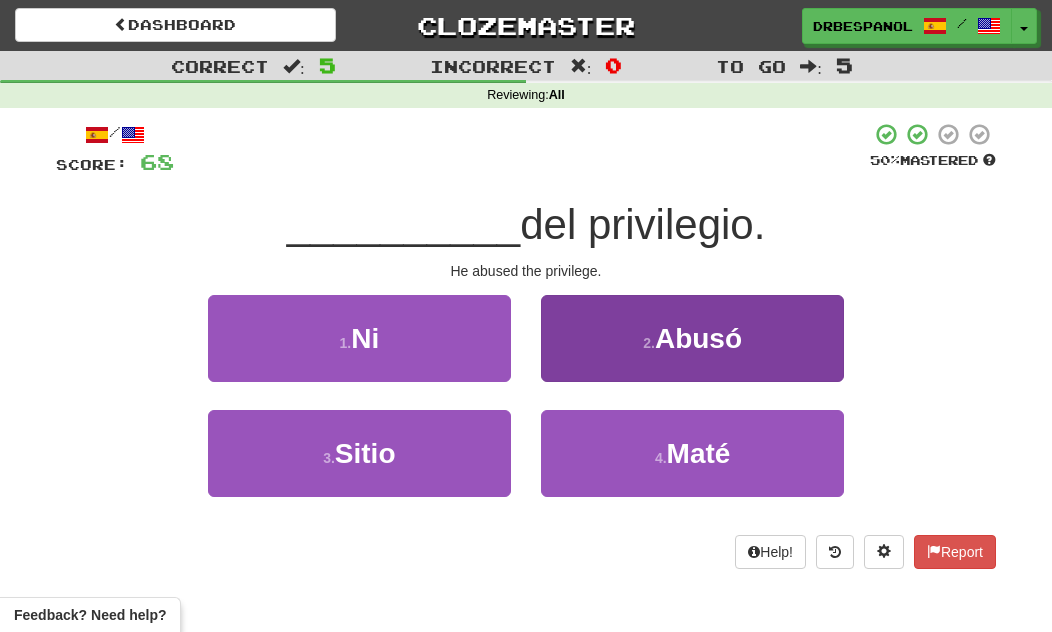 click on "2 .  Abusó" at bounding box center (692, 338) 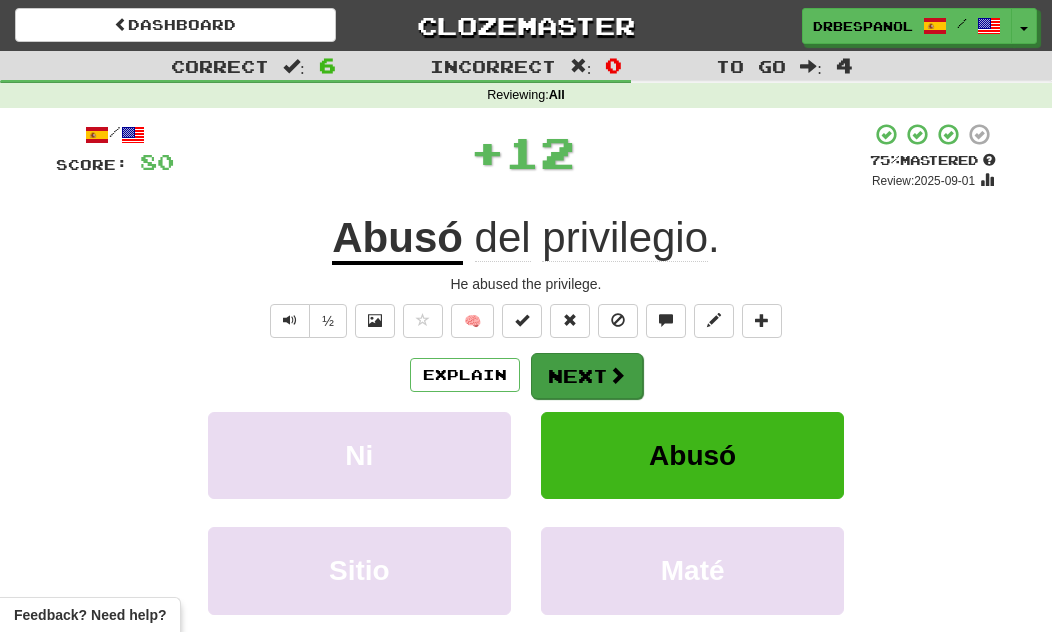 click on "Next" at bounding box center (587, 376) 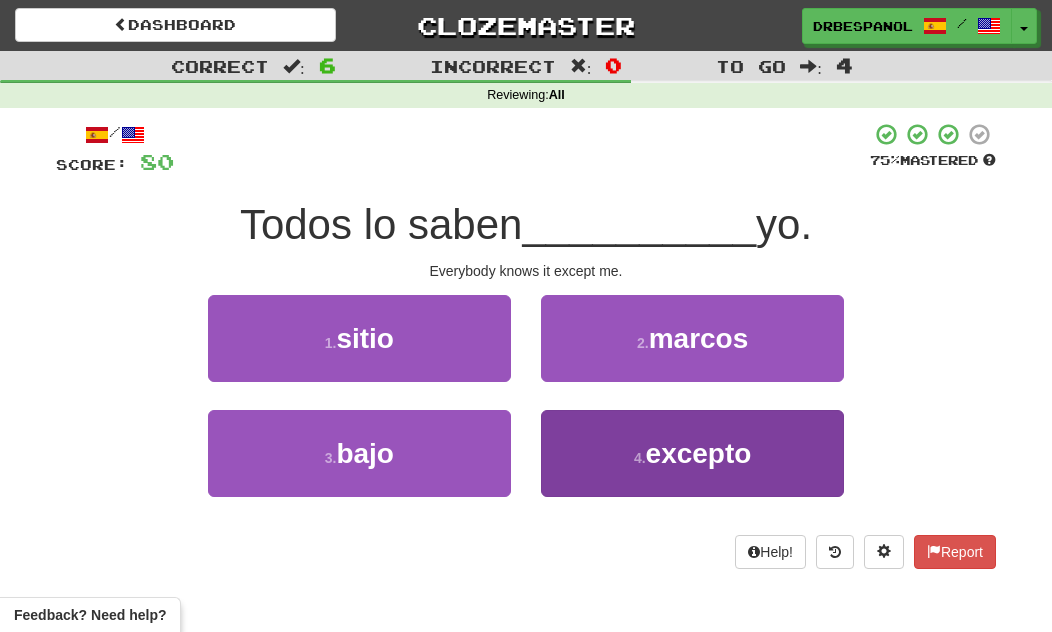 click on "excepto" at bounding box center [699, 453] 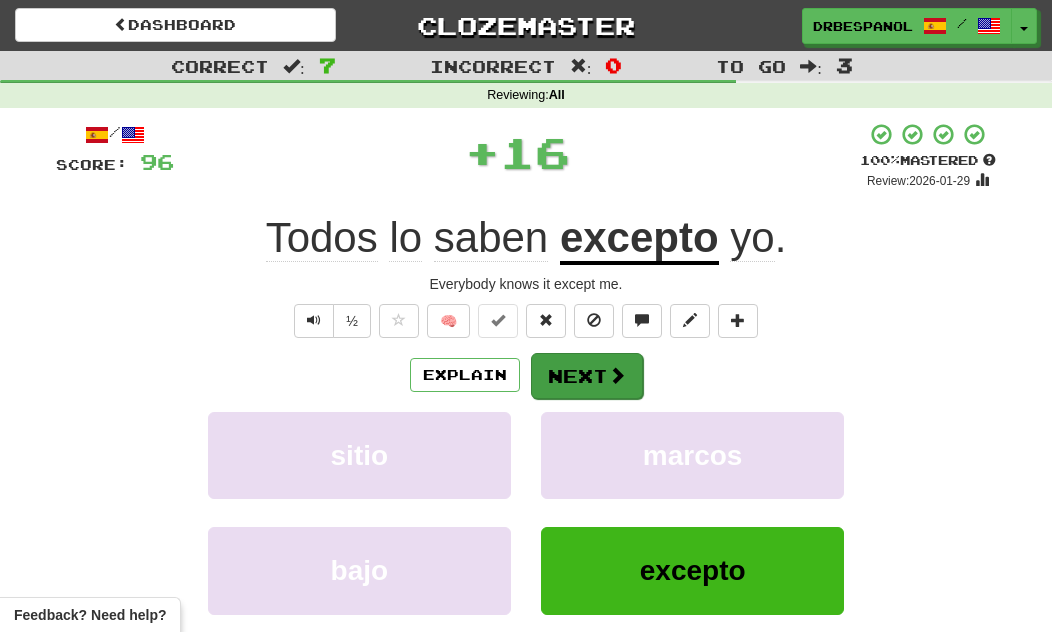 click at bounding box center [617, 375] 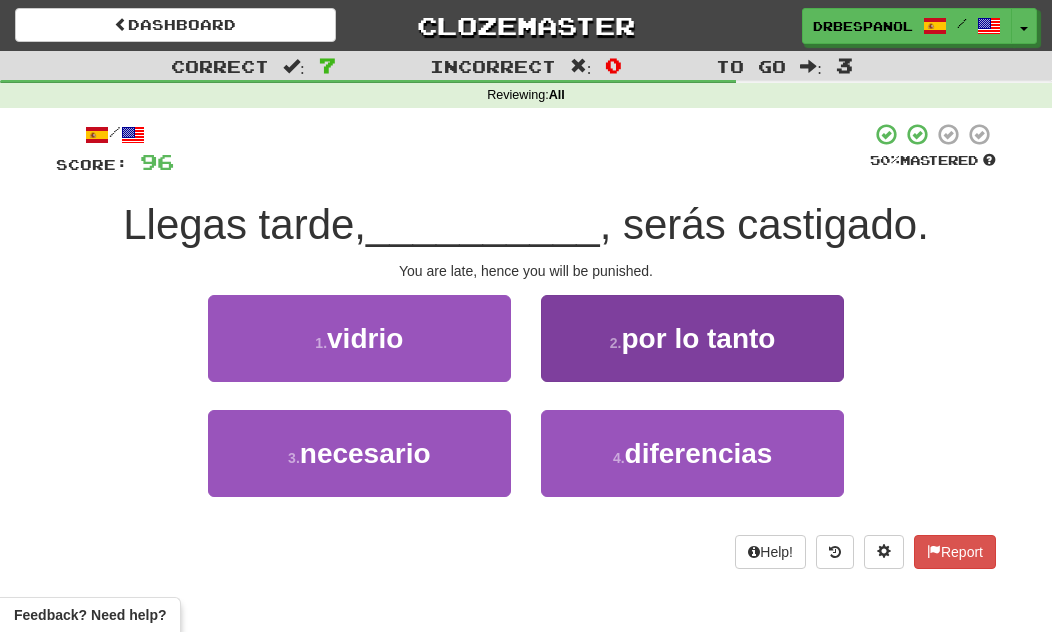 click on "por lo tanto" at bounding box center [699, 338] 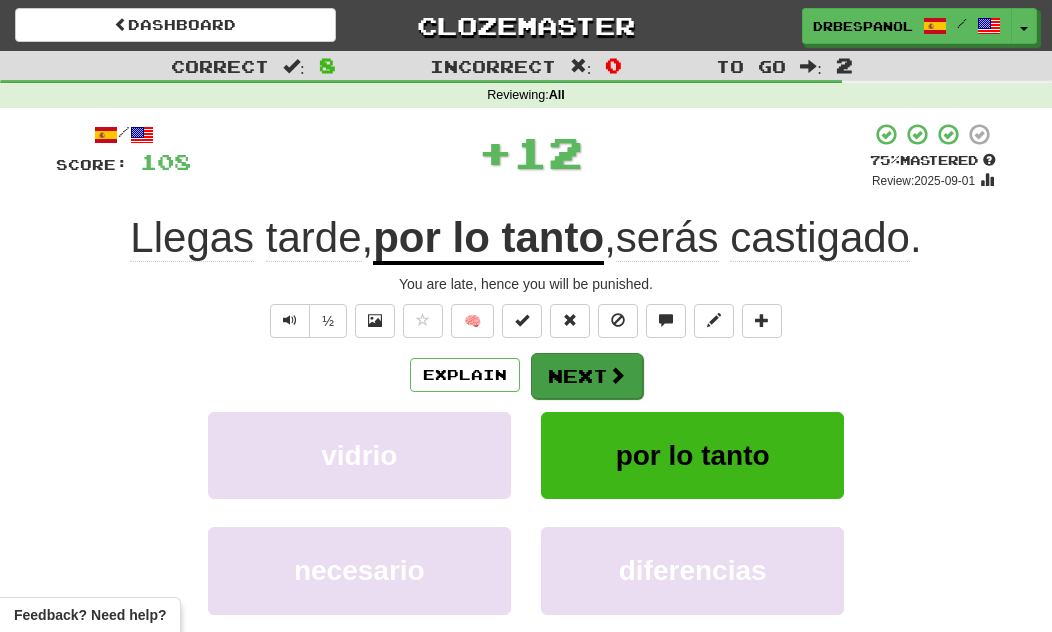 click at bounding box center (617, 375) 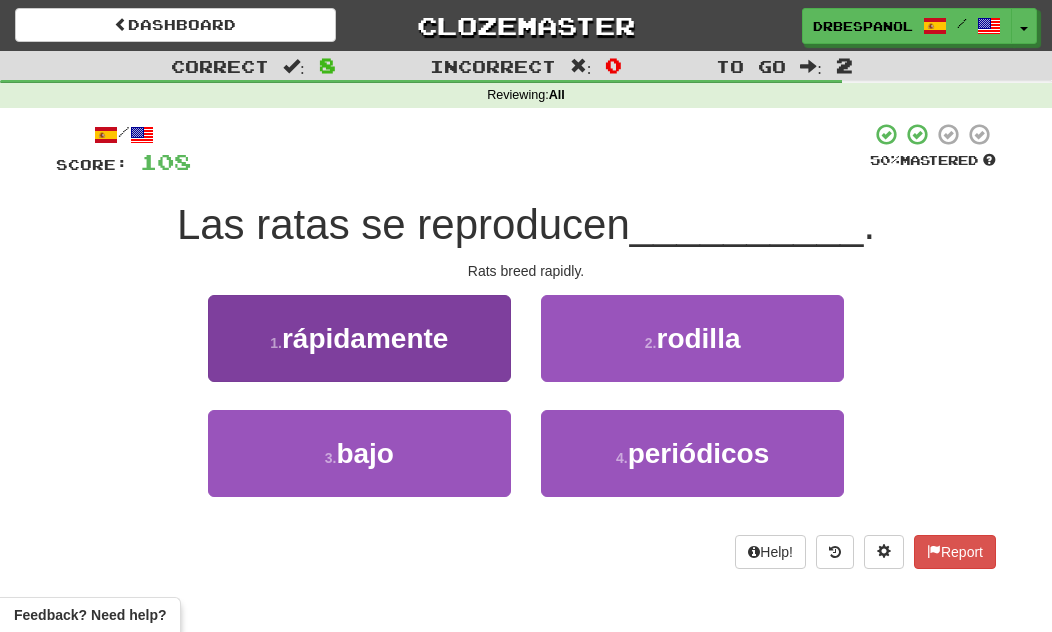 click on "1 .  rápidamente" at bounding box center (359, 338) 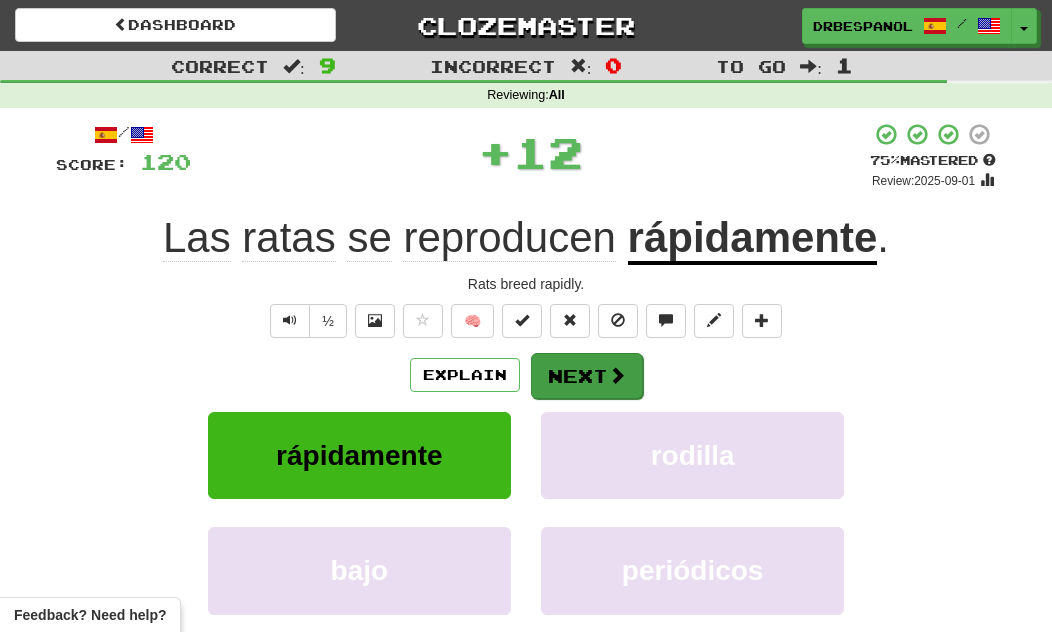 click on "Next" at bounding box center (587, 376) 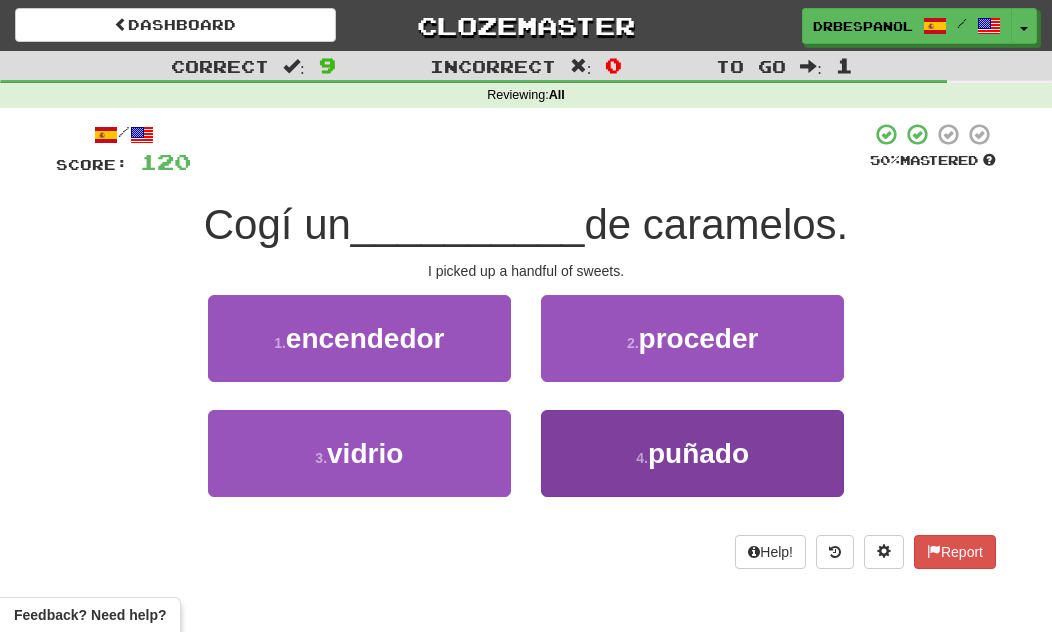 click on "4 .  puñado" at bounding box center (692, 453) 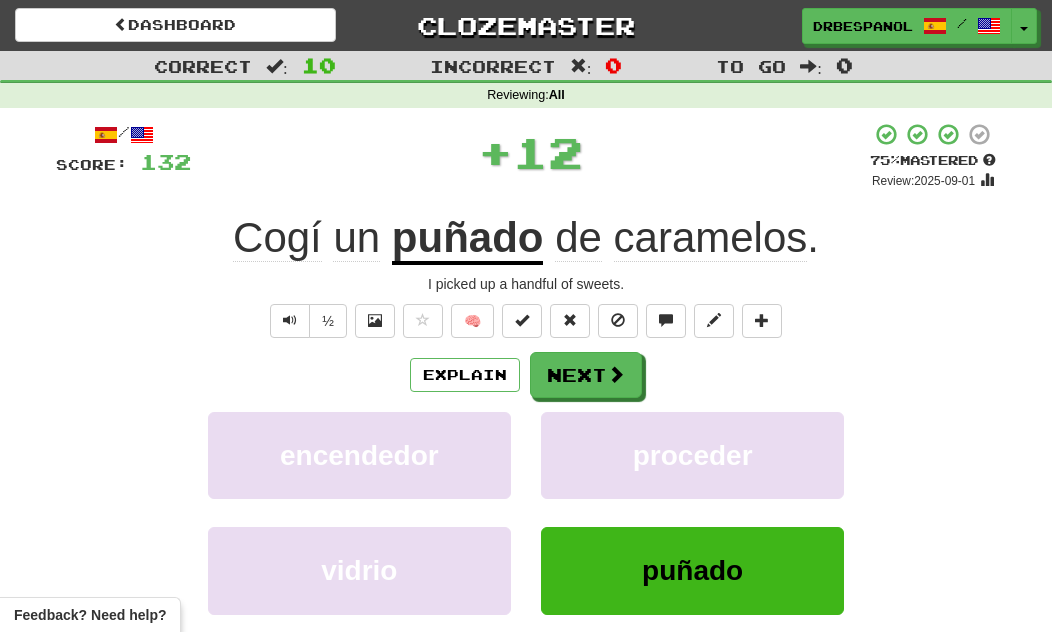 click at bounding box center (616, 374) 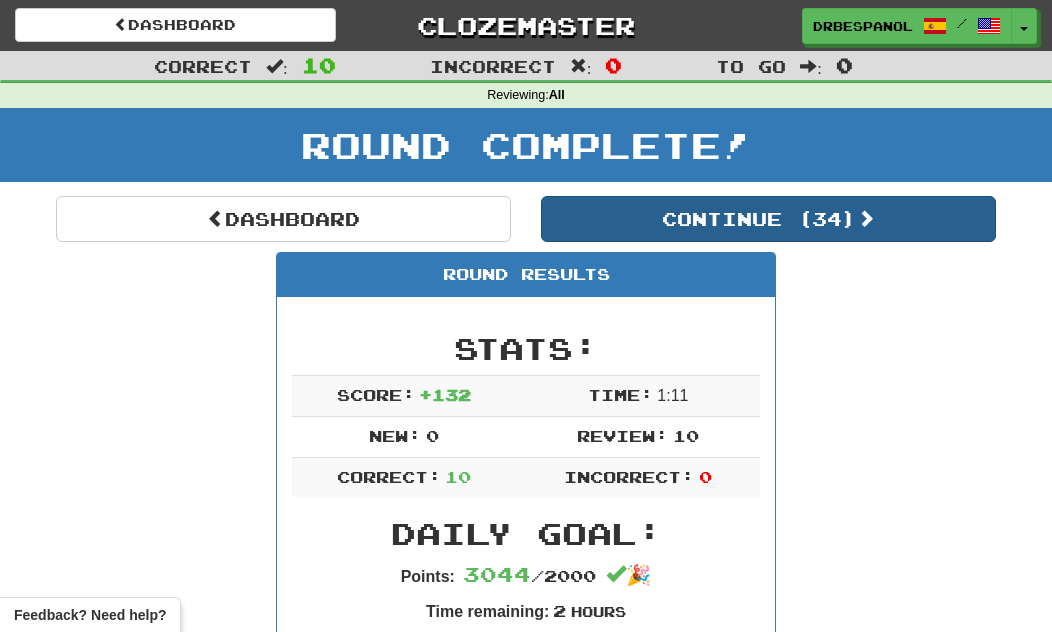 click on "Continue ( 34 )" at bounding box center [768, 219] 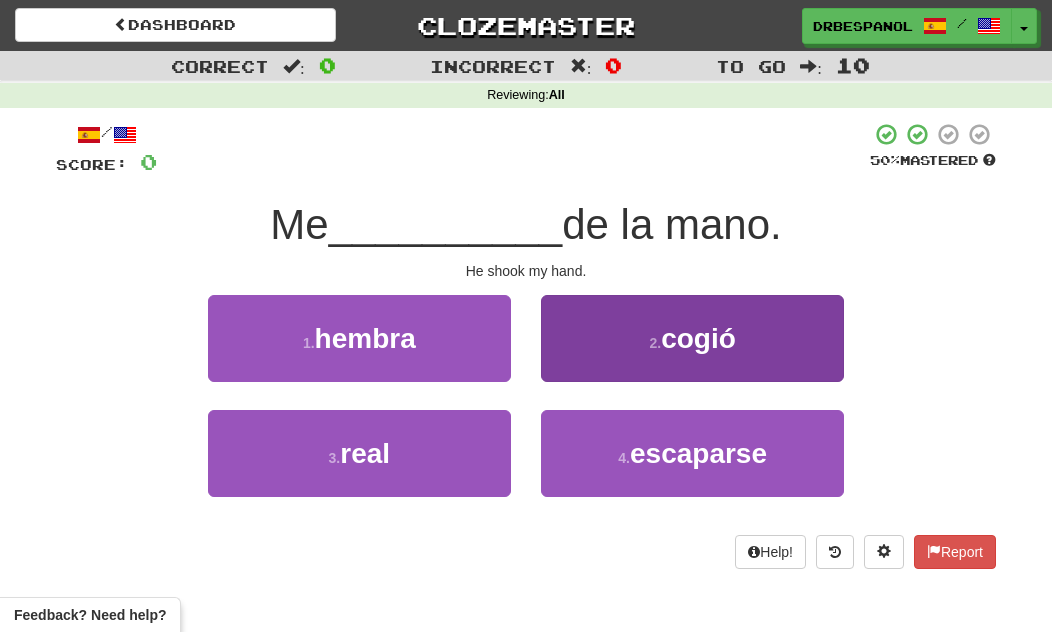 click on "2 .  cogió" at bounding box center [692, 338] 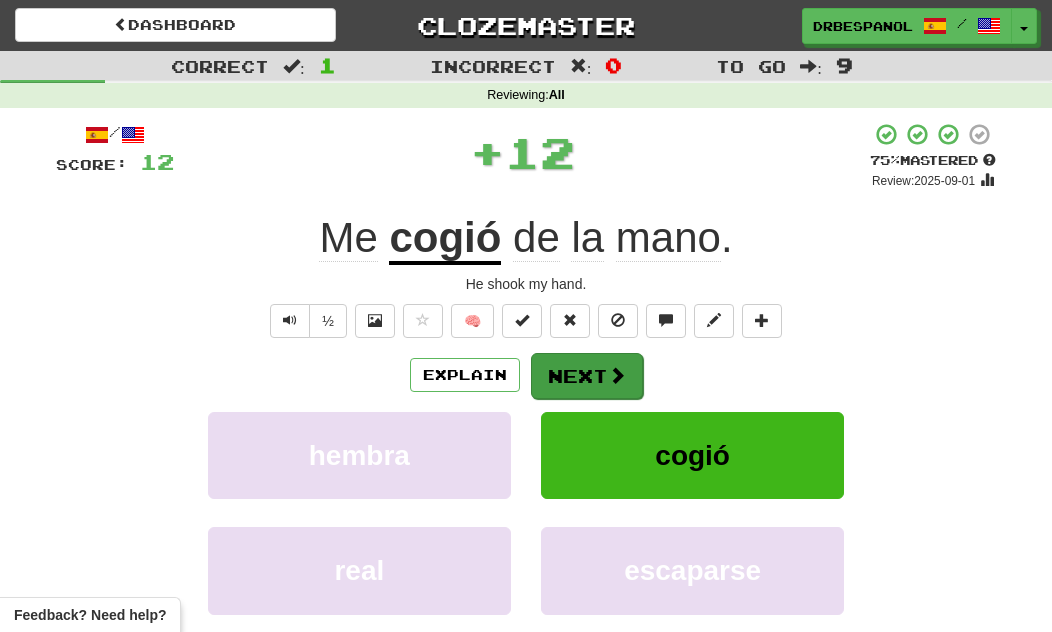 click on "Next" at bounding box center (587, 376) 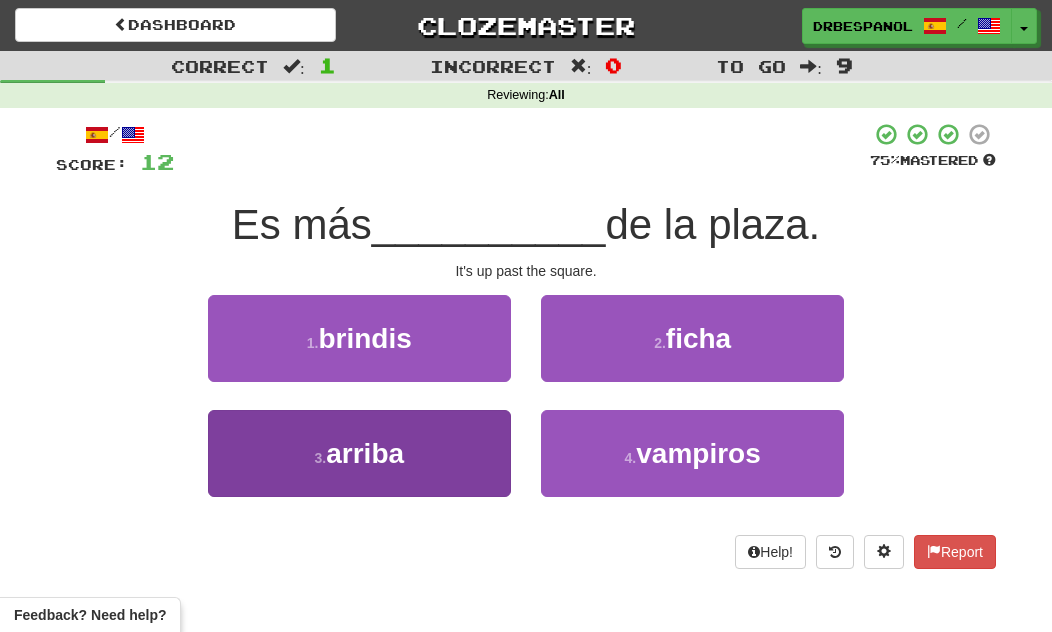 click on "3 .  arriba" at bounding box center (359, 453) 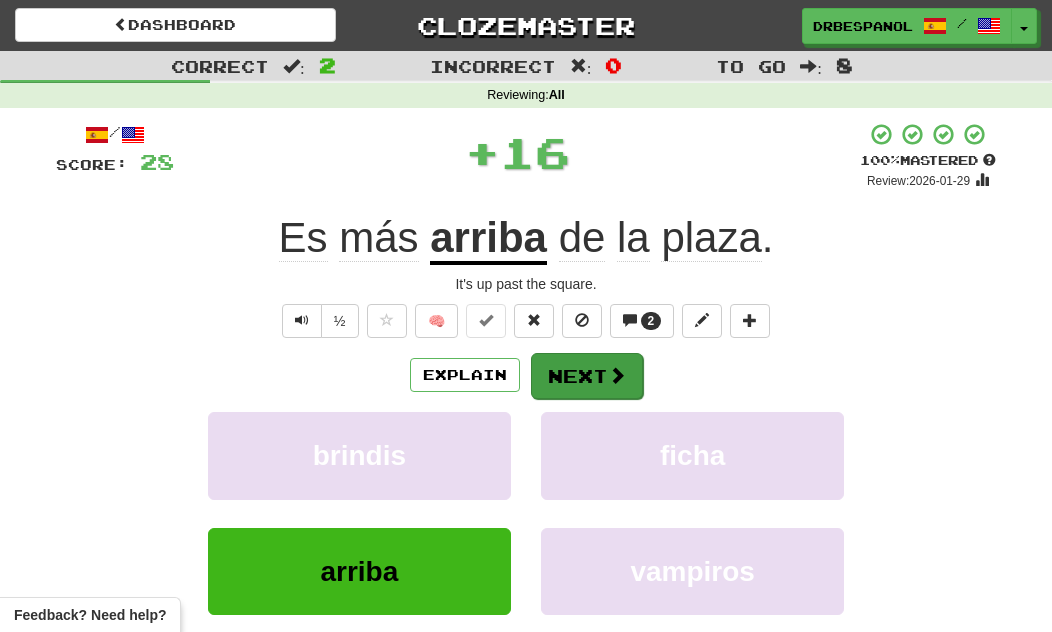 click at bounding box center (617, 375) 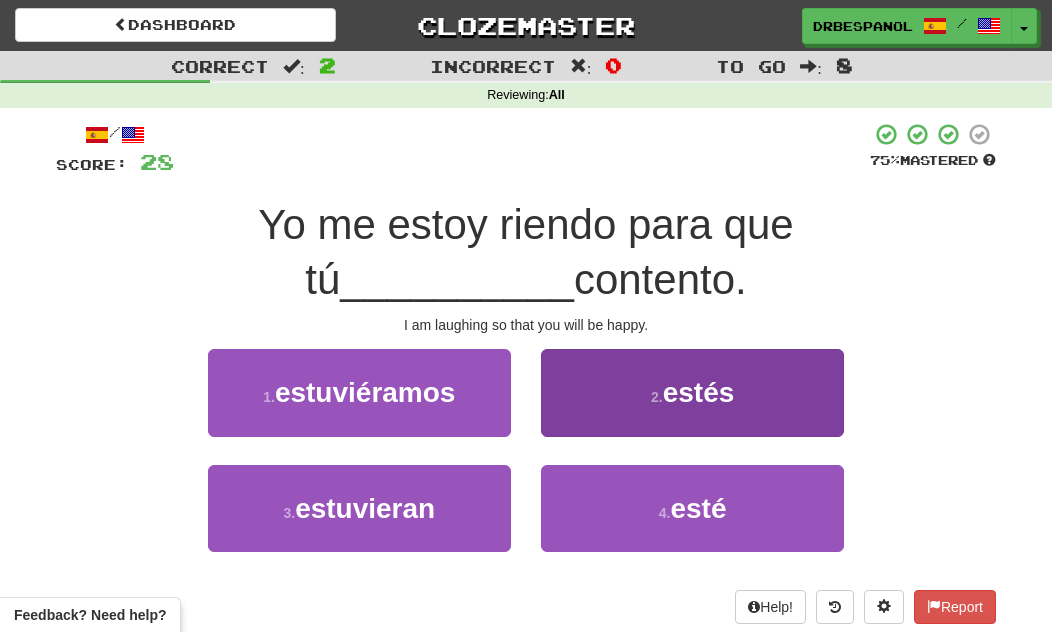 click on "2 .  estés" at bounding box center (692, 392) 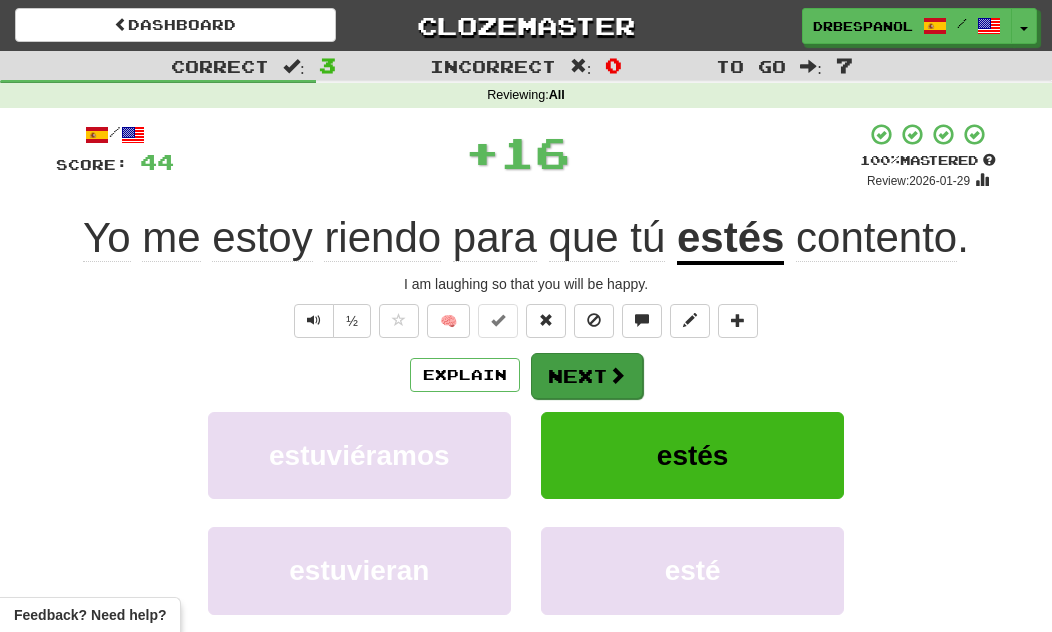 click at bounding box center [617, 375] 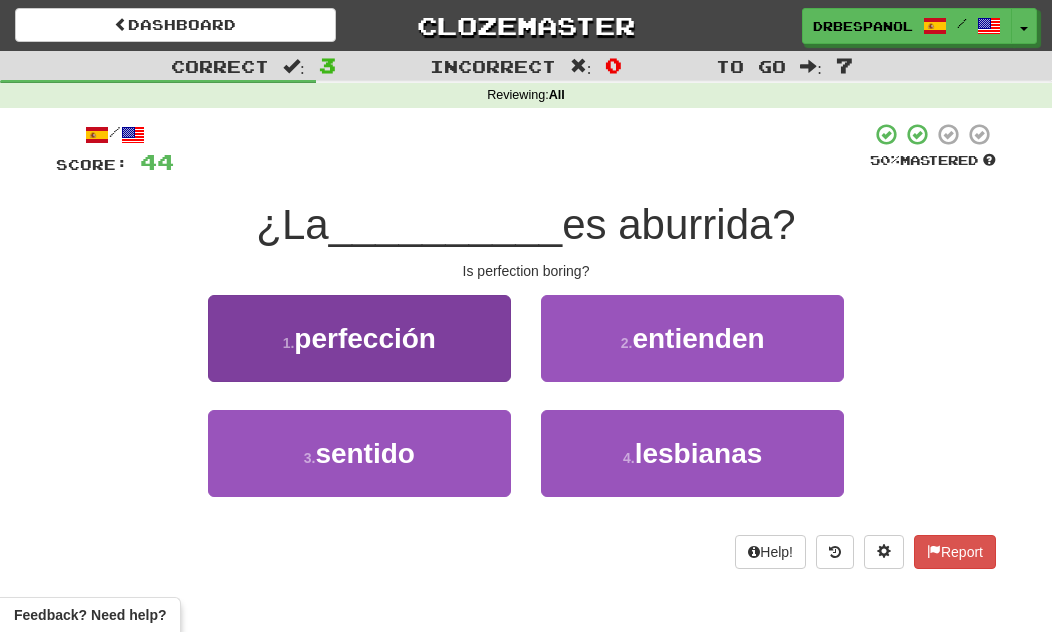 click on "1 .  perfección" at bounding box center (359, 338) 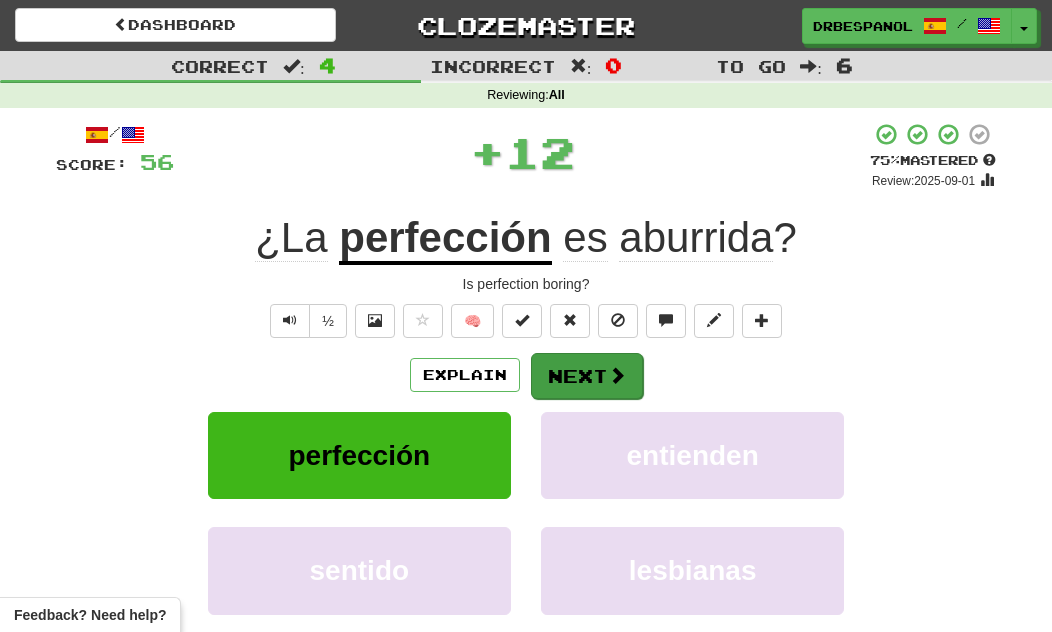 click on "Next" at bounding box center [587, 376] 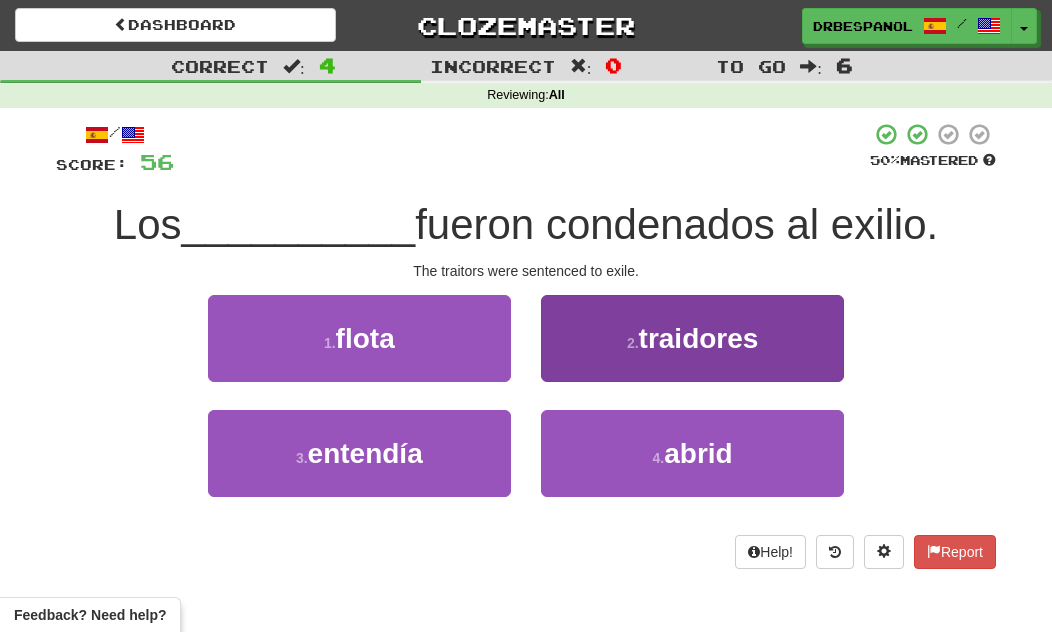 click on "2 .  traidores" at bounding box center [692, 338] 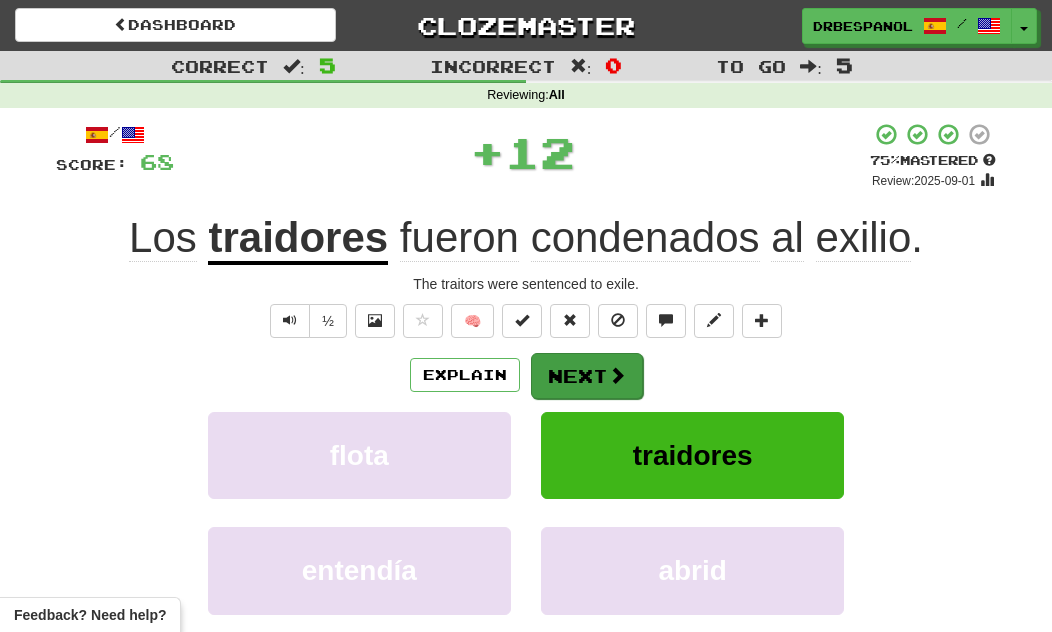 click on "Next" at bounding box center (587, 376) 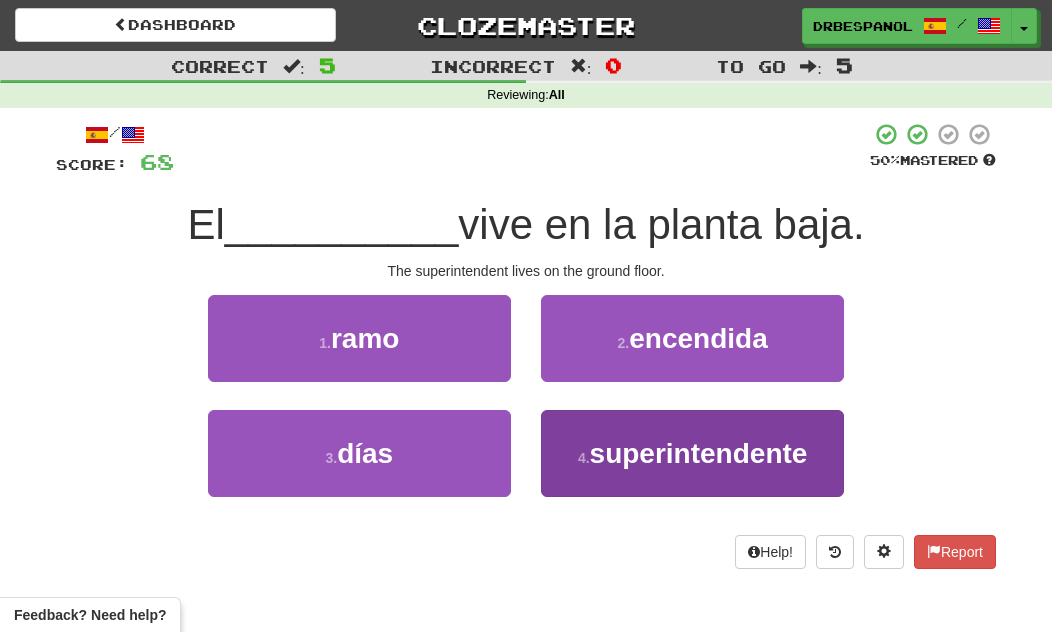 click on "superintendente" at bounding box center (699, 453) 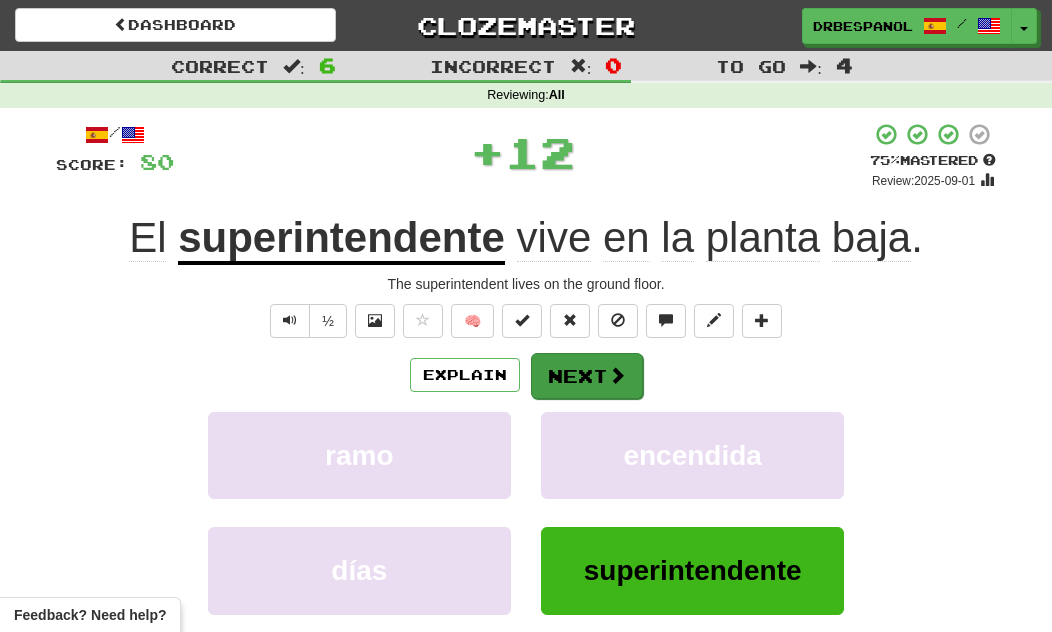 click on "Next" at bounding box center (587, 376) 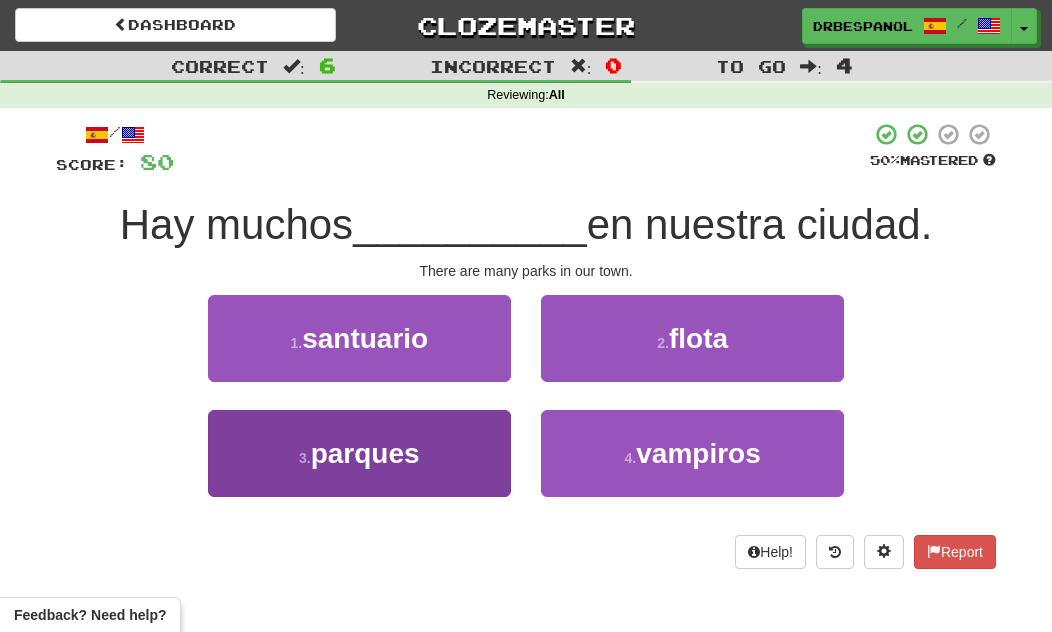 click on "3 .  parques" at bounding box center (359, 453) 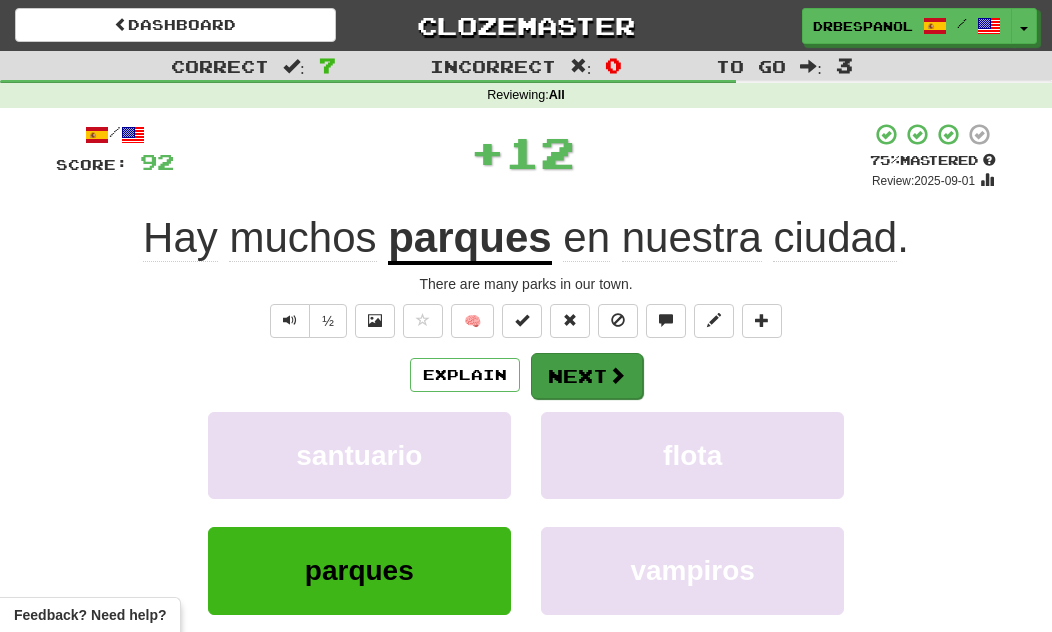 click on "Next" at bounding box center (587, 376) 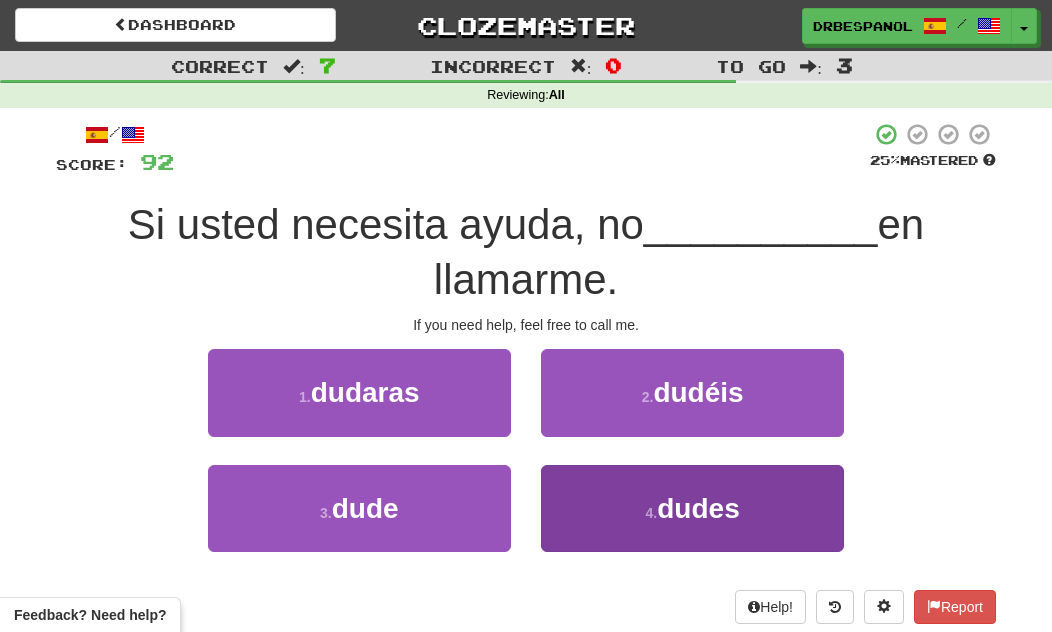 click on "4 .  dudes" at bounding box center (692, 508) 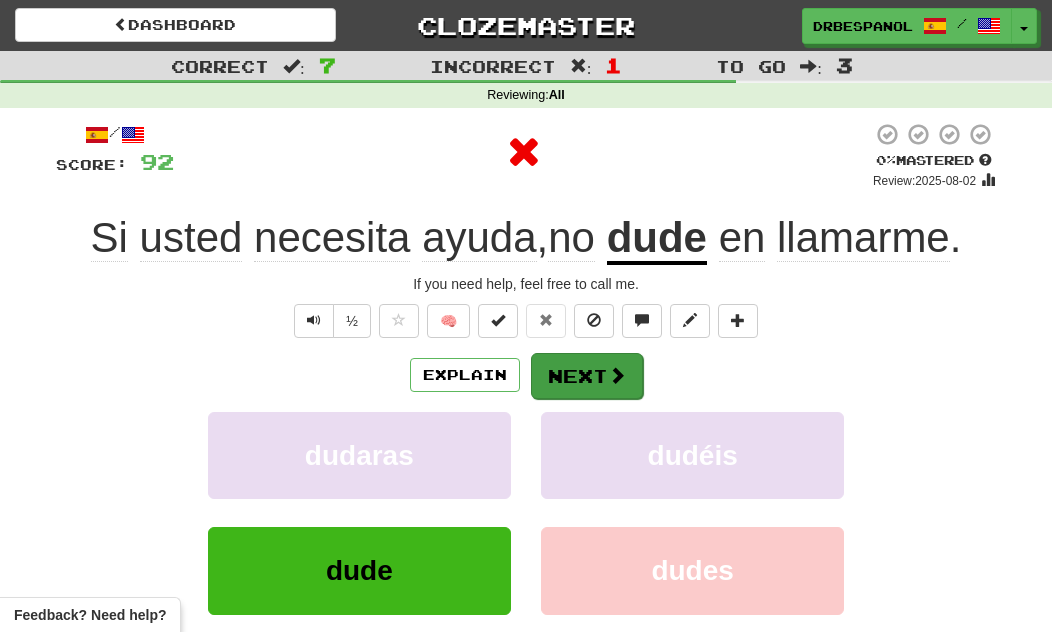 click on "Next" at bounding box center (587, 376) 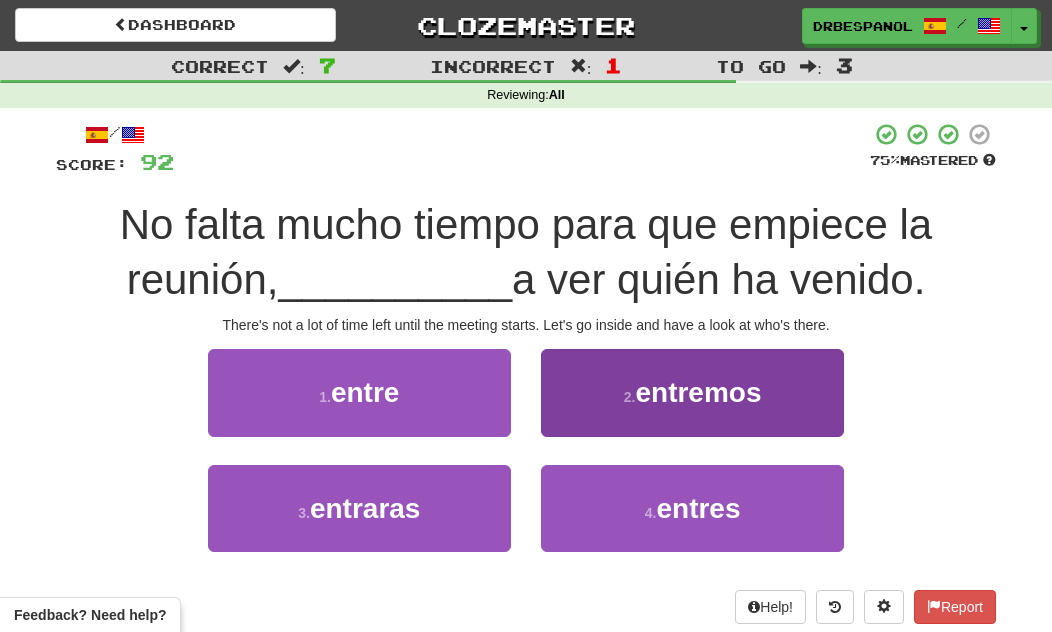 click on "entremos" at bounding box center (698, 392) 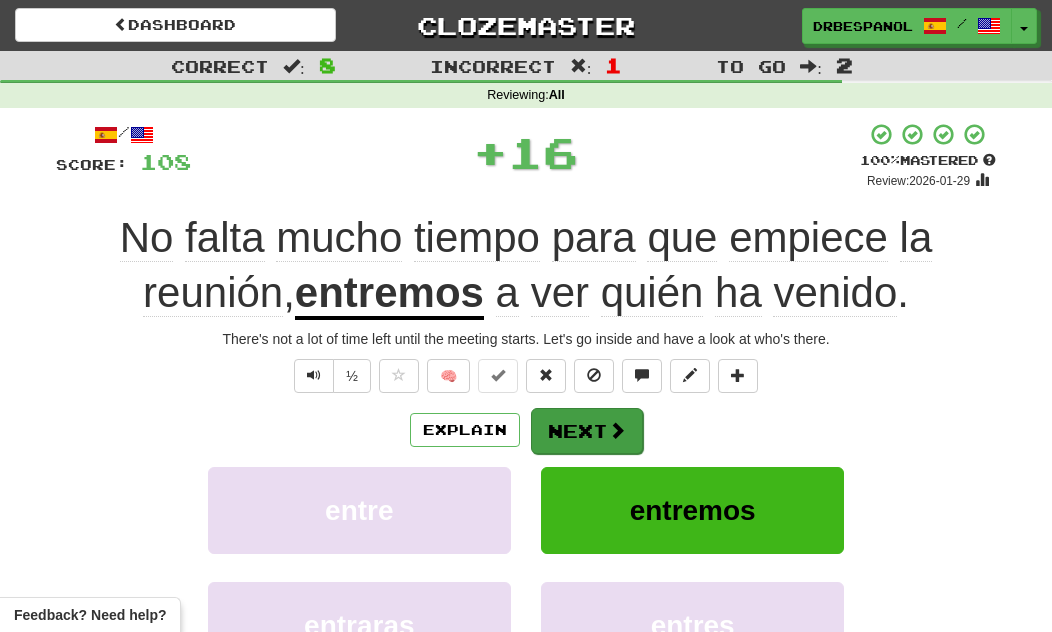 click at bounding box center (617, 430) 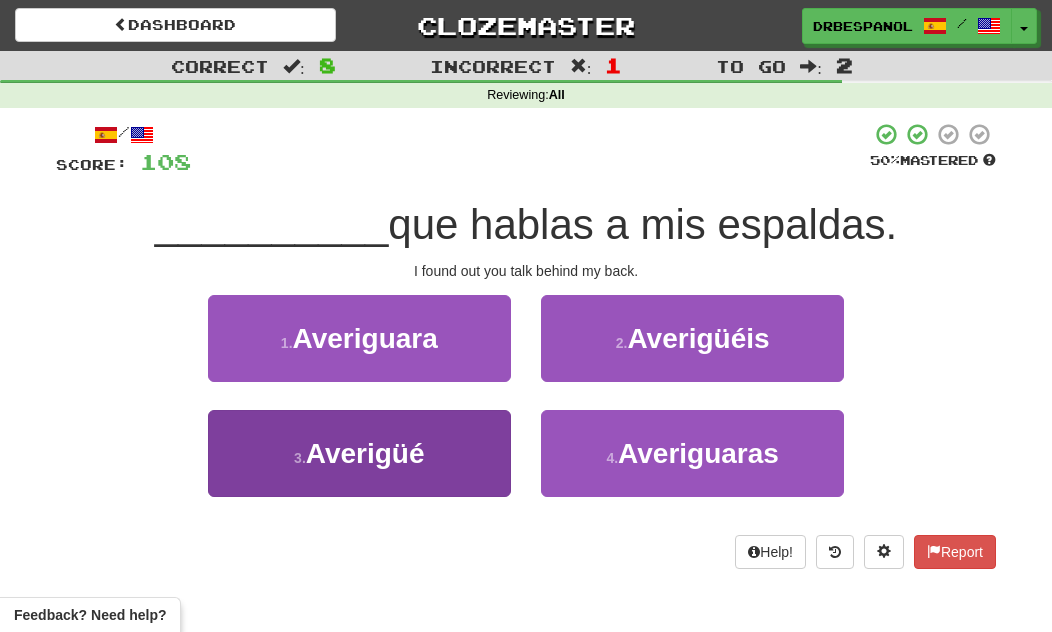 click on "3 .  Averigüé" at bounding box center (359, 453) 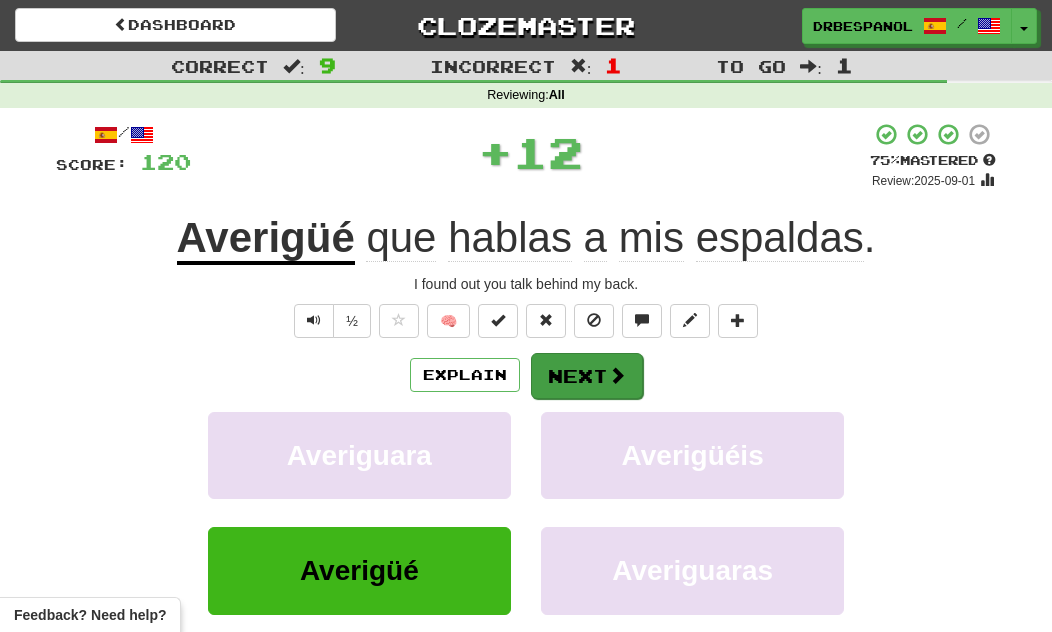 click at bounding box center [617, 375] 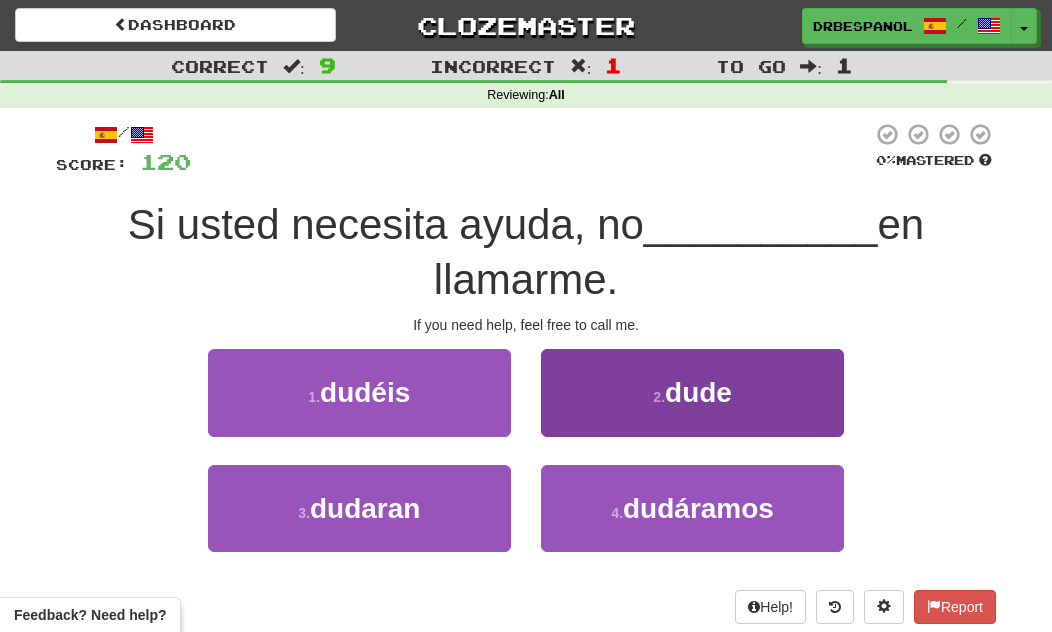 click on "2 .  dude" at bounding box center [692, 392] 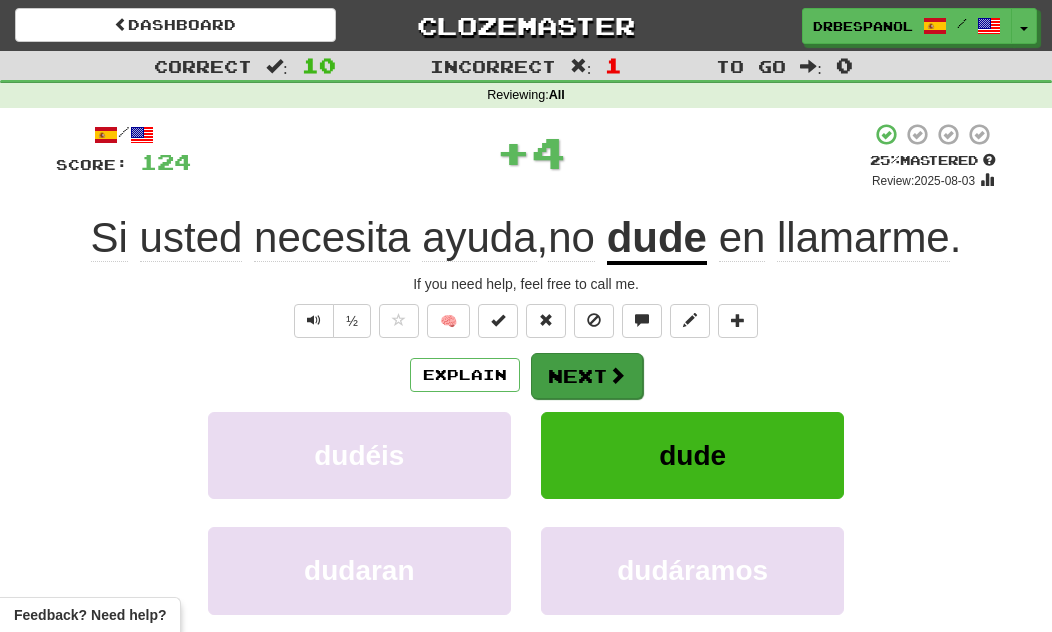 click at bounding box center [617, 375] 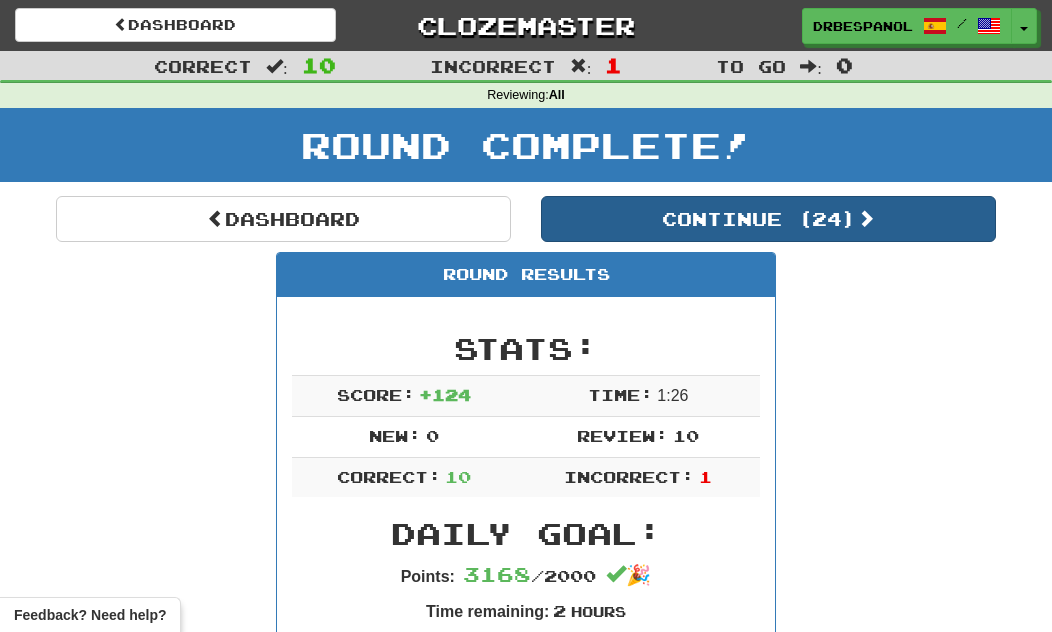 click on "Continue ( 24 )" at bounding box center [768, 219] 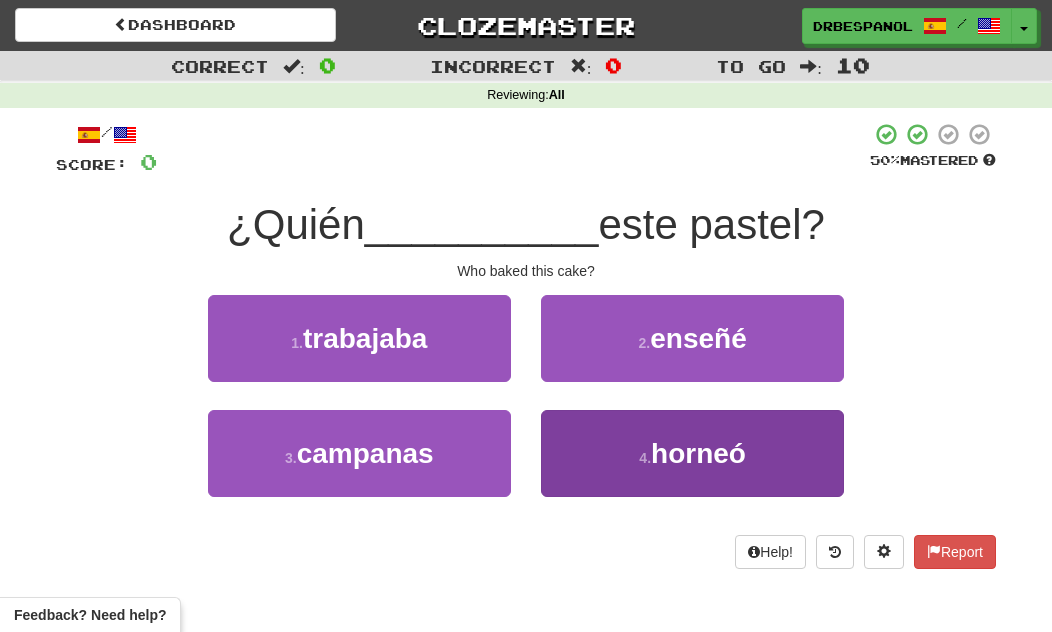 click on "4 .  horneó" at bounding box center [692, 453] 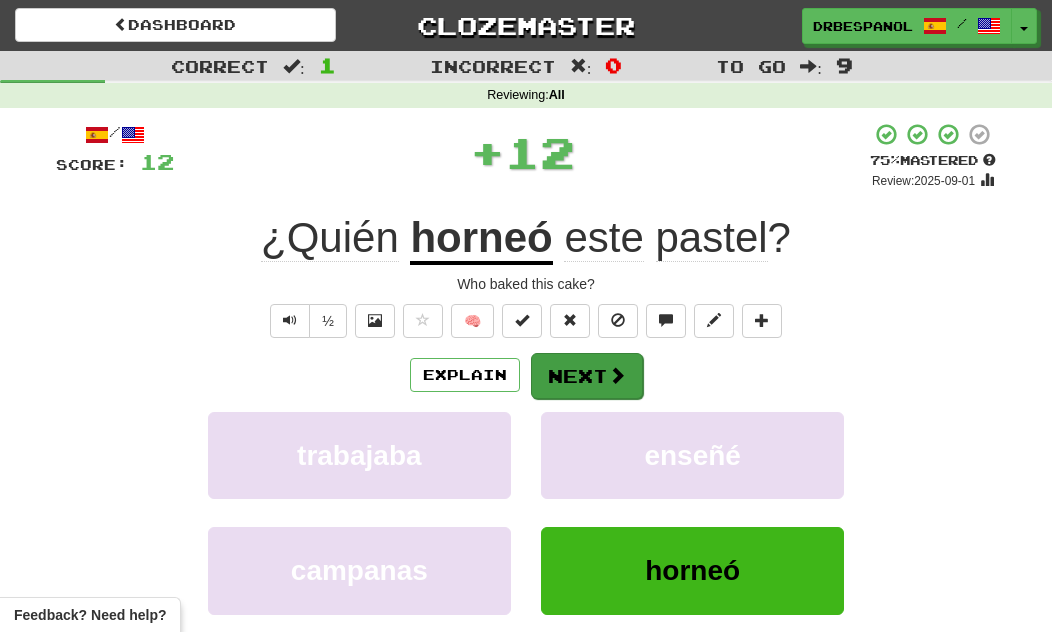 click on "Next" at bounding box center (587, 376) 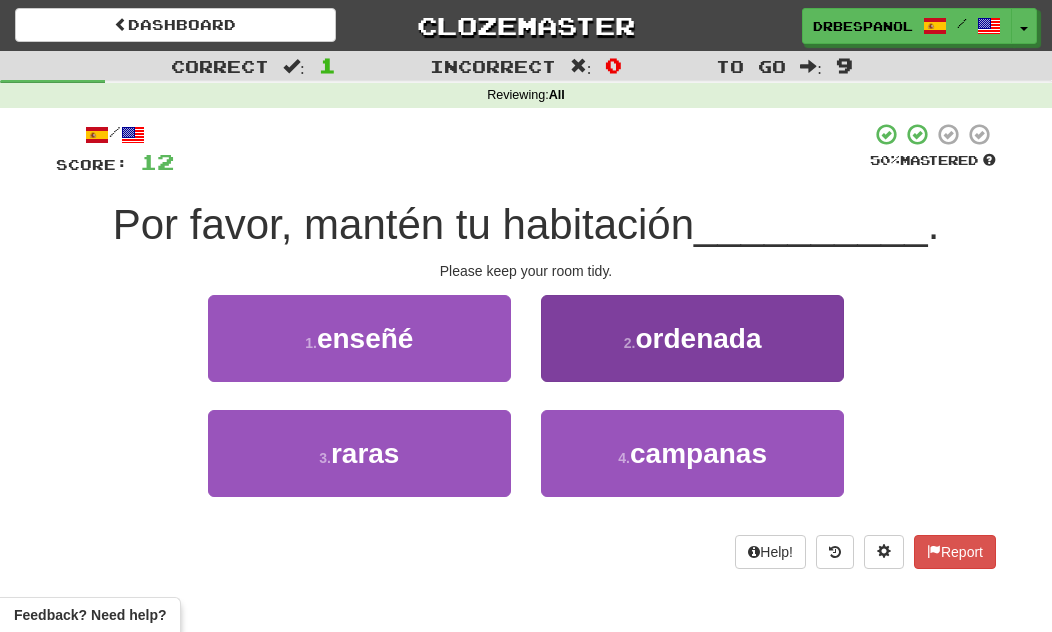 click on "ordenada" at bounding box center (698, 338) 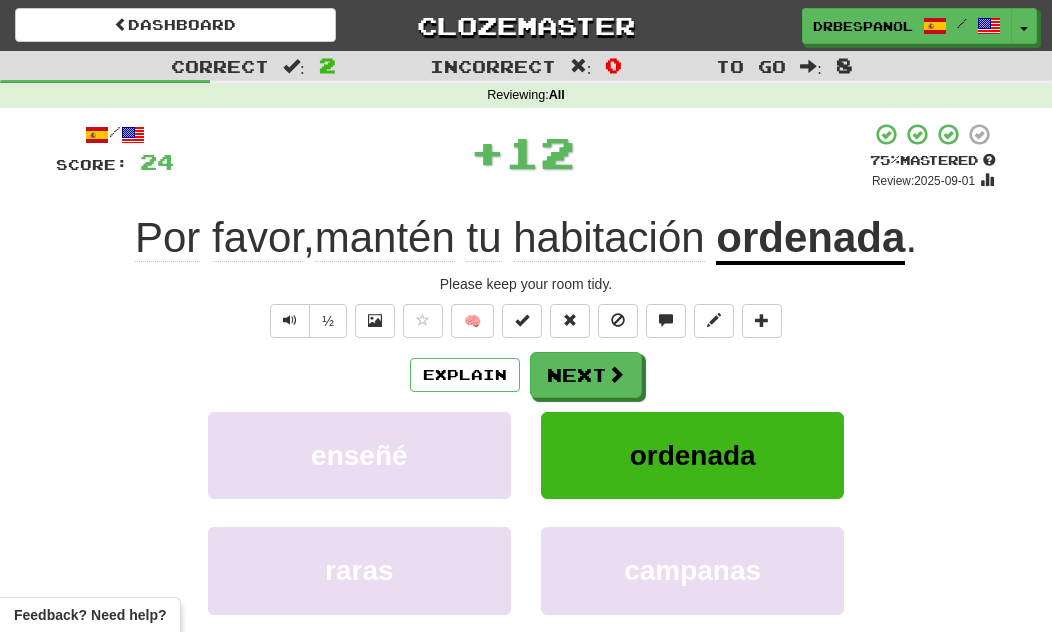 click on "Next" at bounding box center [586, 375] 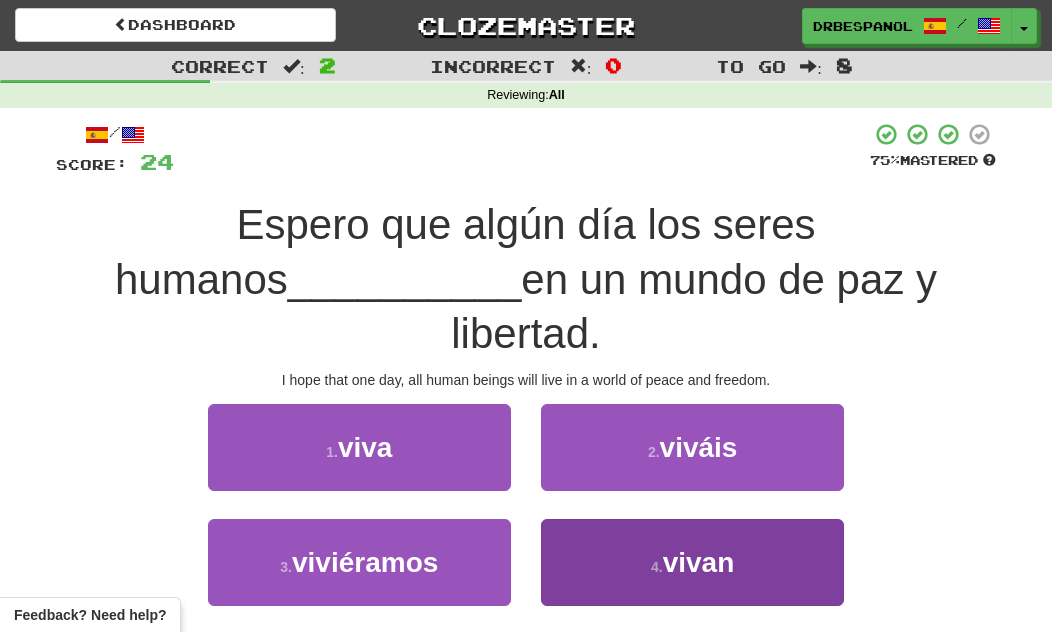 click on "4 .  vivan" at bounding box center [692, 562] 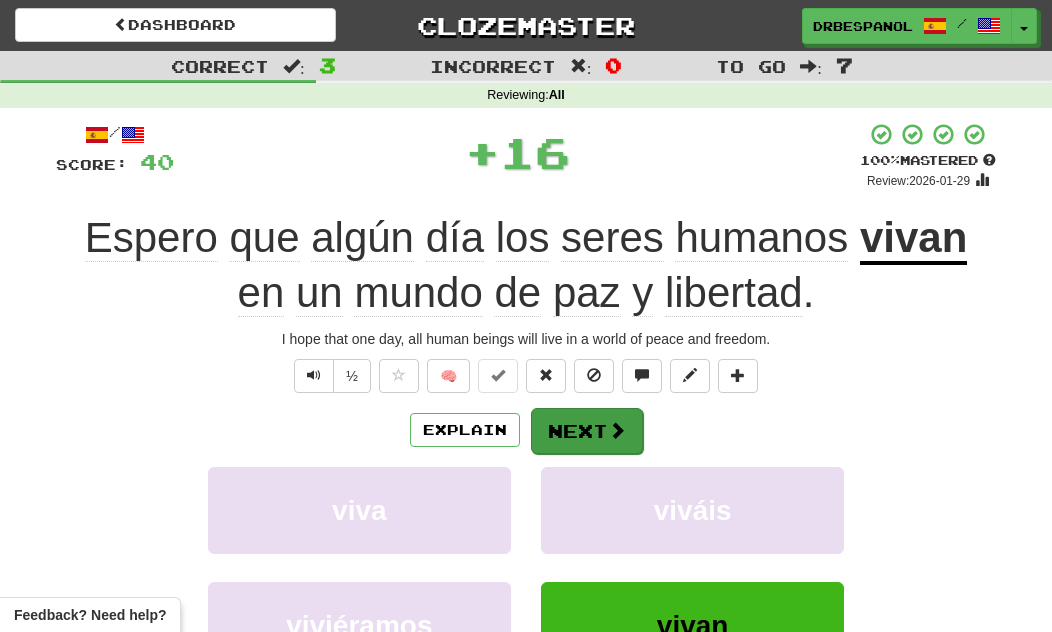 click at bounding box center [617, 430] 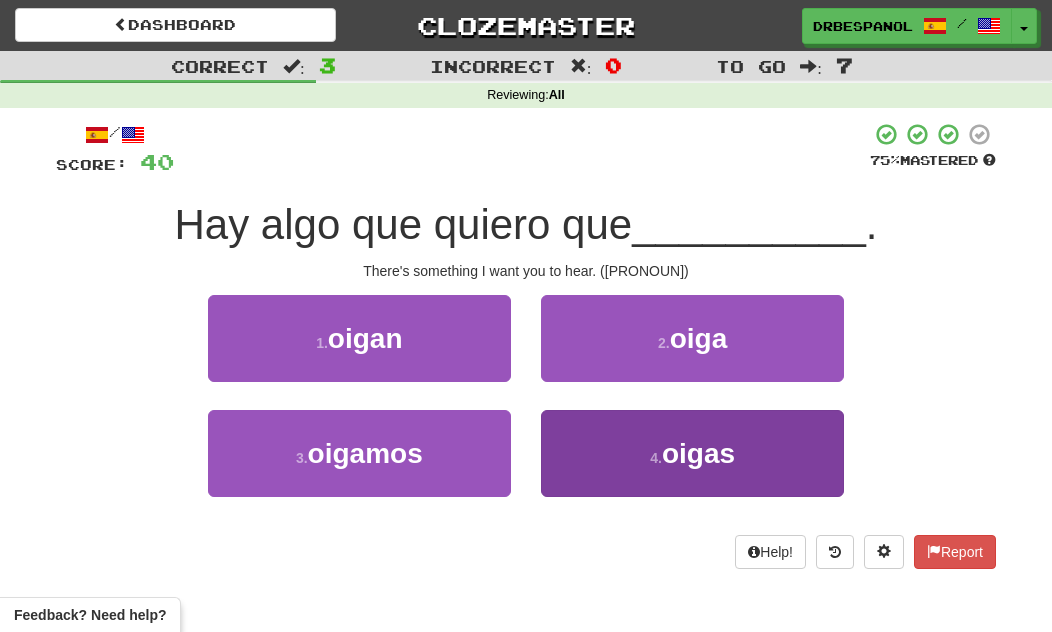 click on "4 .  oigas" at bounding box center [692, 453] 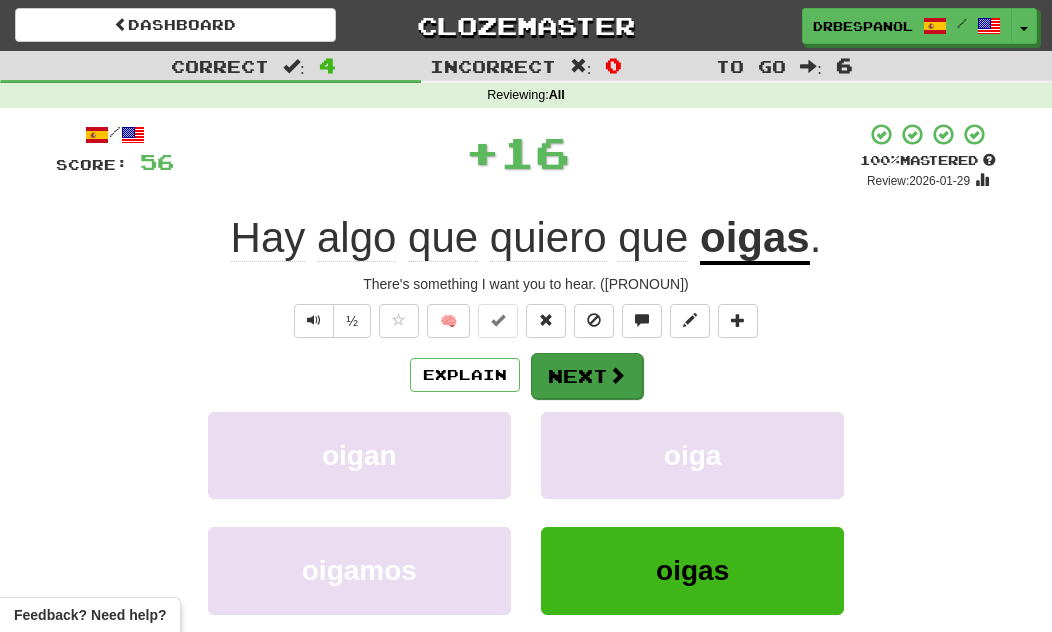click on "Next" at bounding box center [587, 376] 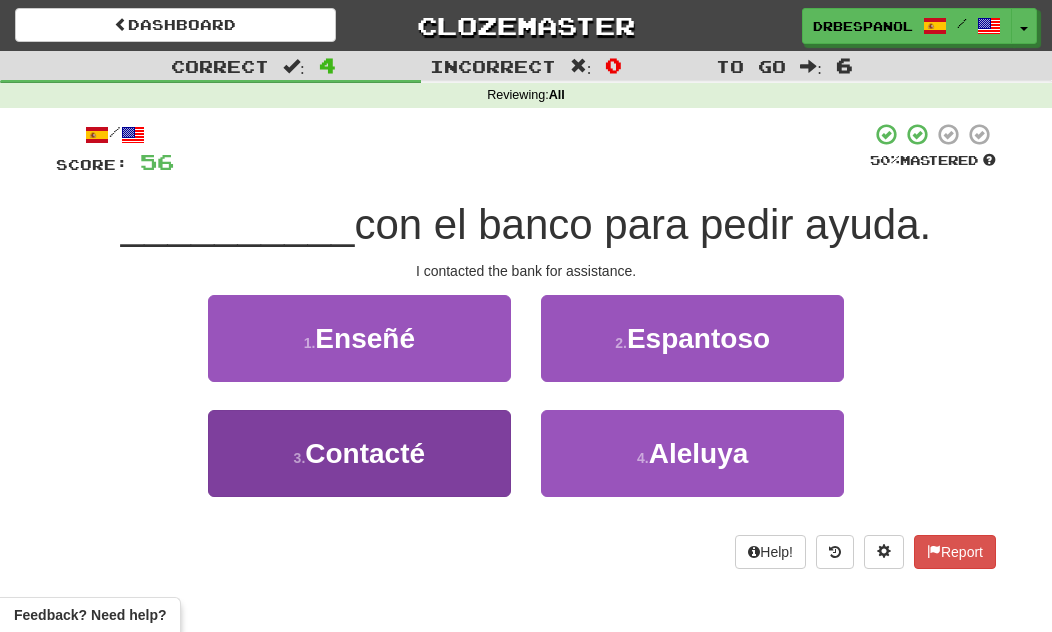 click on "3 .  Contacté" at bounding box center (359, 453) 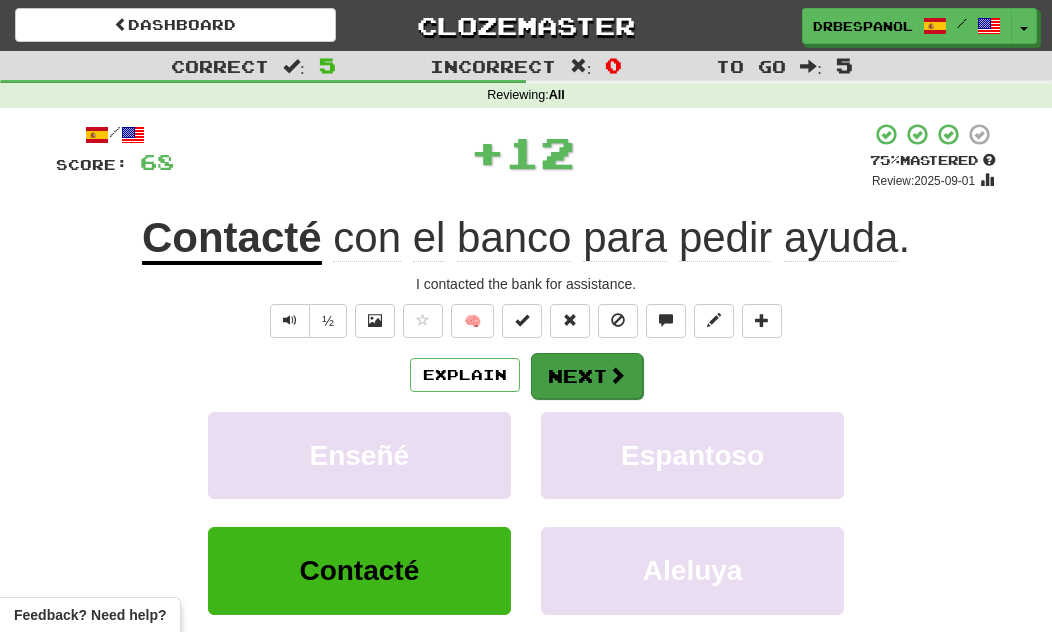 click at bounding box center [617, 375] 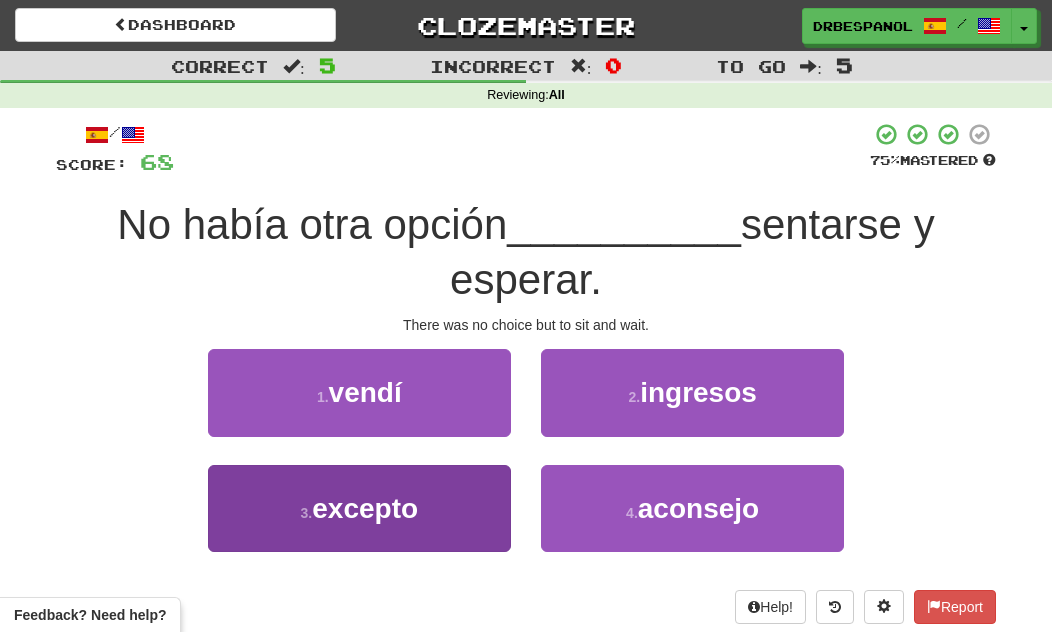 click on "3 .  excepto" at bounding box center (359, 508) 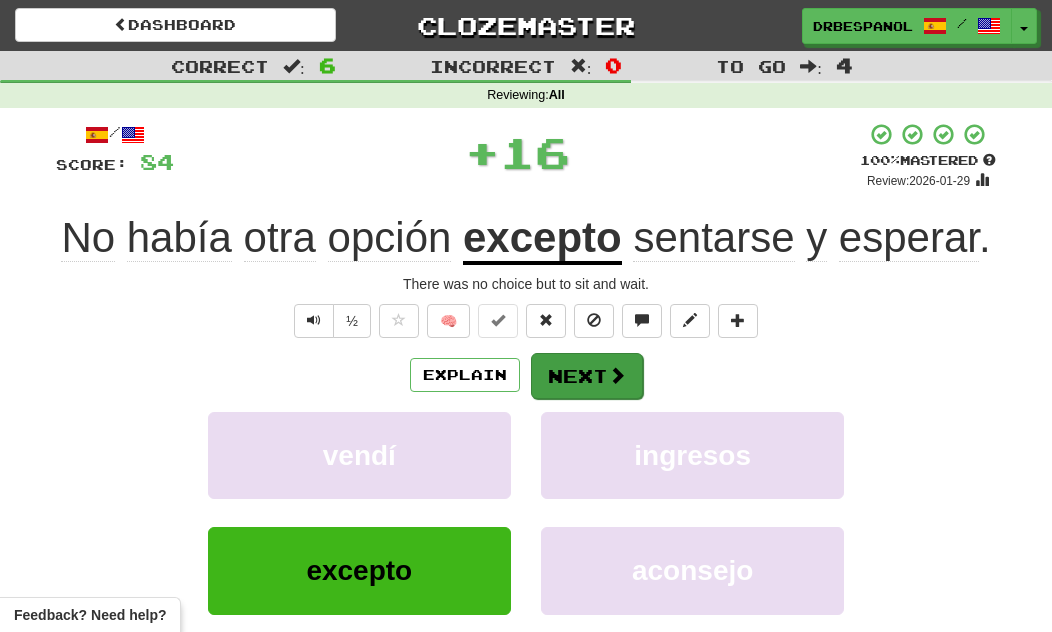 click on "Next" at bounding box center [587, 376] 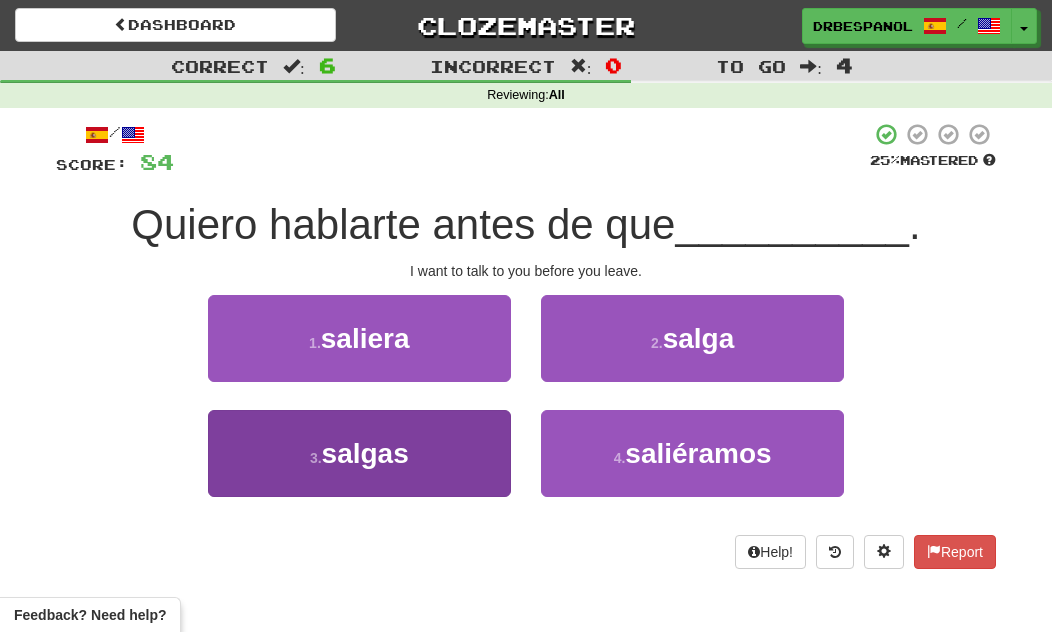 click on "3 .  salgas" at bounding box center (359, 453) 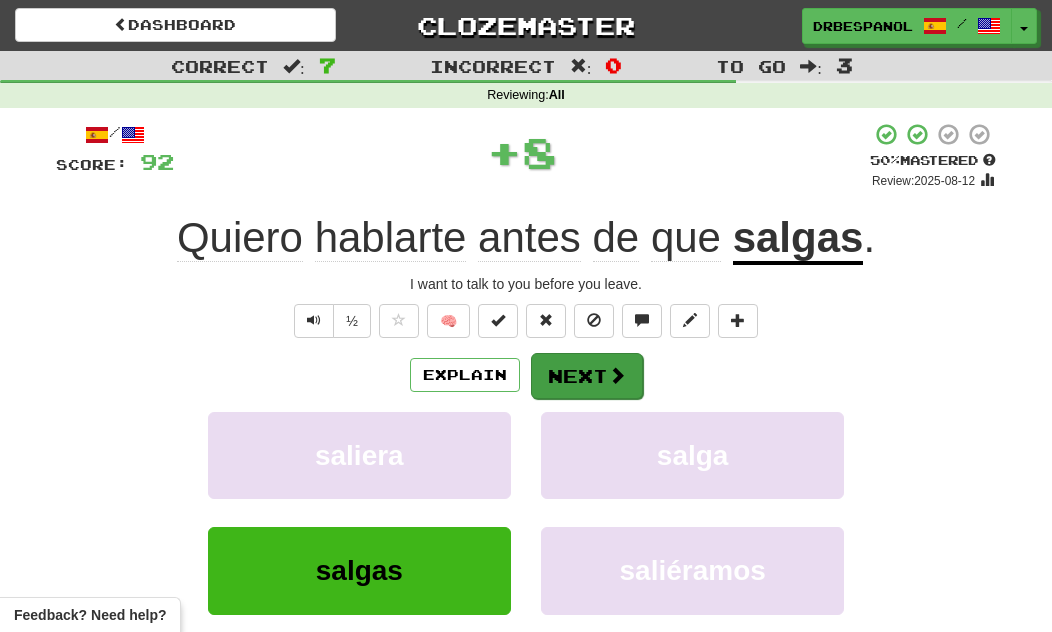 click at bounding box center [617, 375] 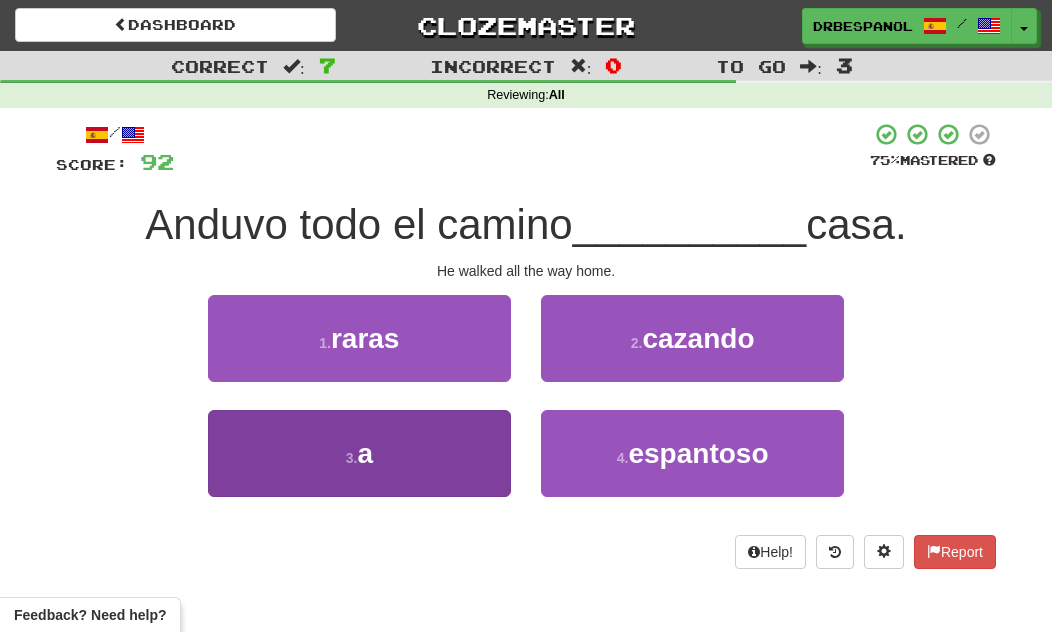 click on "3 .  a" at bounding box center (359, 453) 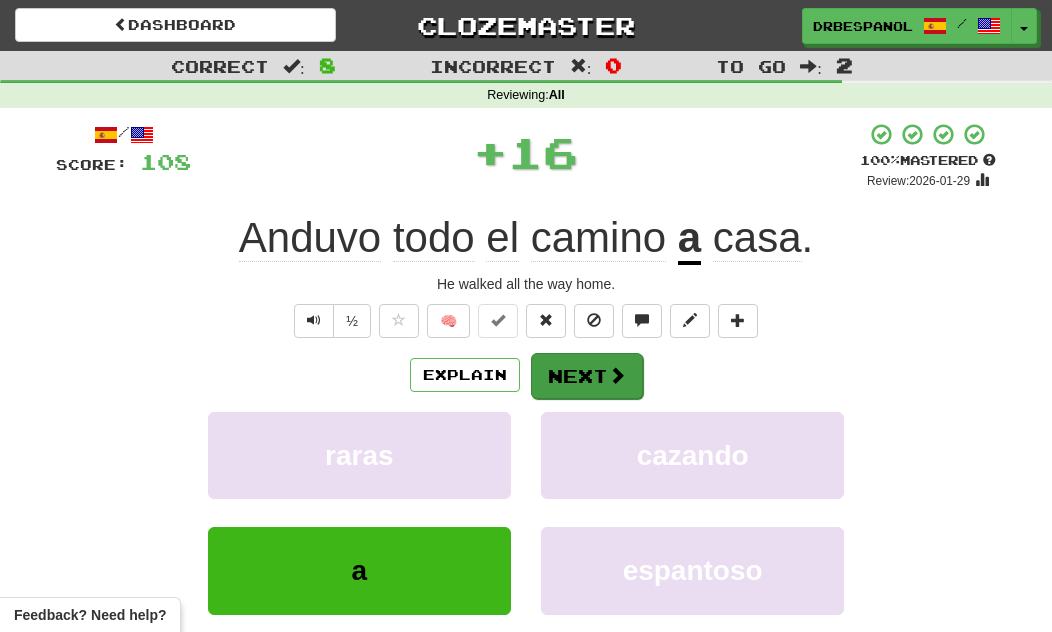 click on "Next" at bounding box center [587, 376] 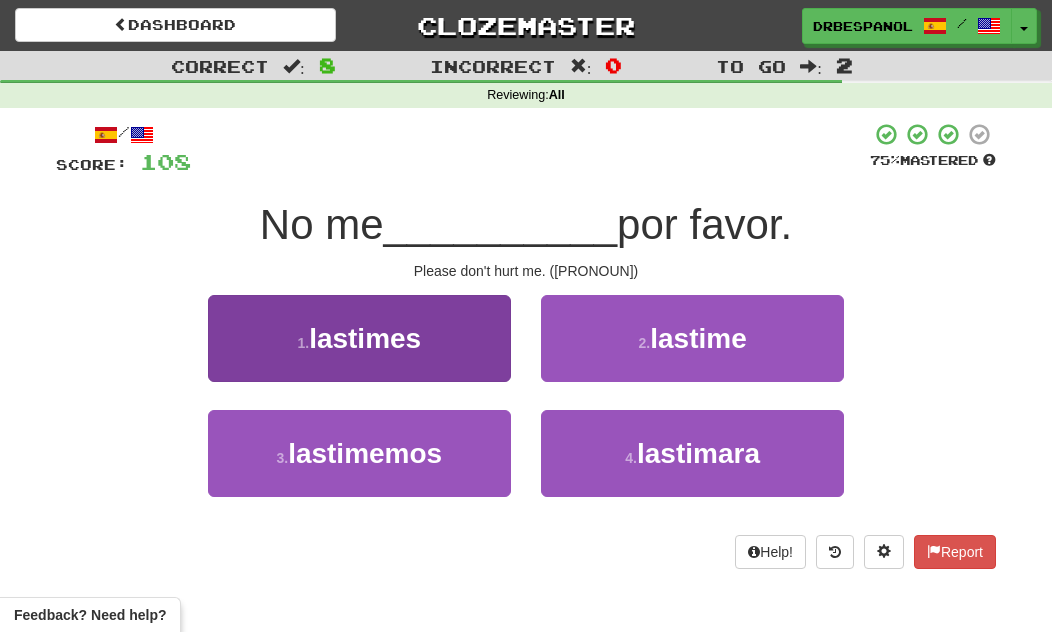 click on "1 .  lastimes" at bounding box center (359, 338) 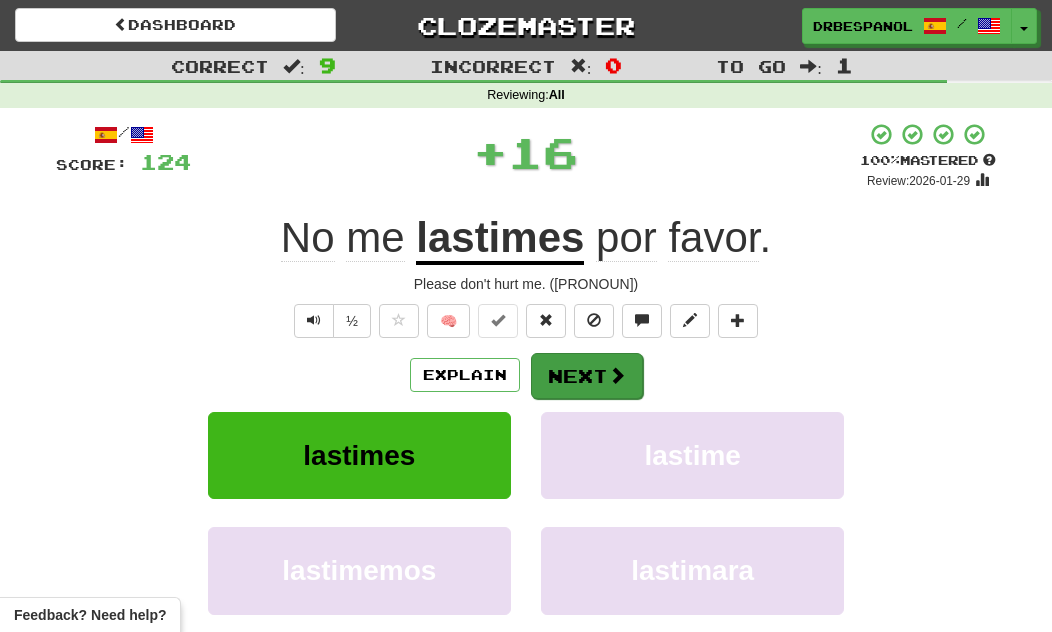 click at bounding box center [617, 375] 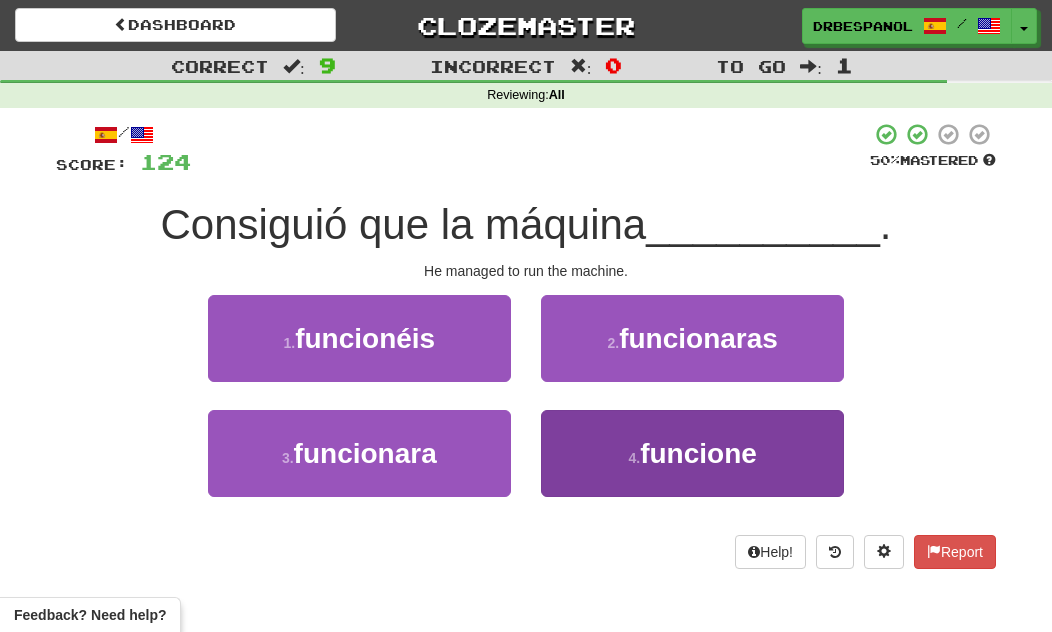 click on "funcione" at bounding box center (698, 453) 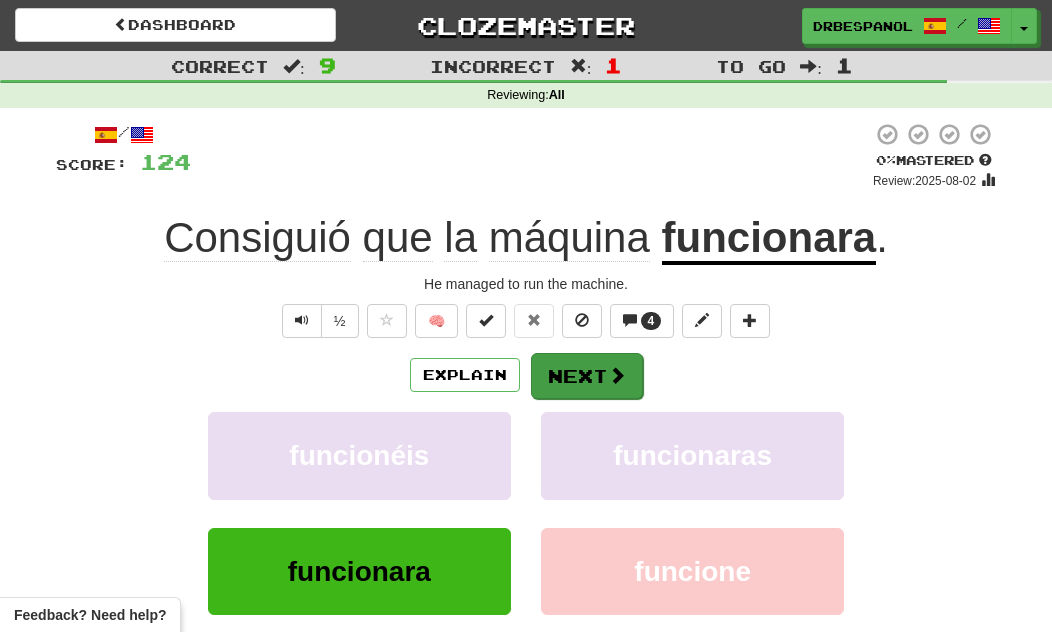 click on "Next" at bounding box center [587, 376] 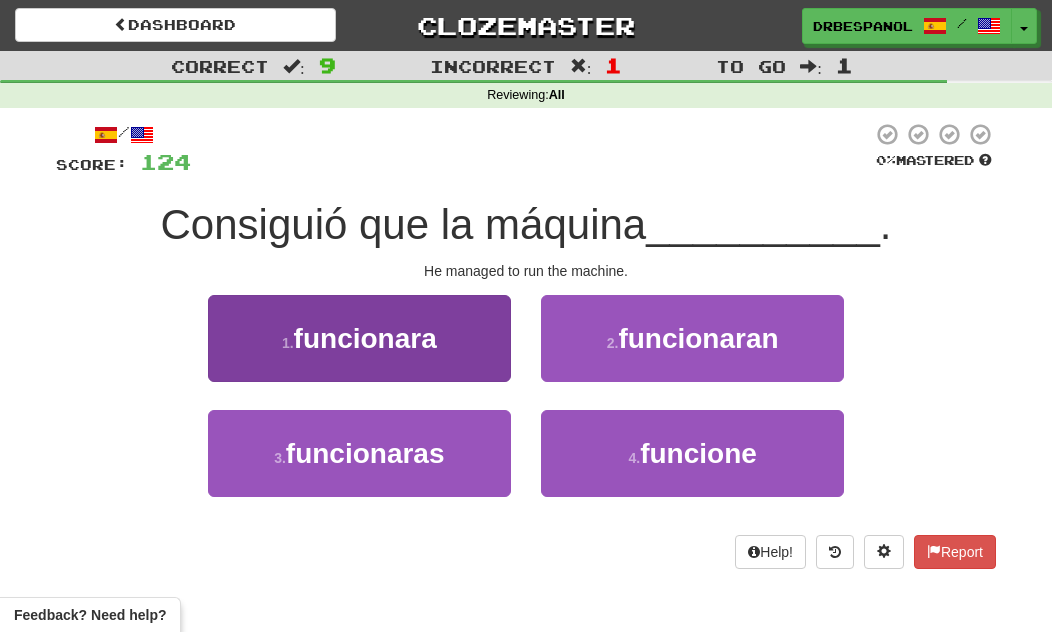 click on "1 .  funcionara" at bounding box center (359, 338) 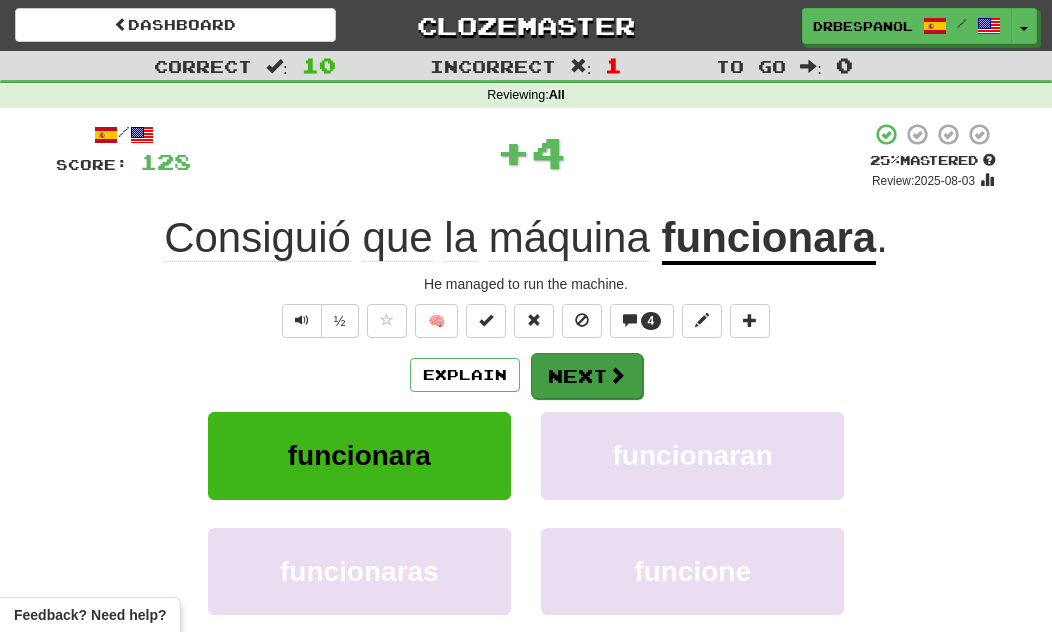 click on "Next" at bounding box center [587, 376] 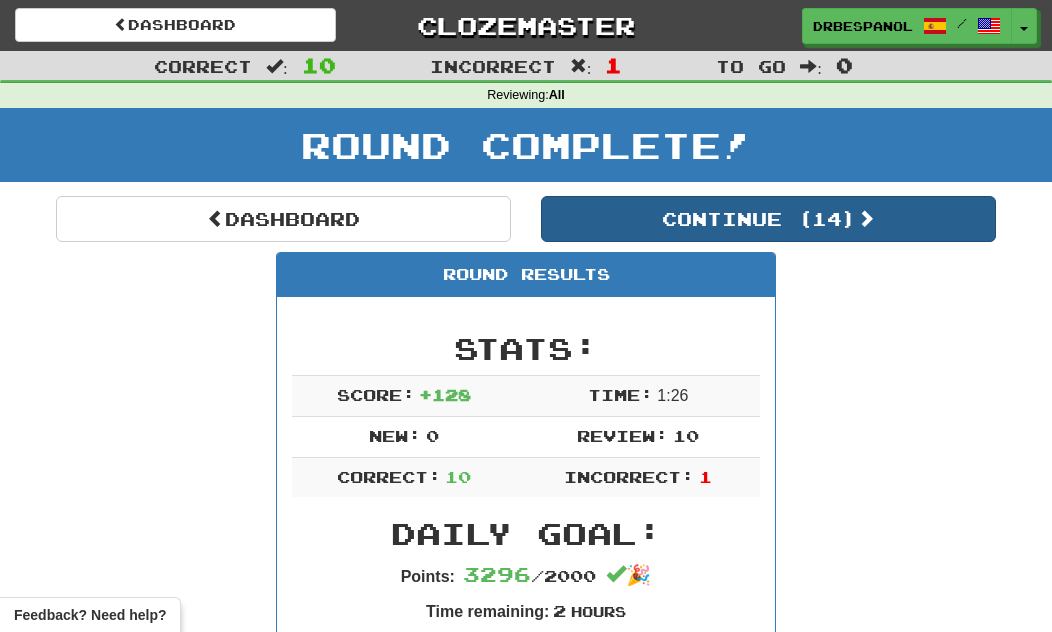click on "Continue ( 14 )" at bounding box center [768, 219] 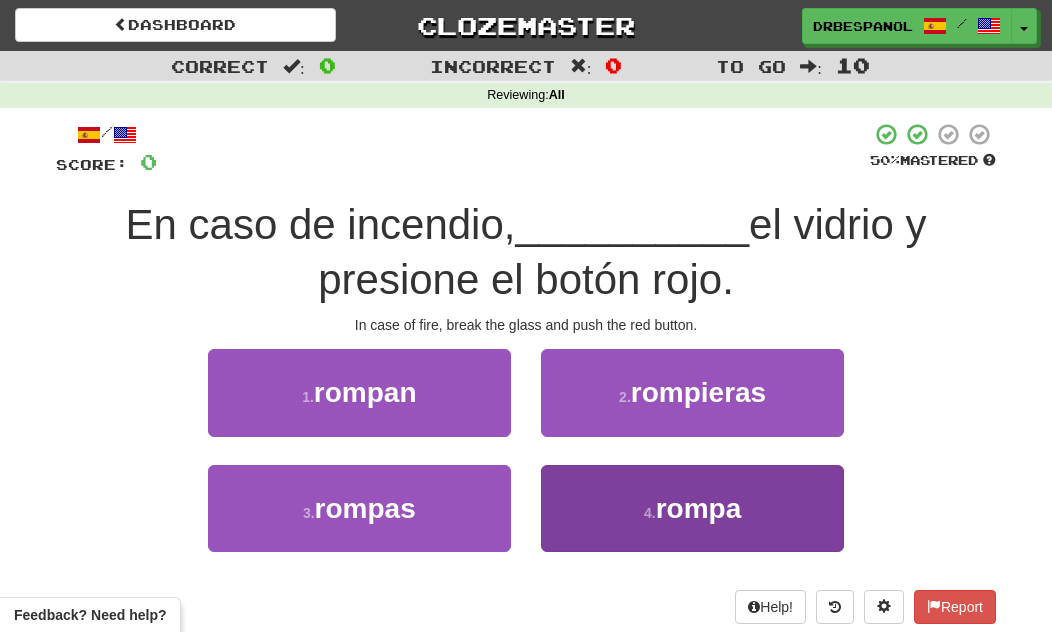 click on "rompa" at bounding box center [699, 508] 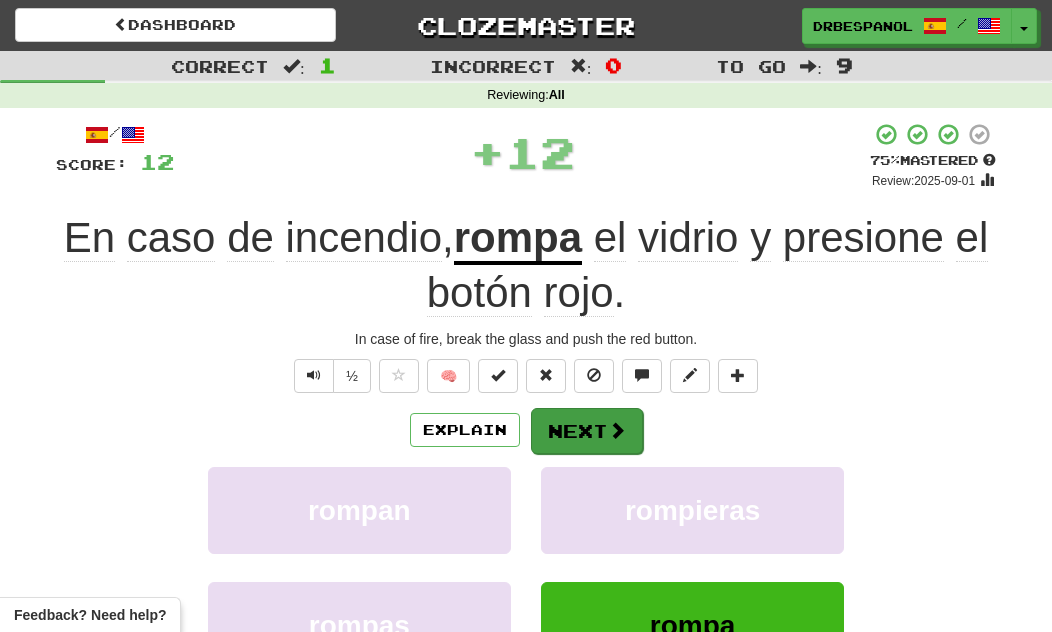 click at bounding box center [617, 430] 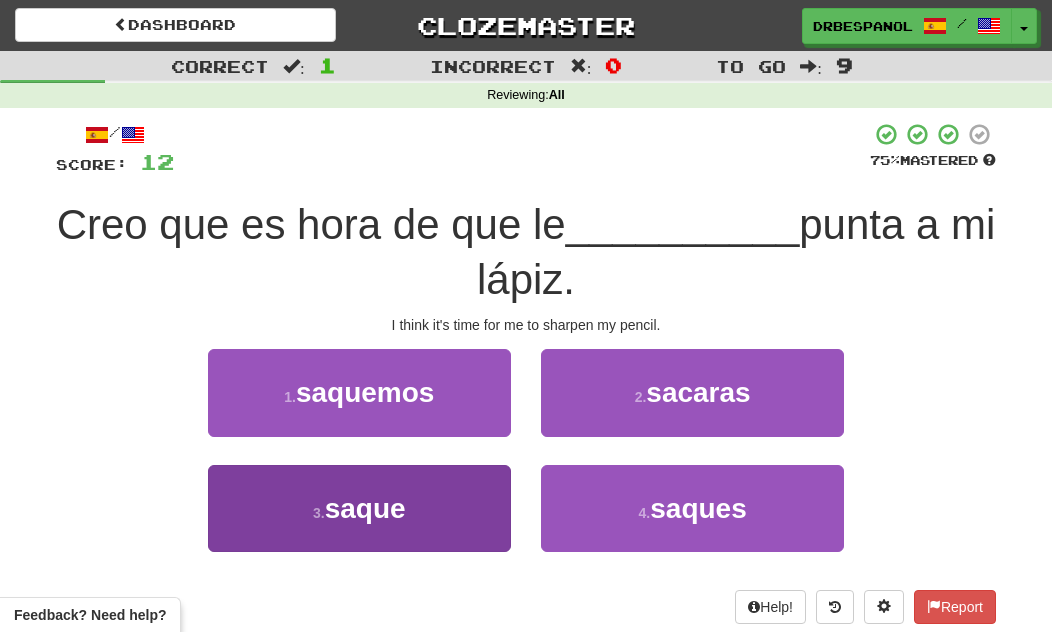 click on "3 .  saque" at bounding box center (359, 508) 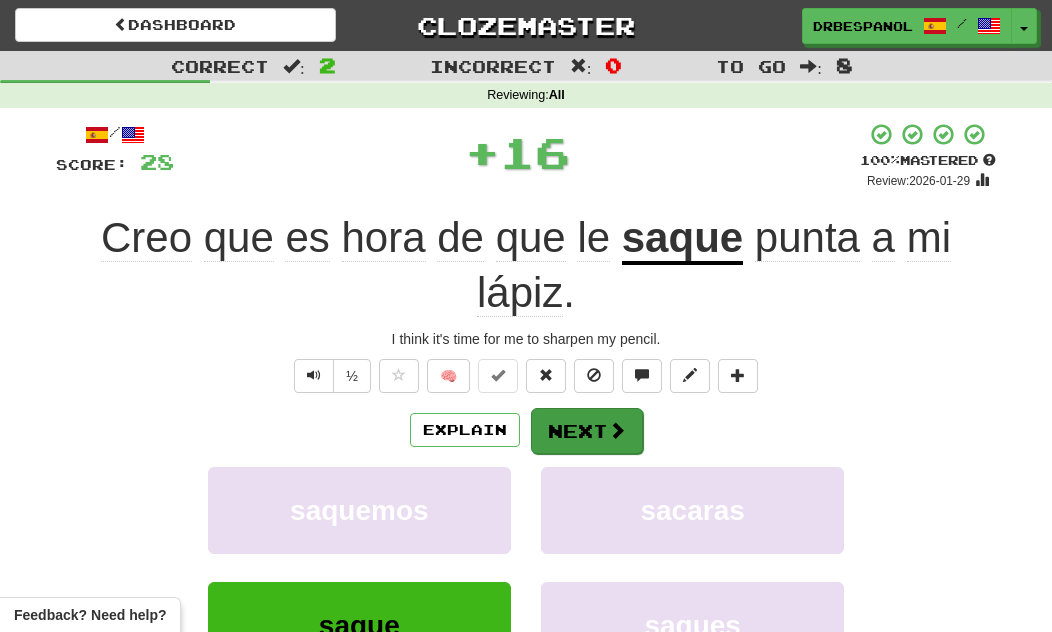 click on "Next" at bounding box center [587, 431] 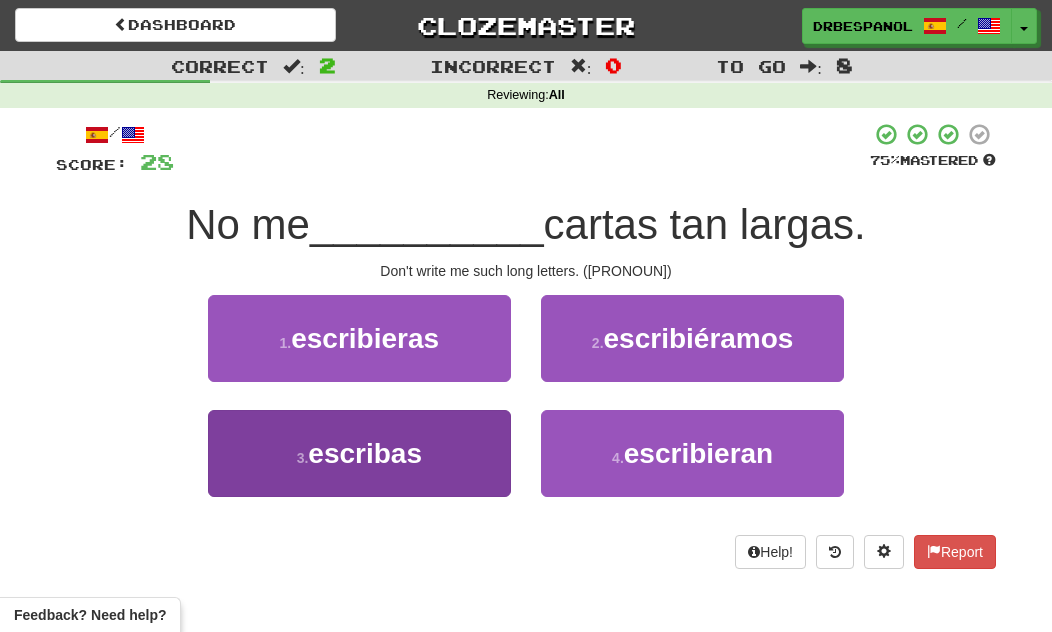 click on "3 .  escribas" at bounding box center [359, 453] 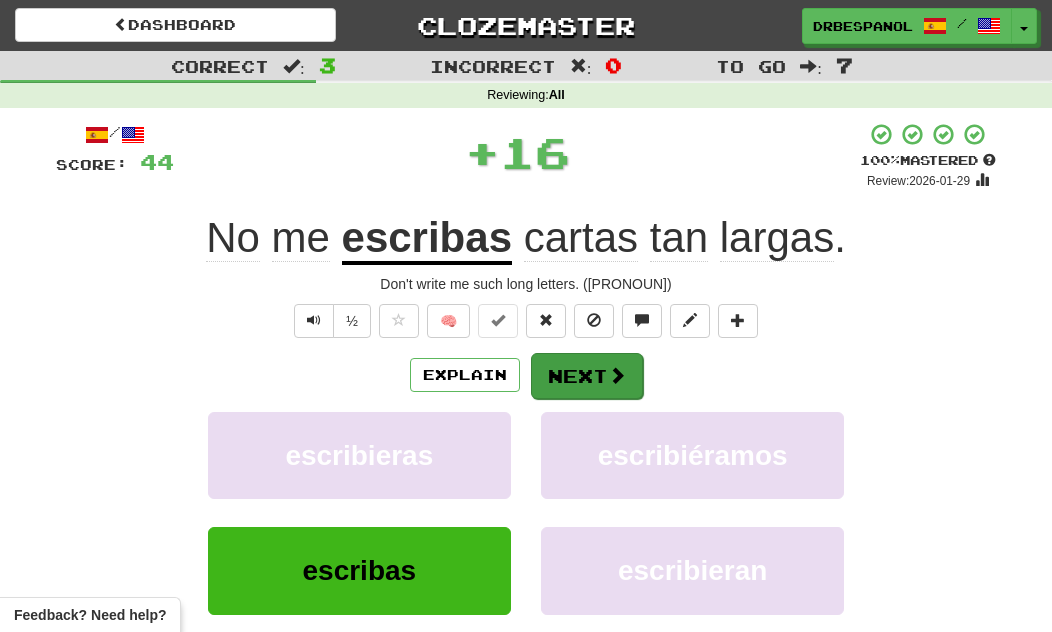 click on "Next" at bounding box center [587, 376] 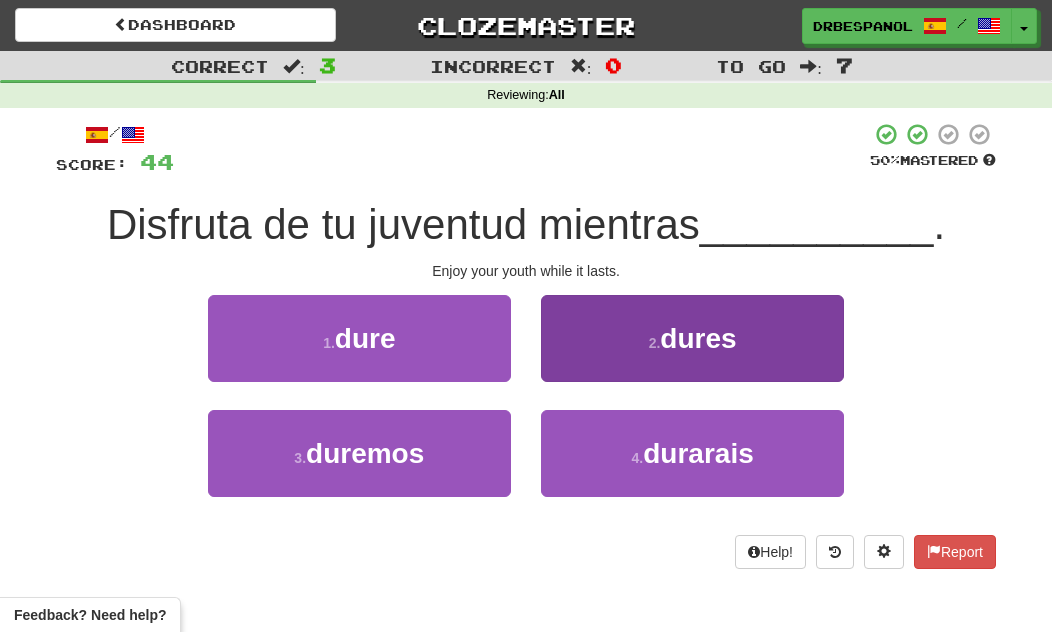 click on "2 .  dures" at bounding box center (692, 338) 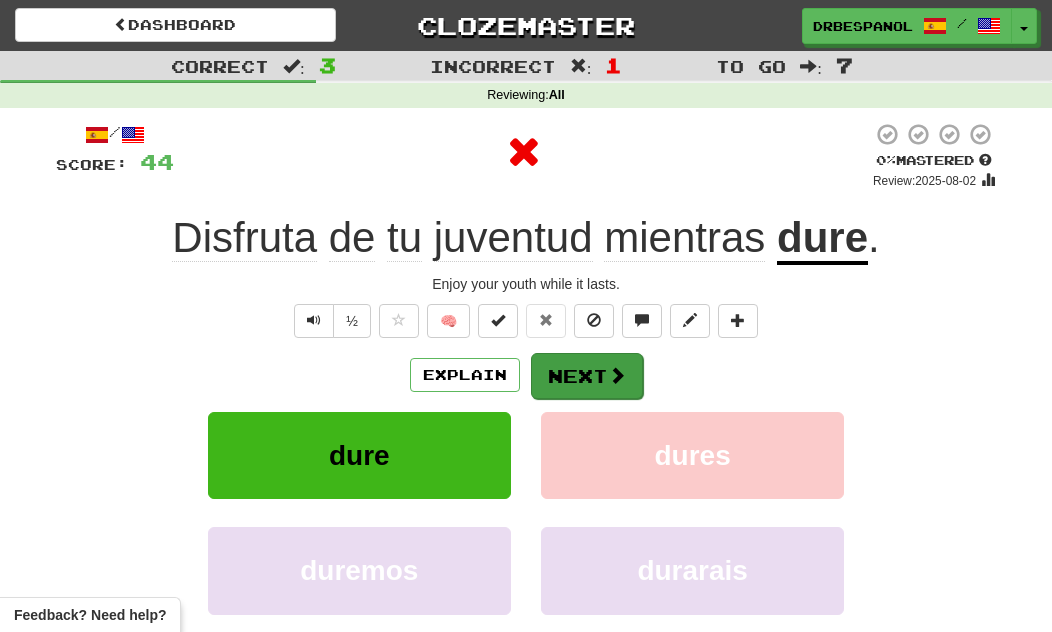 click at bounding box center (617, 375) 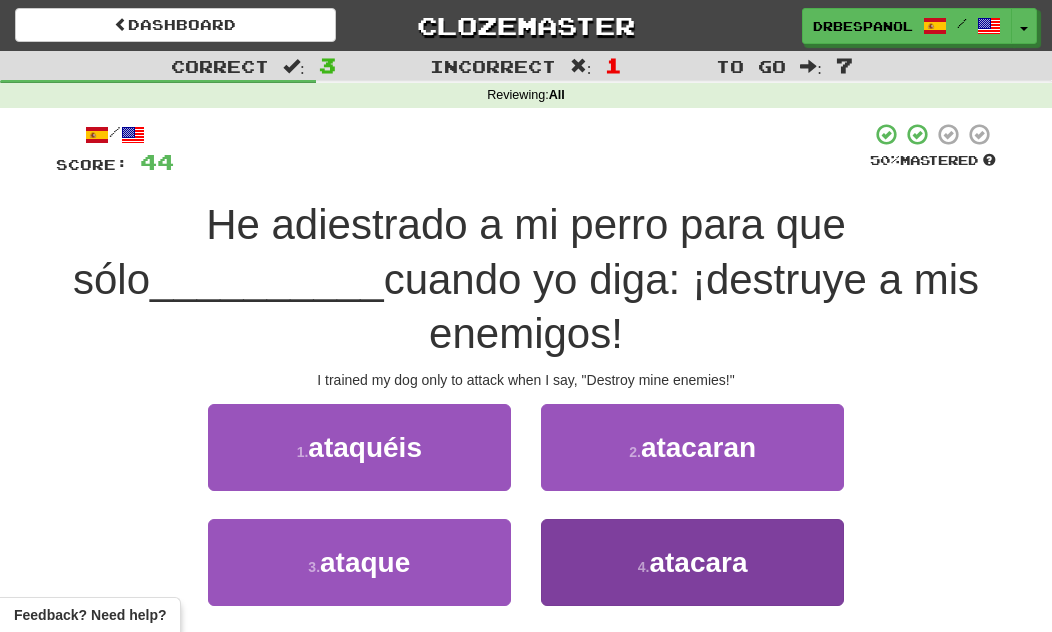 click on "atacara" at bounding box center (698, 562) 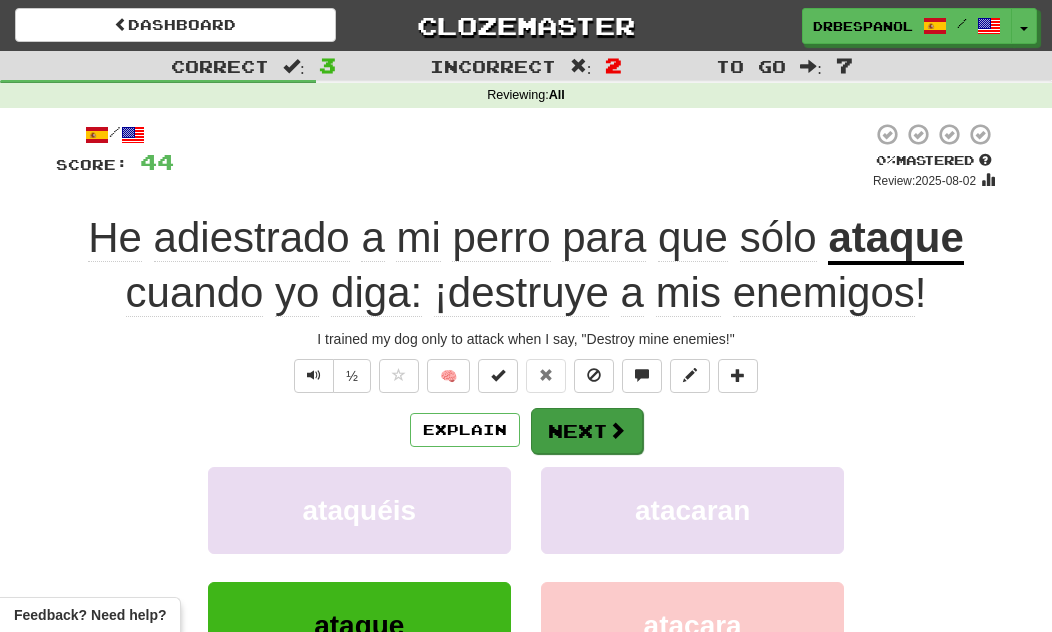 click on "Next" at bounding box center [587, 431] 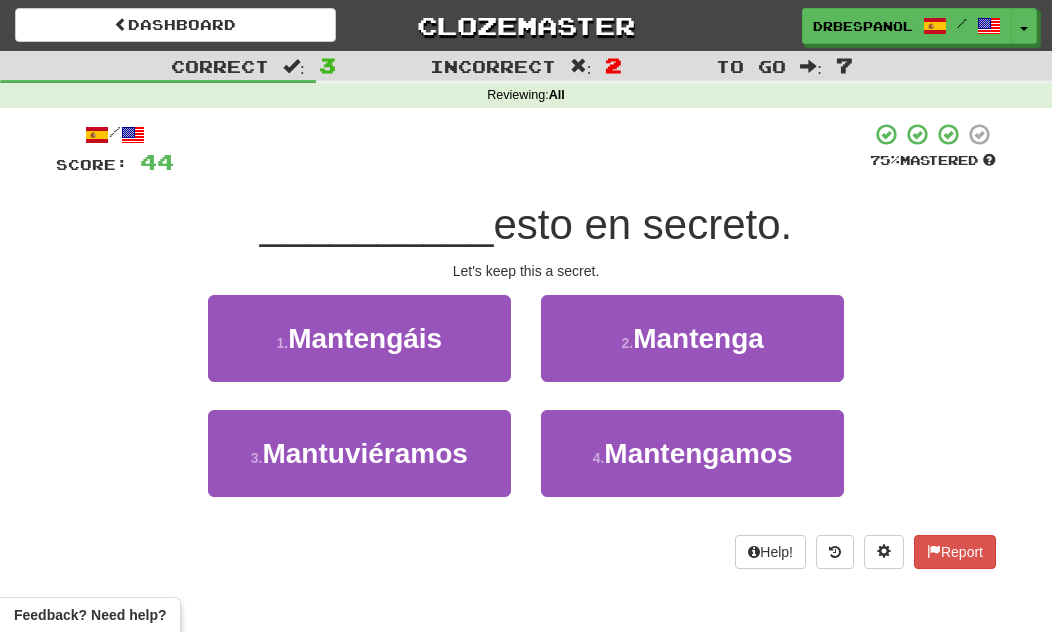 click on "Mantengamos" at bounding box center (698, 453) 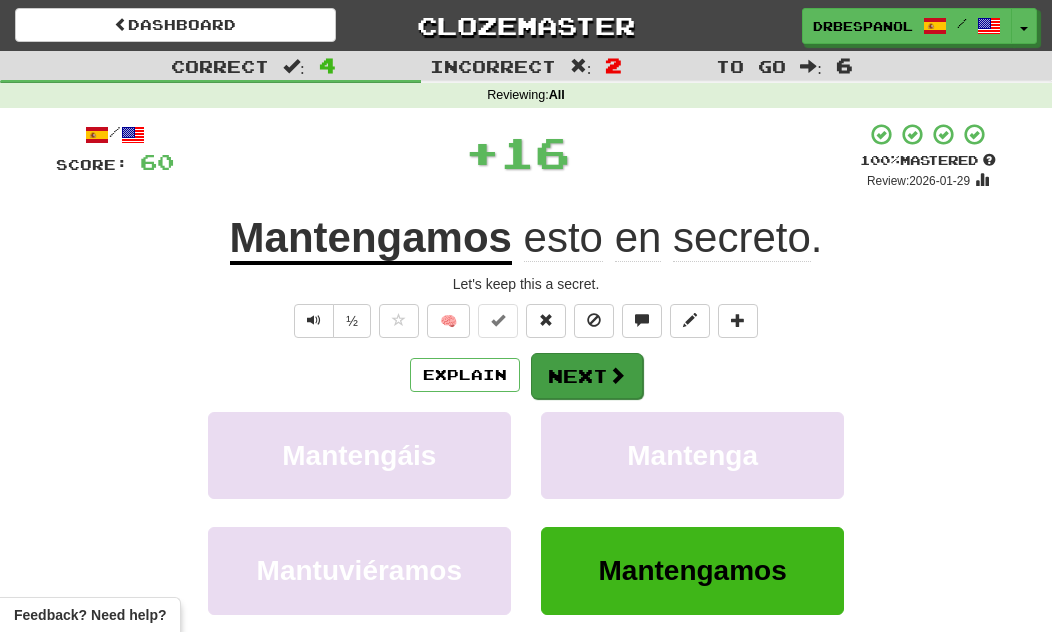 click on "Next" at bounding box center (587, 376) 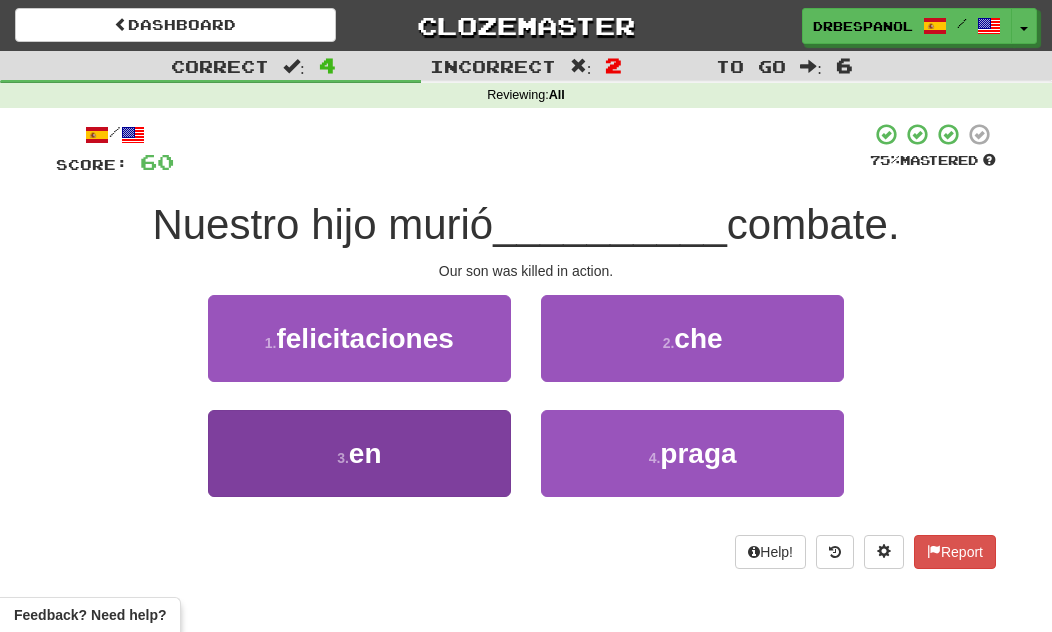 click on "3 .  en" at bounding box center (359, 453) 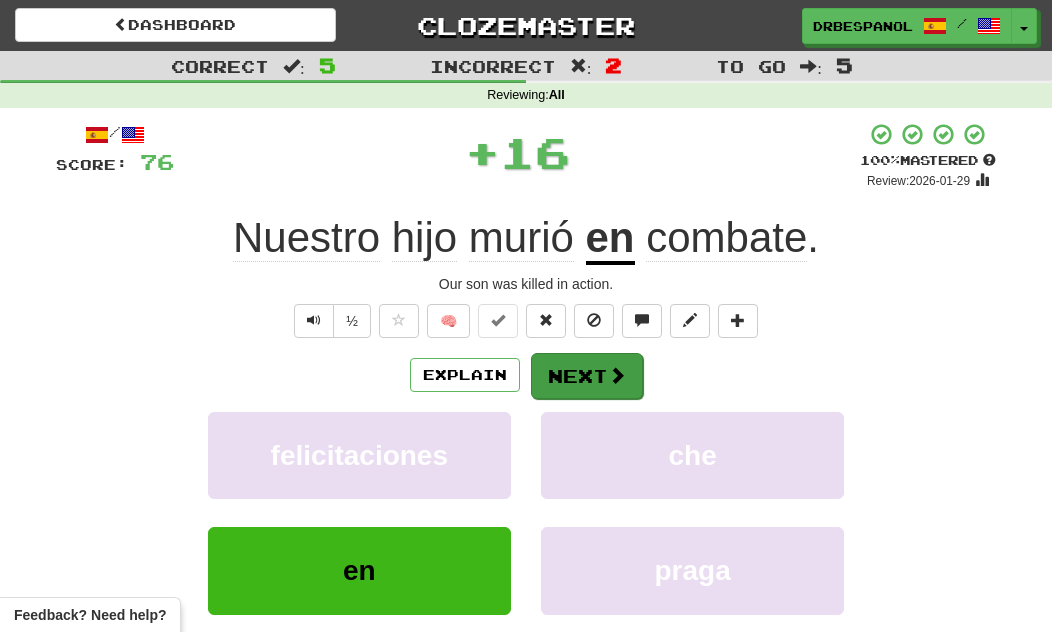 click on "Next" at bounding box center (587, 376) 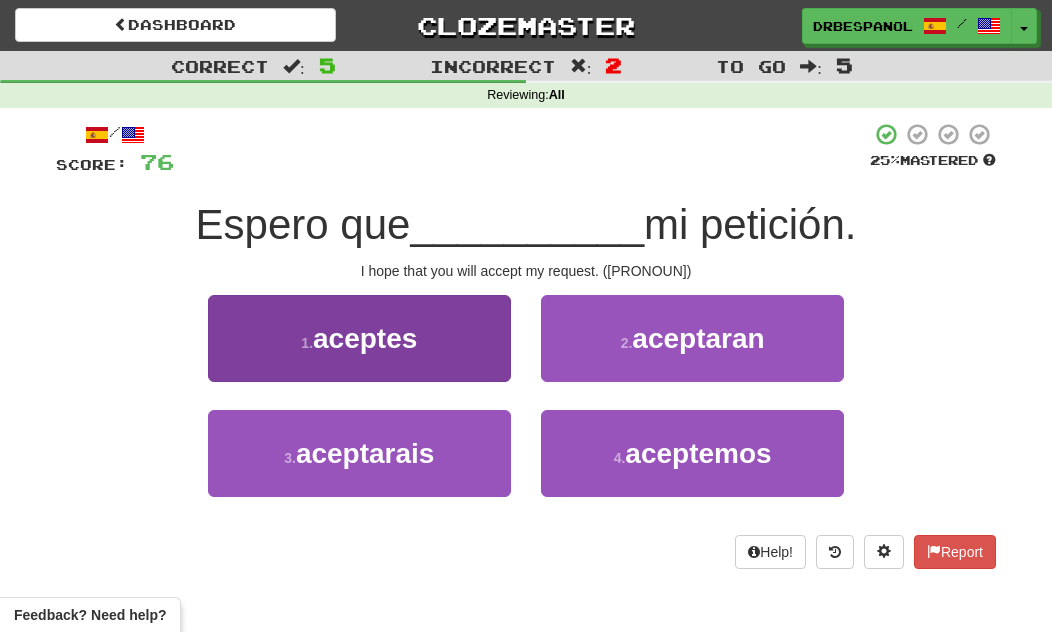 click on "1 .  aceptes" at bounding box center [359, 338] 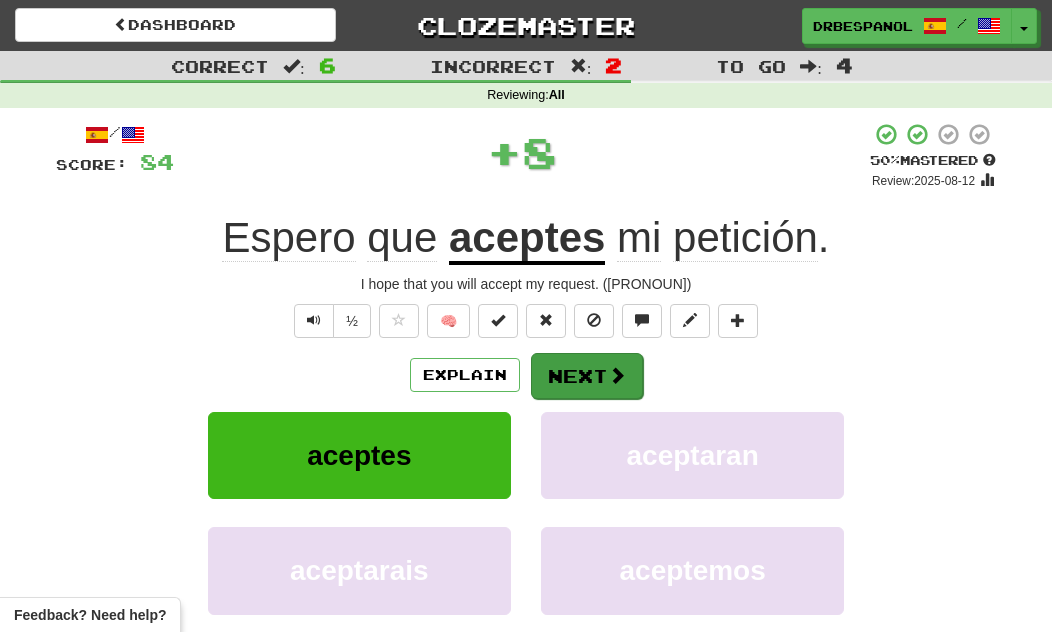 click at bounding box center [617, 375] 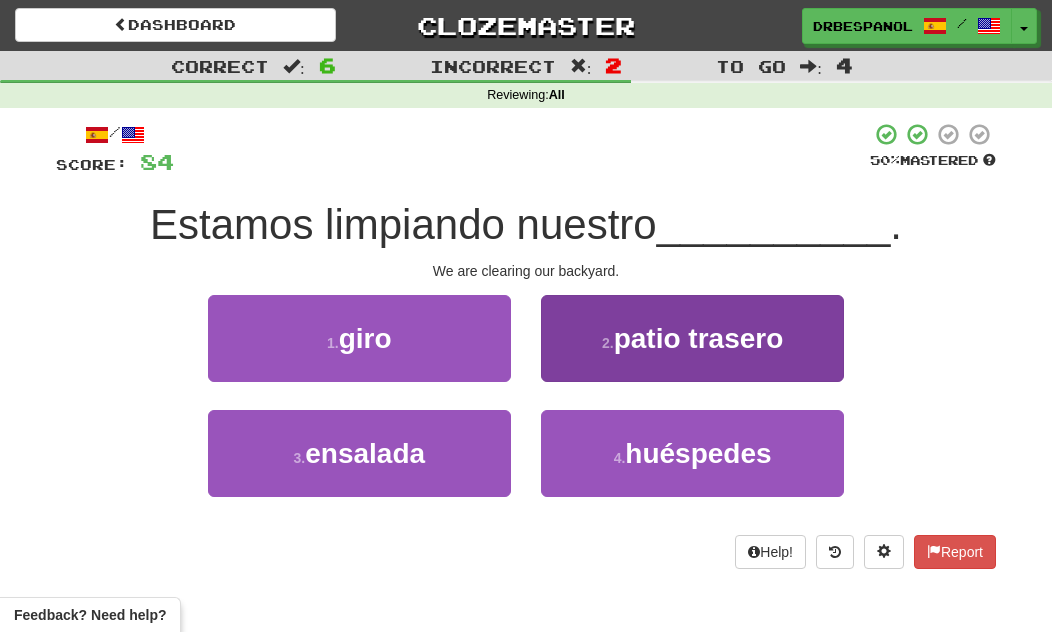 click on "patio trasero" at bounding box center (699, 338) 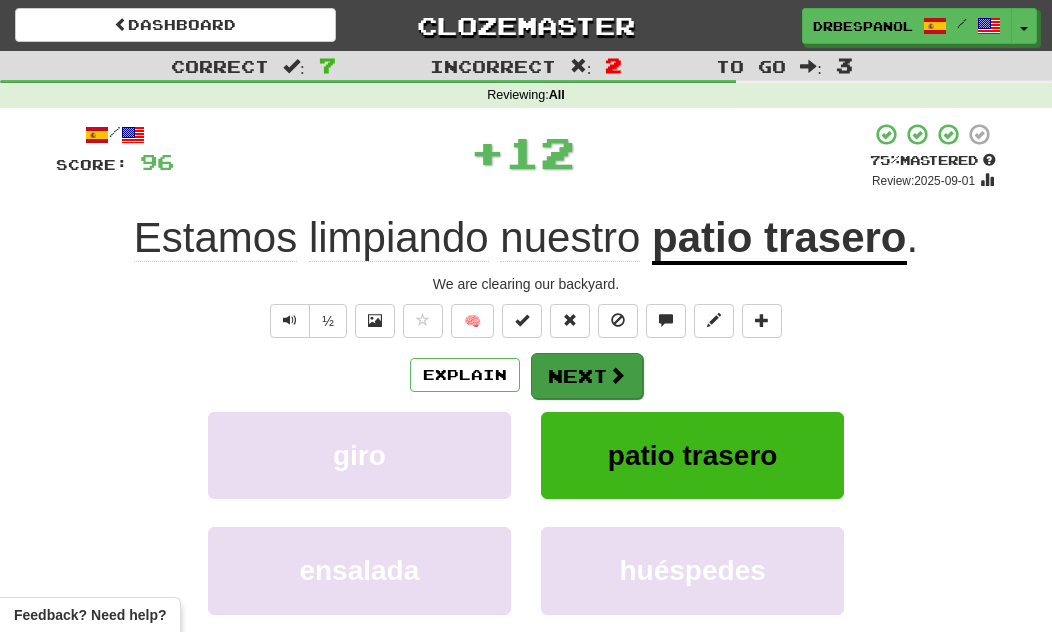 click at bounding box center [617, 375] 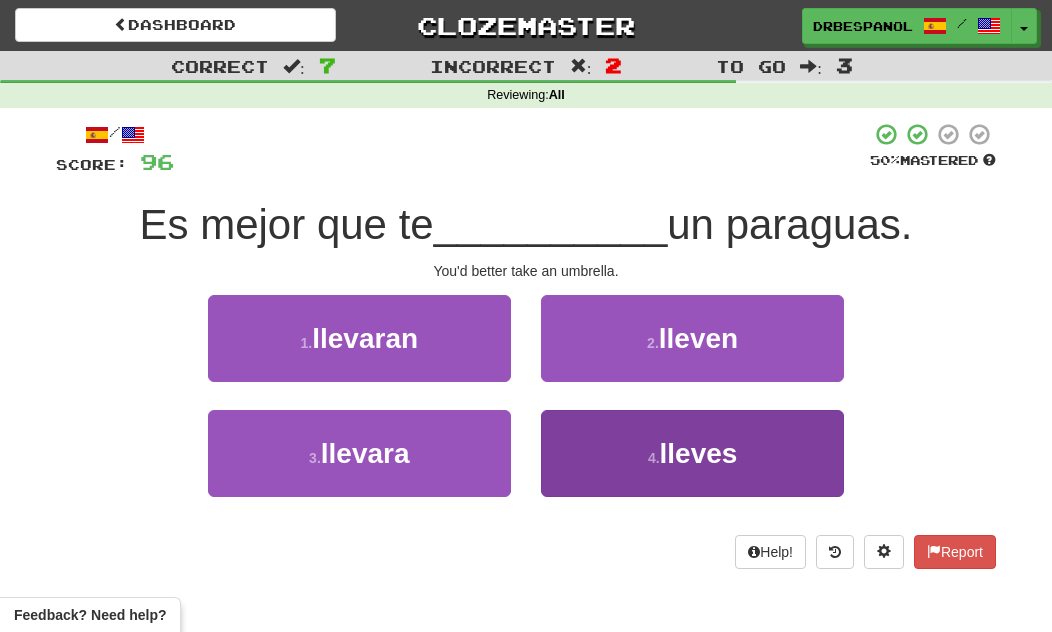 click on "4 .  lleves" at bounding box center [692, 453] 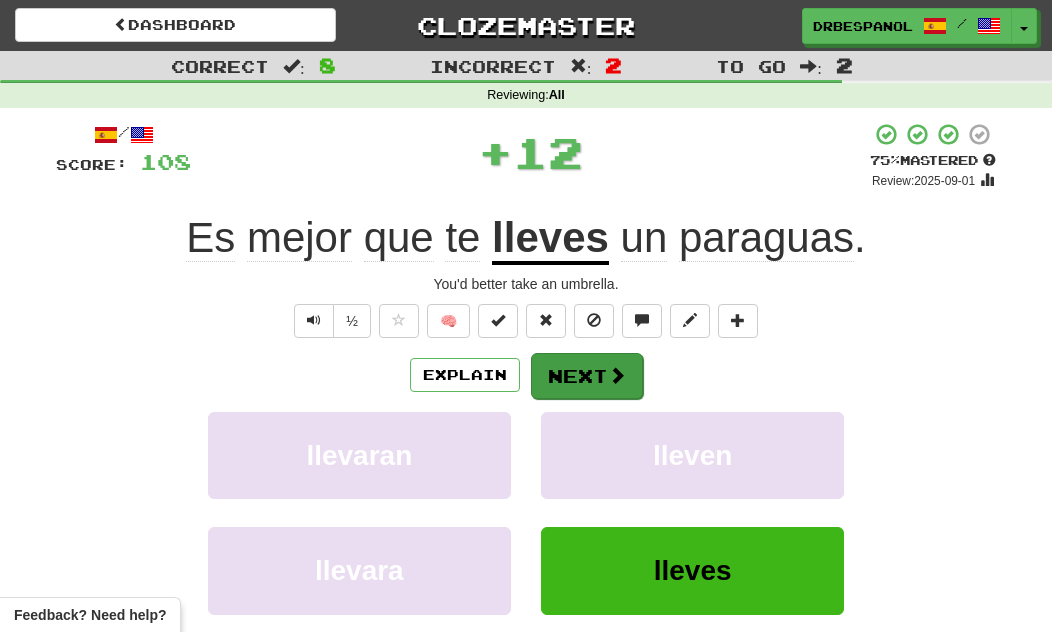 click on "Next" at bounding box center (587, 376) 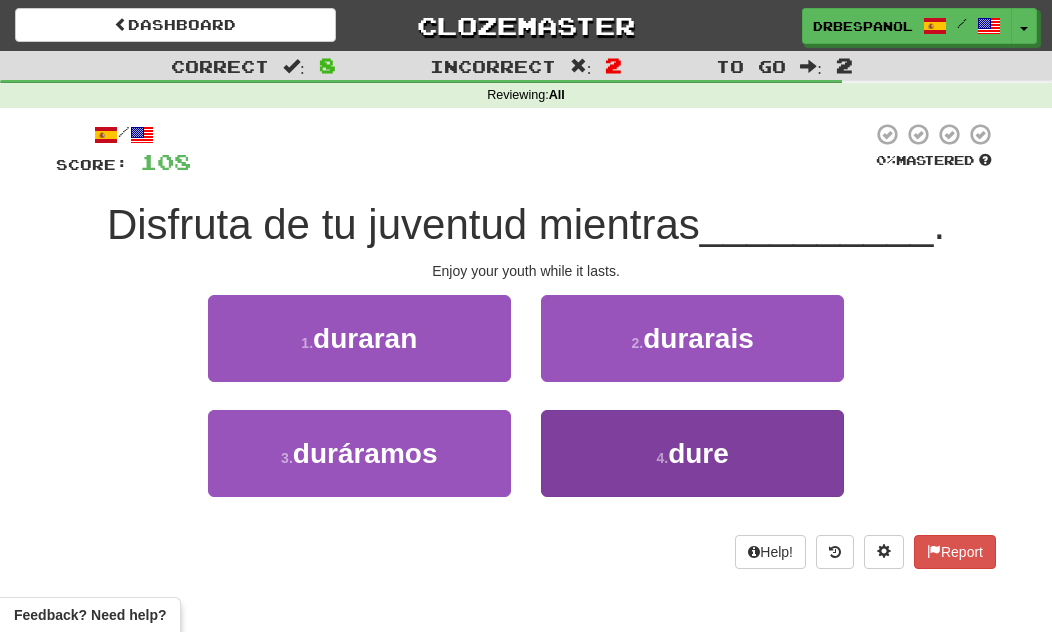 click on "4 .  dure" at bounding box center (692, 453) 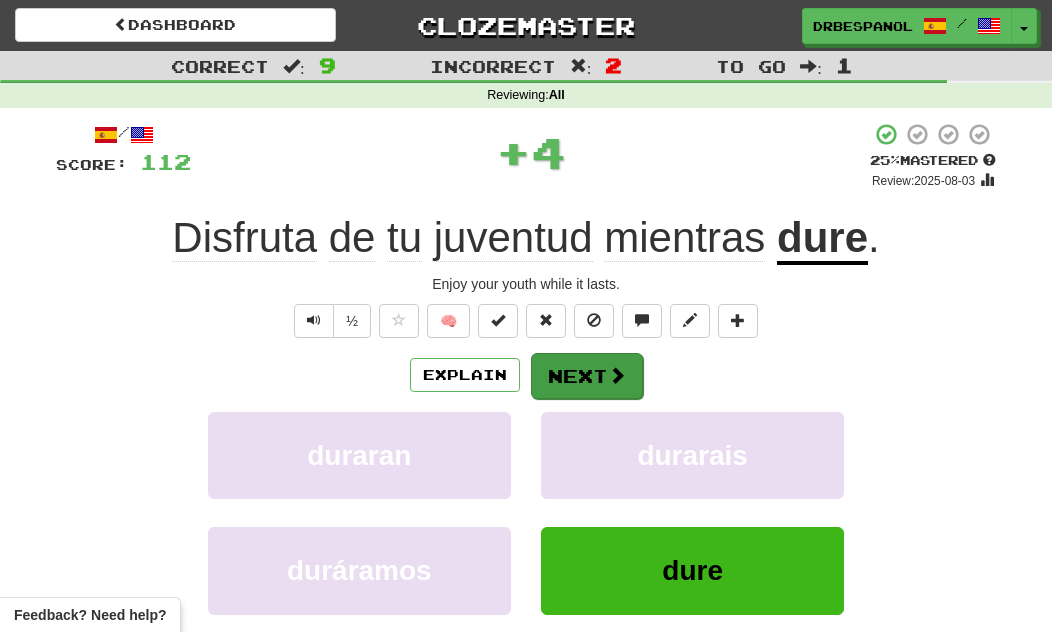 click at bounding box center (617, 375) 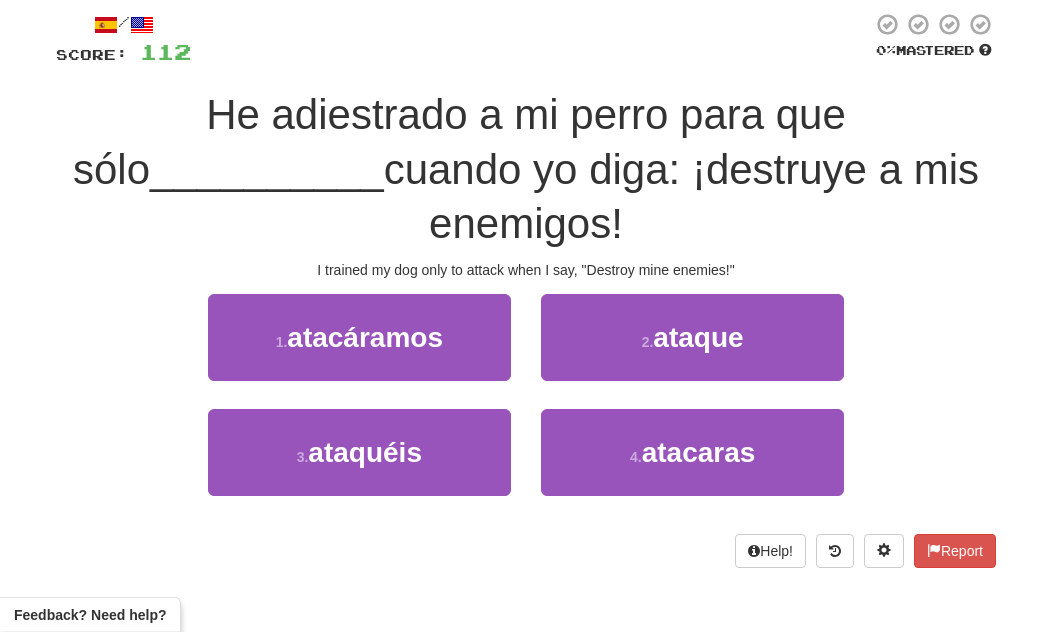 scroll, scrollTop: 112, scrollLeft: 0, axis: vertical 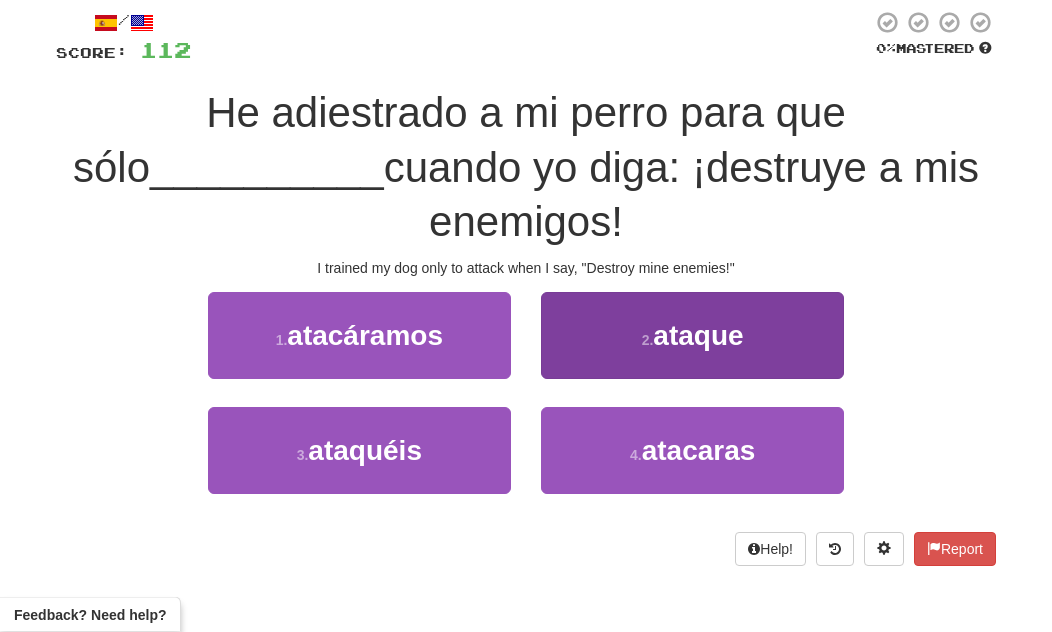 click on "2 .  ataque" at bounding box center (692, 335) 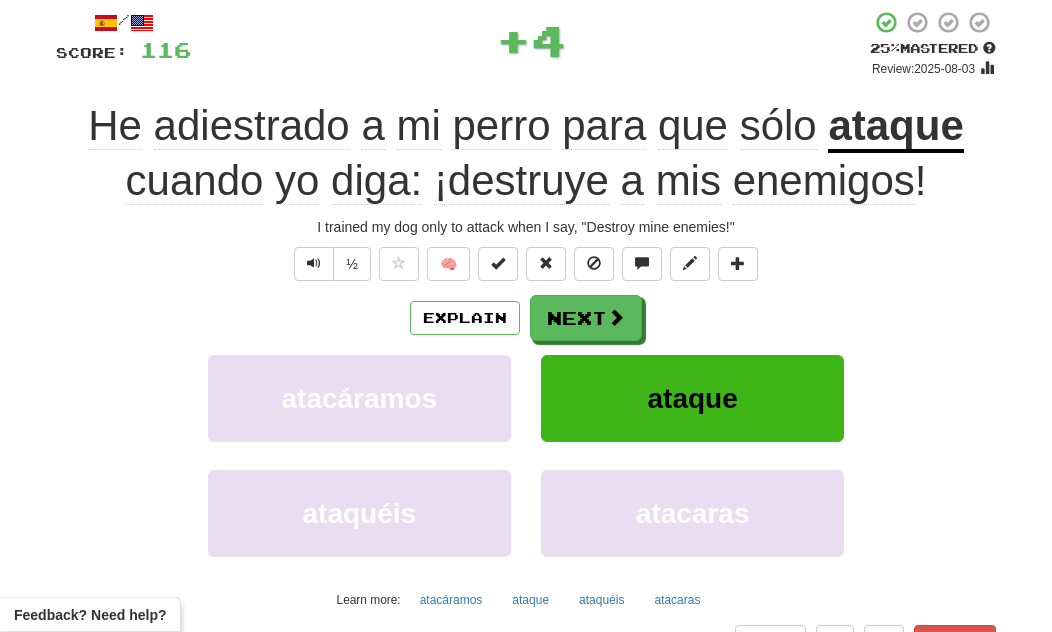 scroll, scrollTop: 113, scrollLeft: 0, axis: vertical 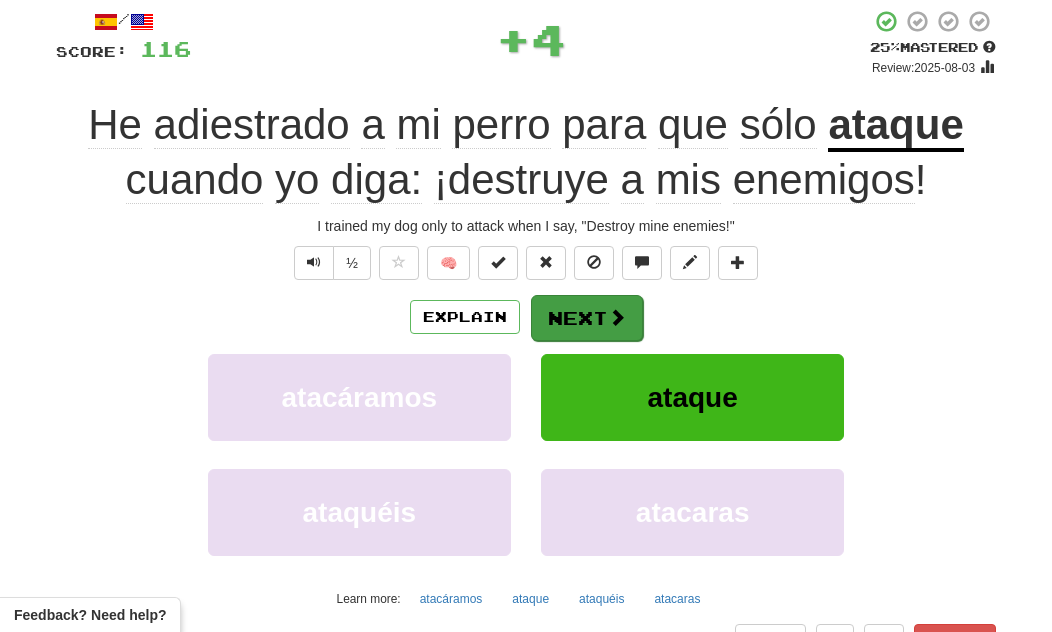 click on "Next" at bounding box center (587, 318) 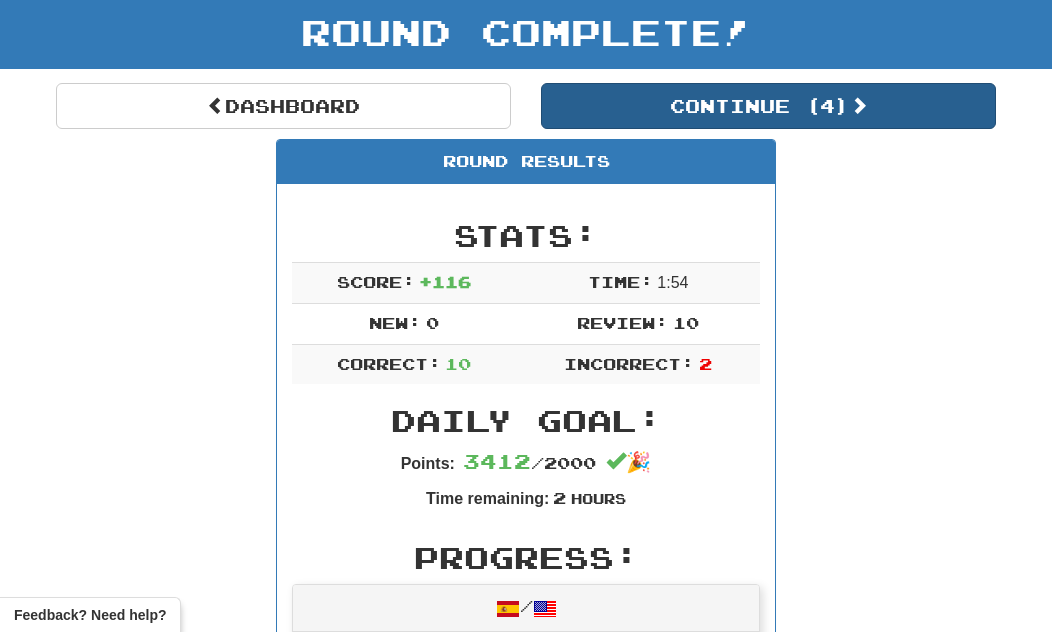 click on "Continue ( 4 )" at bounding box center [768, 106] 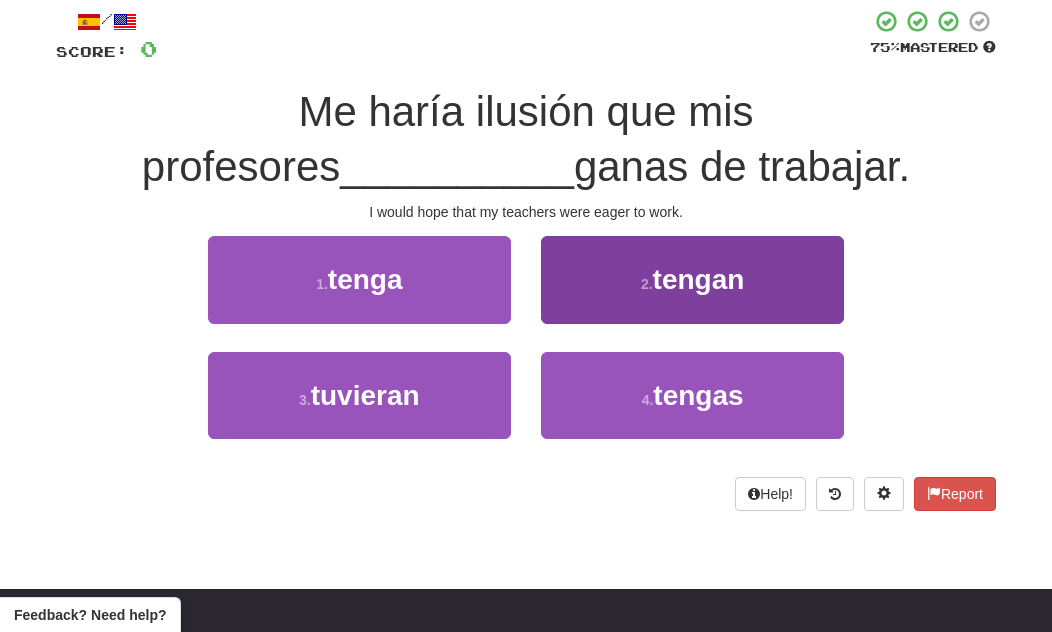 click on "2 .  tengan" at bounding box center (692, 279) 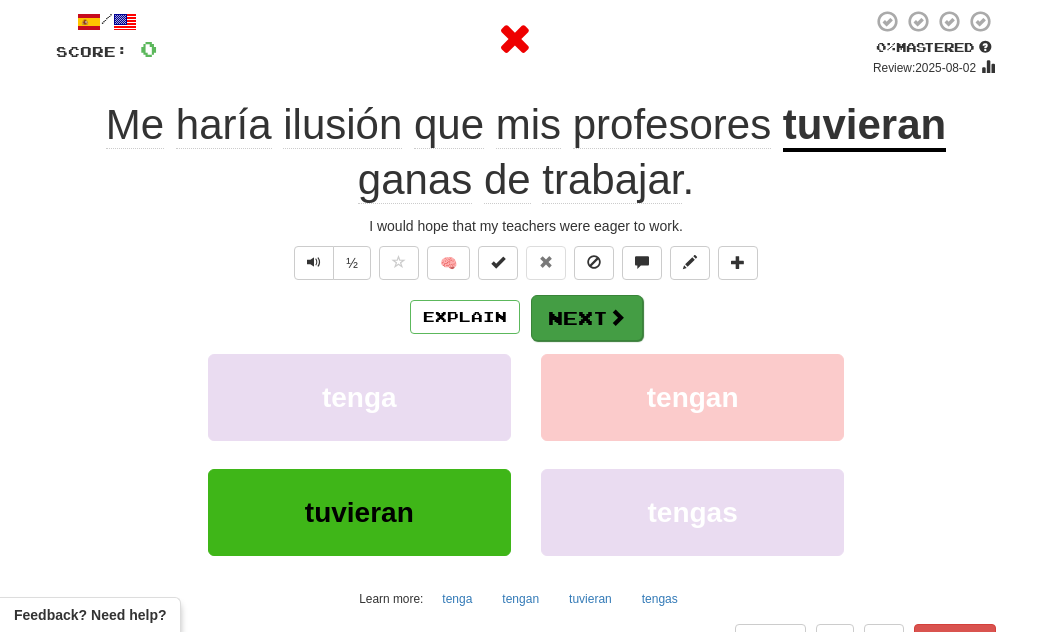 click on "Next" at bounding box center [587, 318] 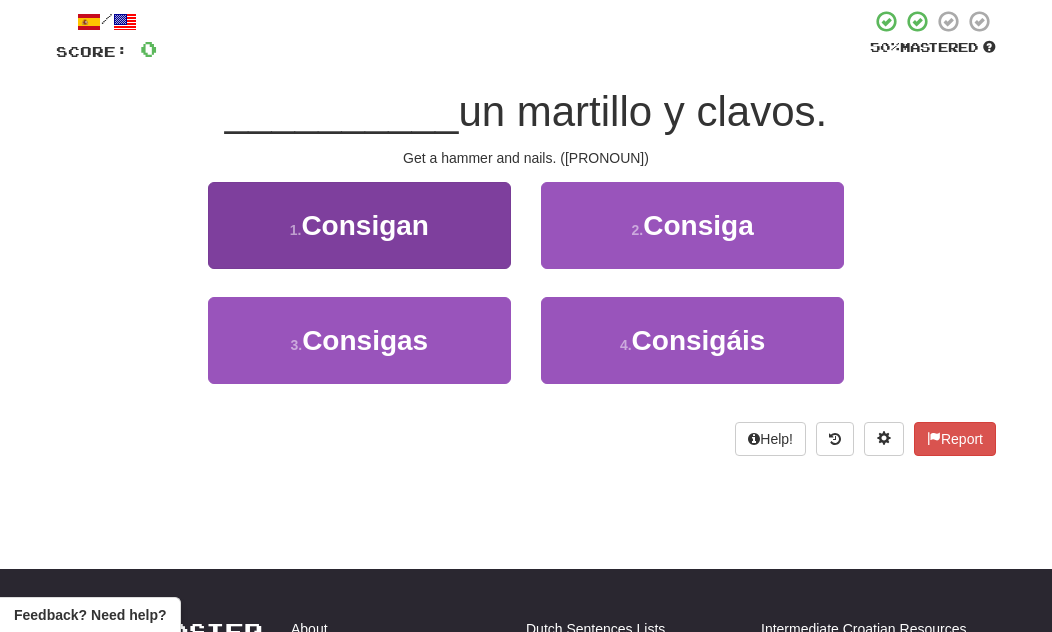 click on "Consigan" at bounding box center (365, 225) 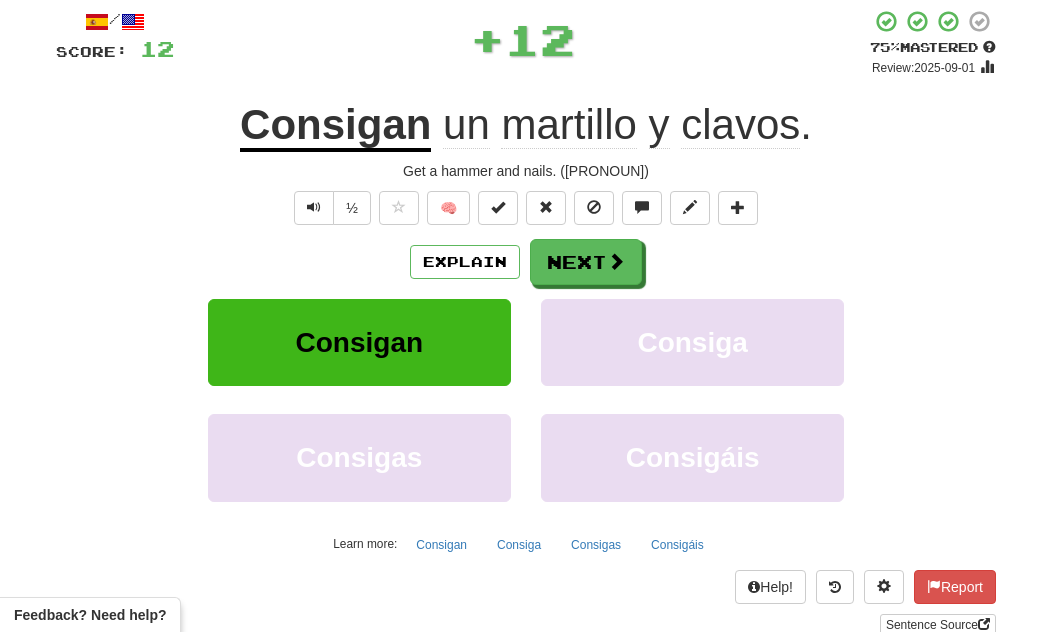 click on "Consigan" at bounding box center (360, 342) 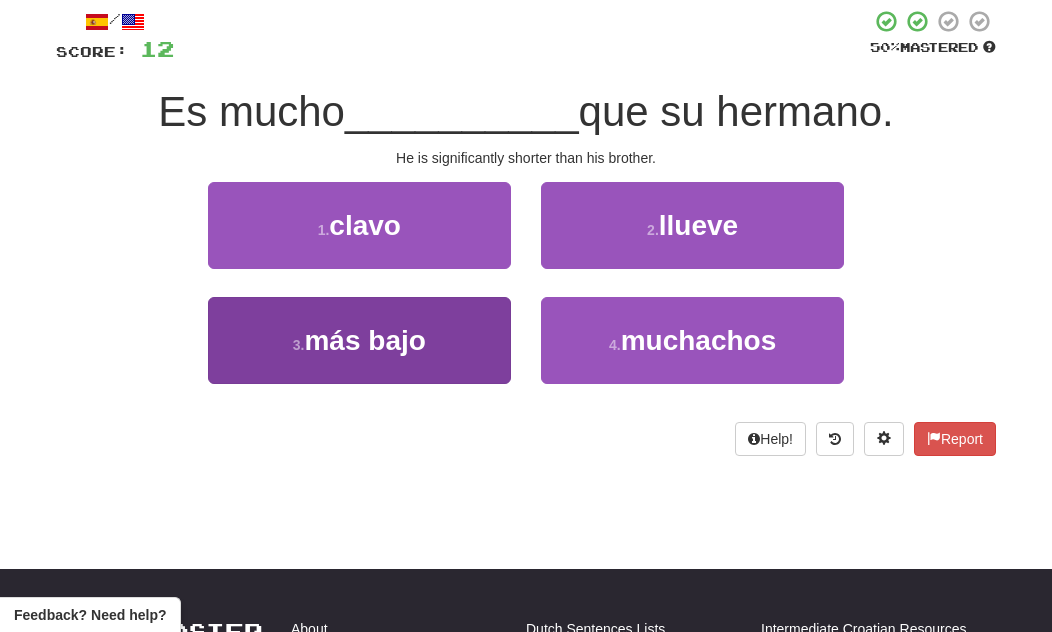 click on "3 .  más bajo" at bounding box center [359, 340] 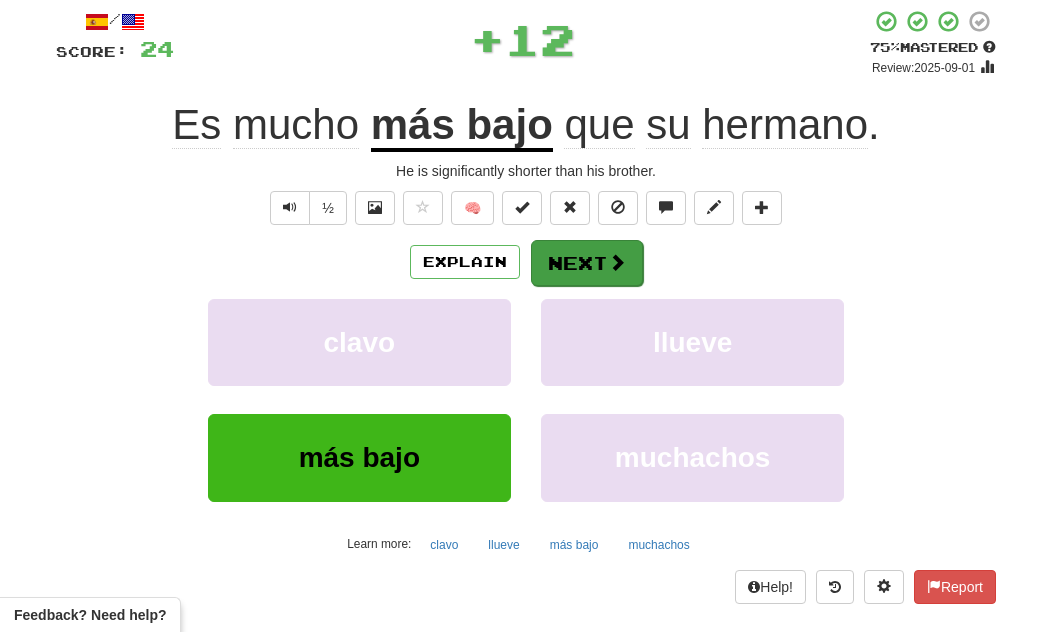 click at bounding box center (617, 262) 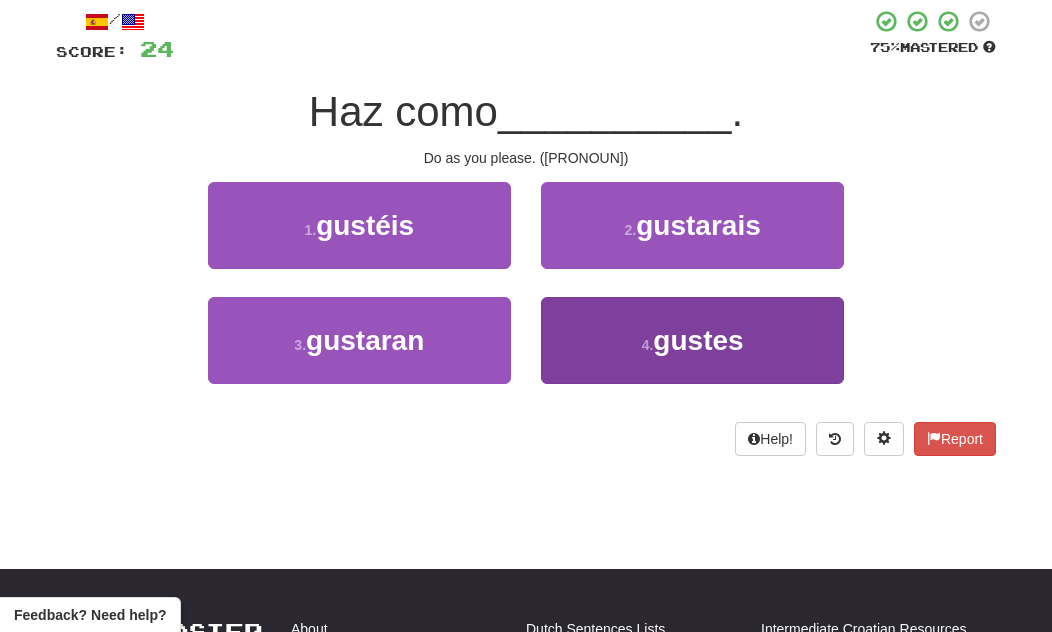 click on "gustes" at bounding box center [698, 340] 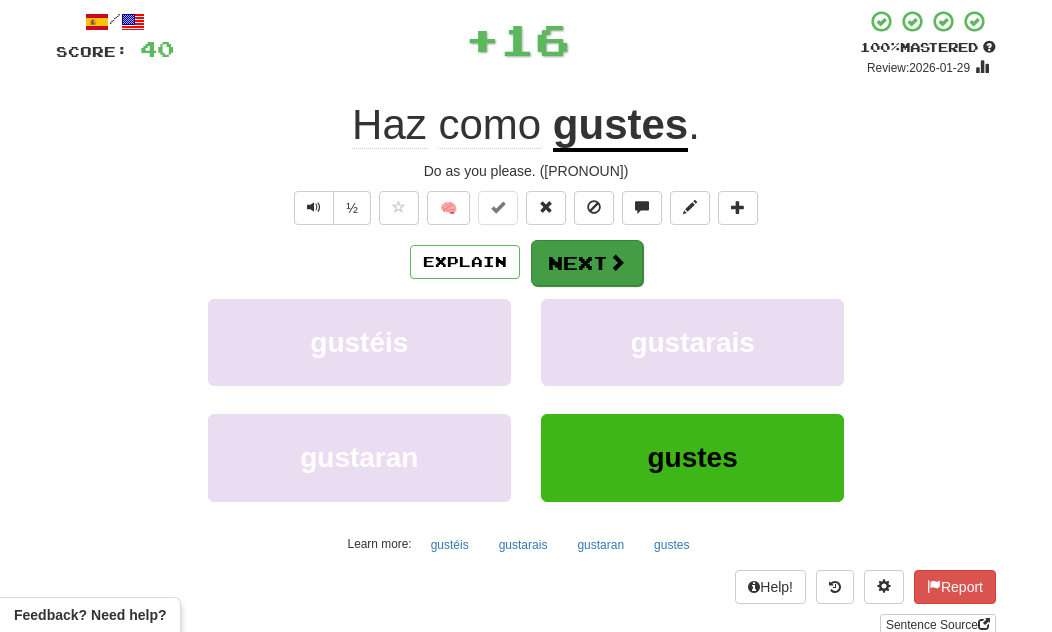 click at bounding box center (617, 262) 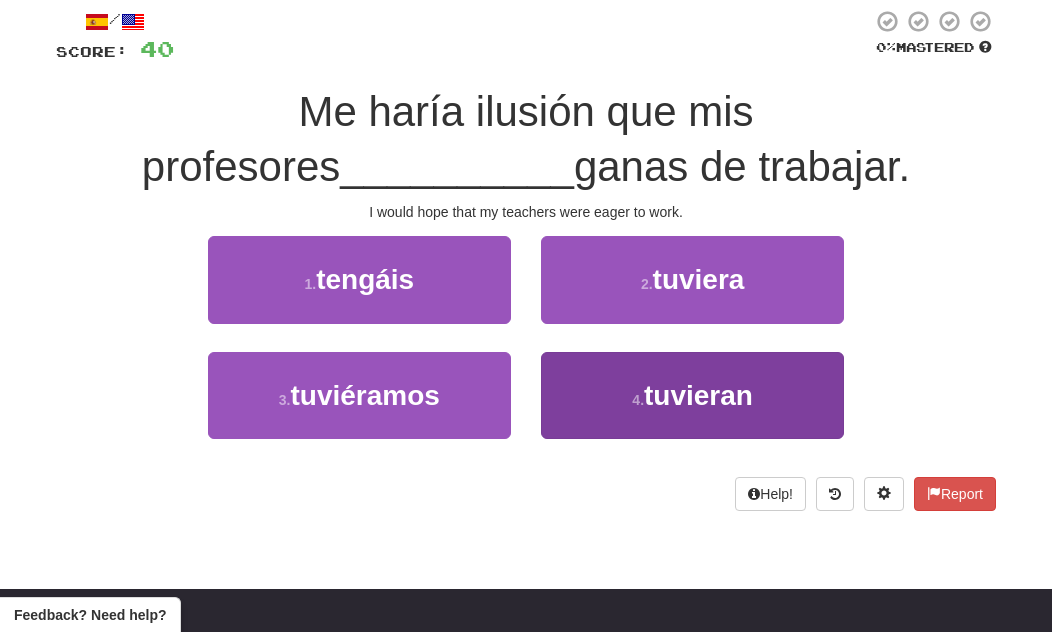 click on "4 .  tuvieran" at bounding box center (692, 395) 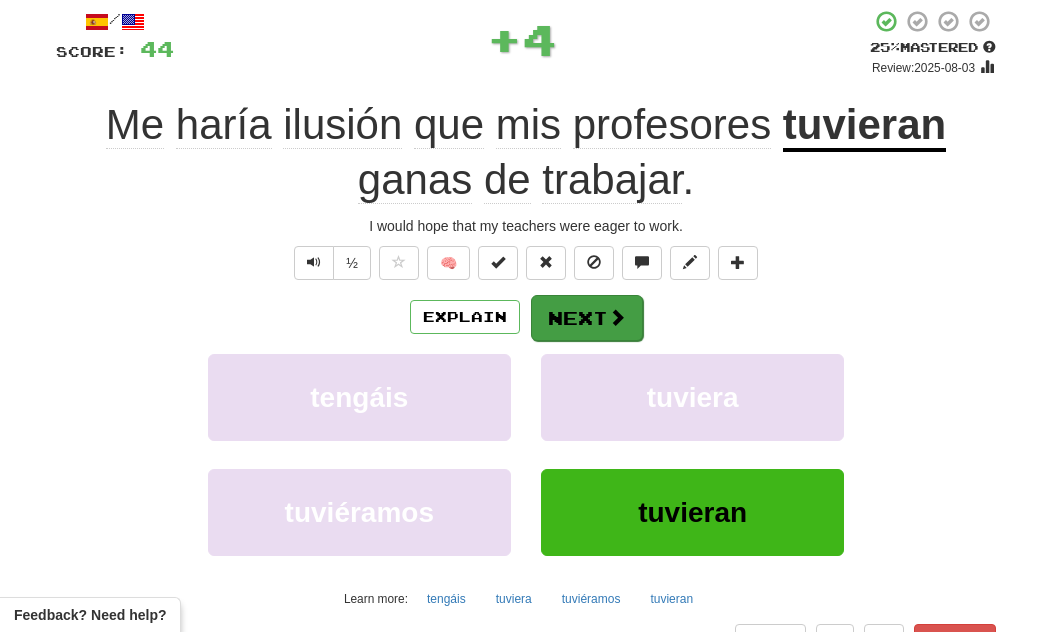 click at bounding box center [617, 317] 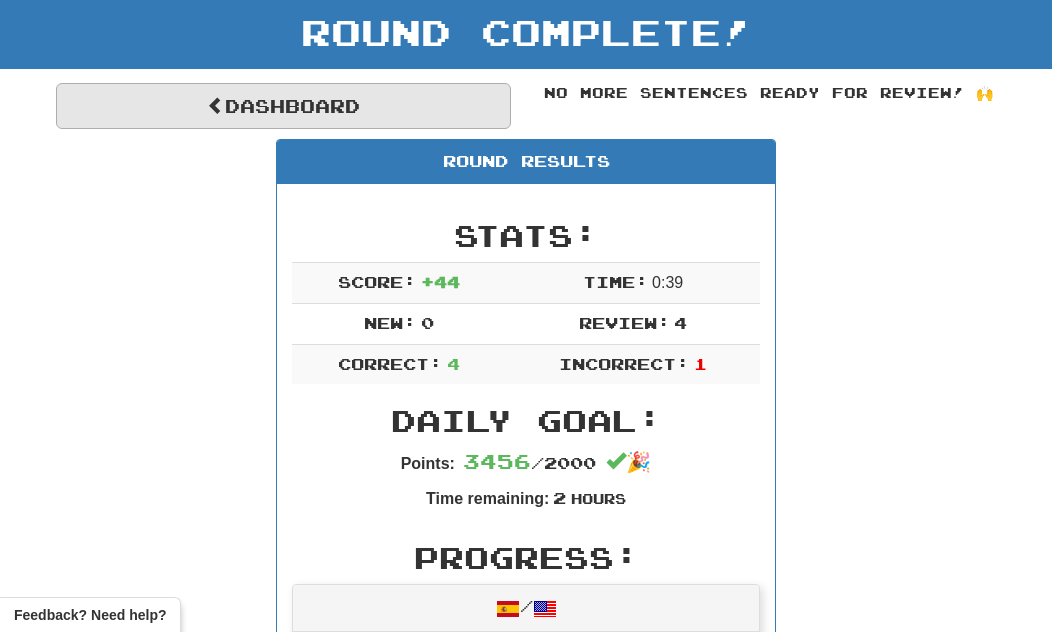 click on "Dashboard" at bounding box center [283, 106] 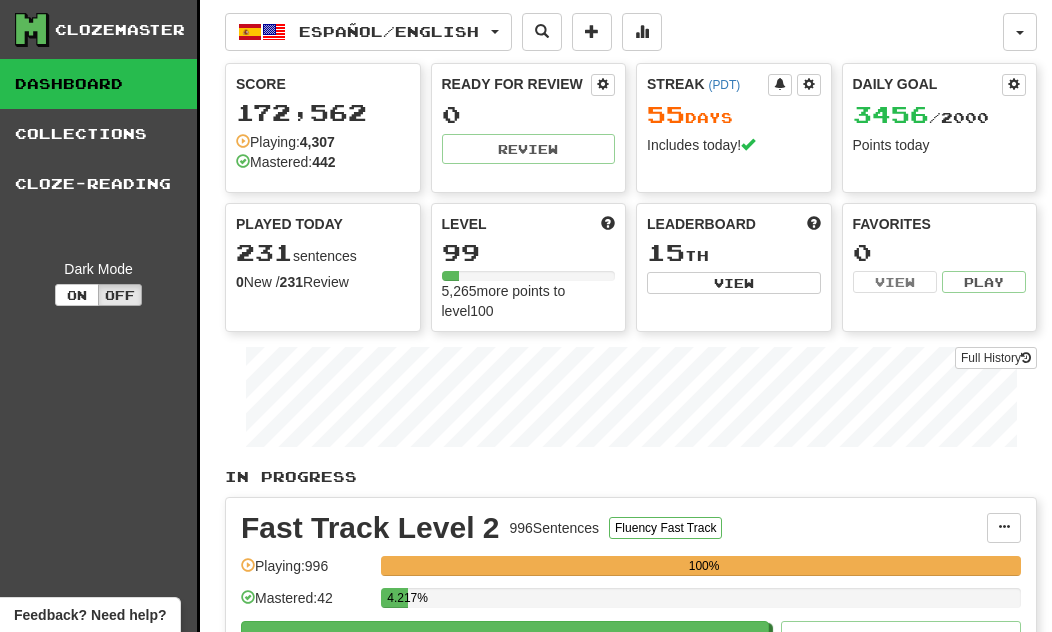 scroll, scrollTop: 0, scrollLeft: 0, axis: both 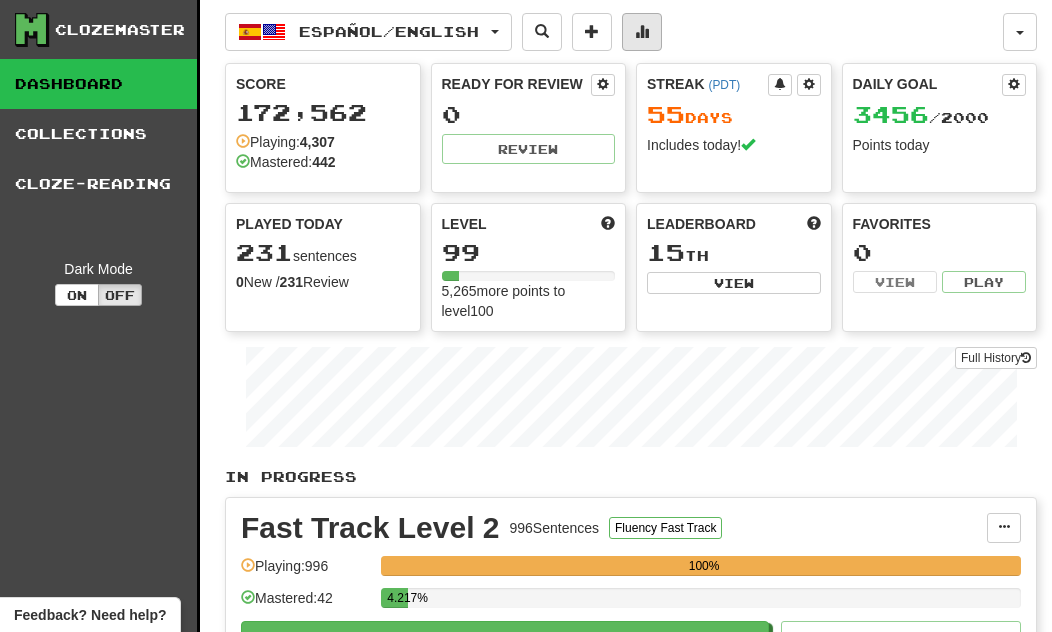click at bounding box center [642, 31] 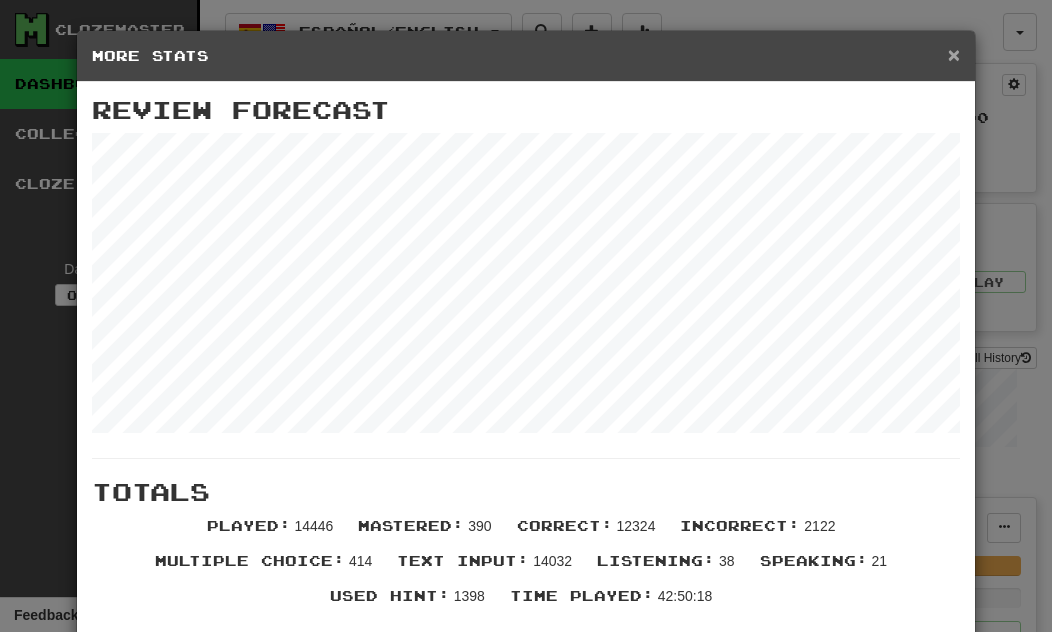 click on "×" at bounding box center (954, 54) 